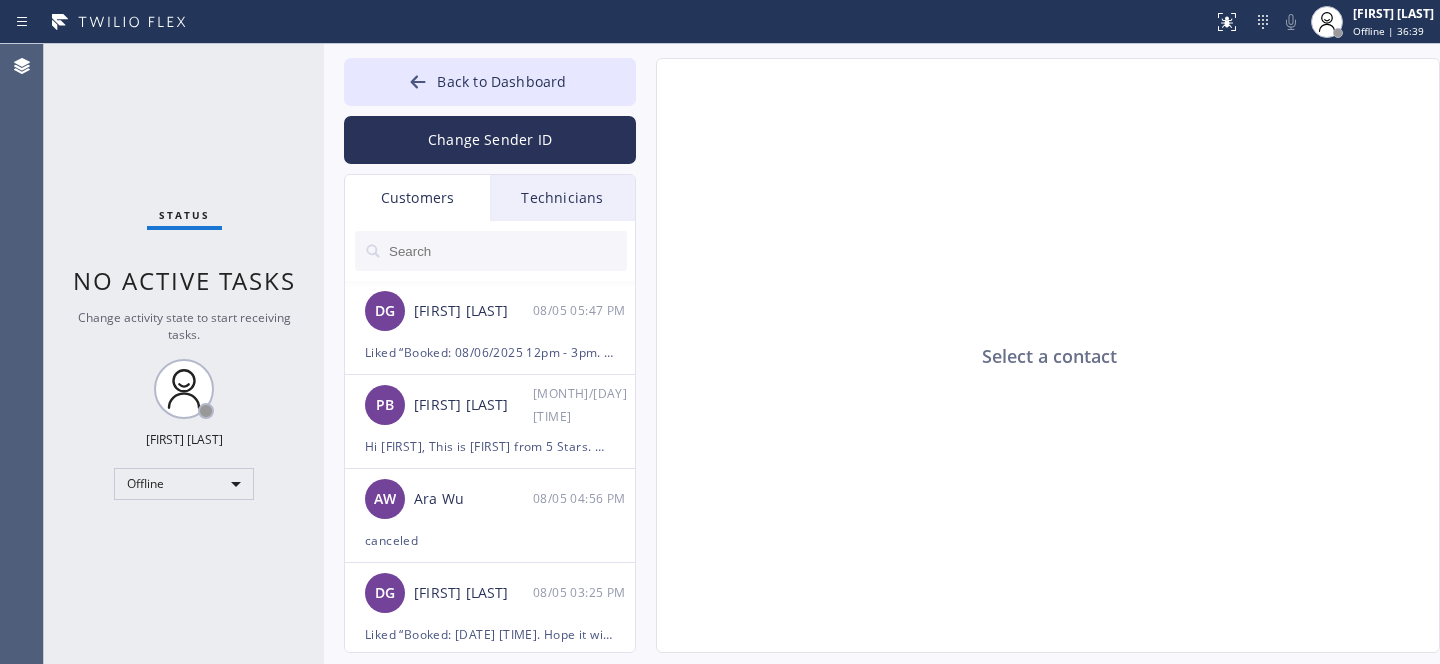 scroll, scrollTop: 0, scrollLeft: 0, axis: both 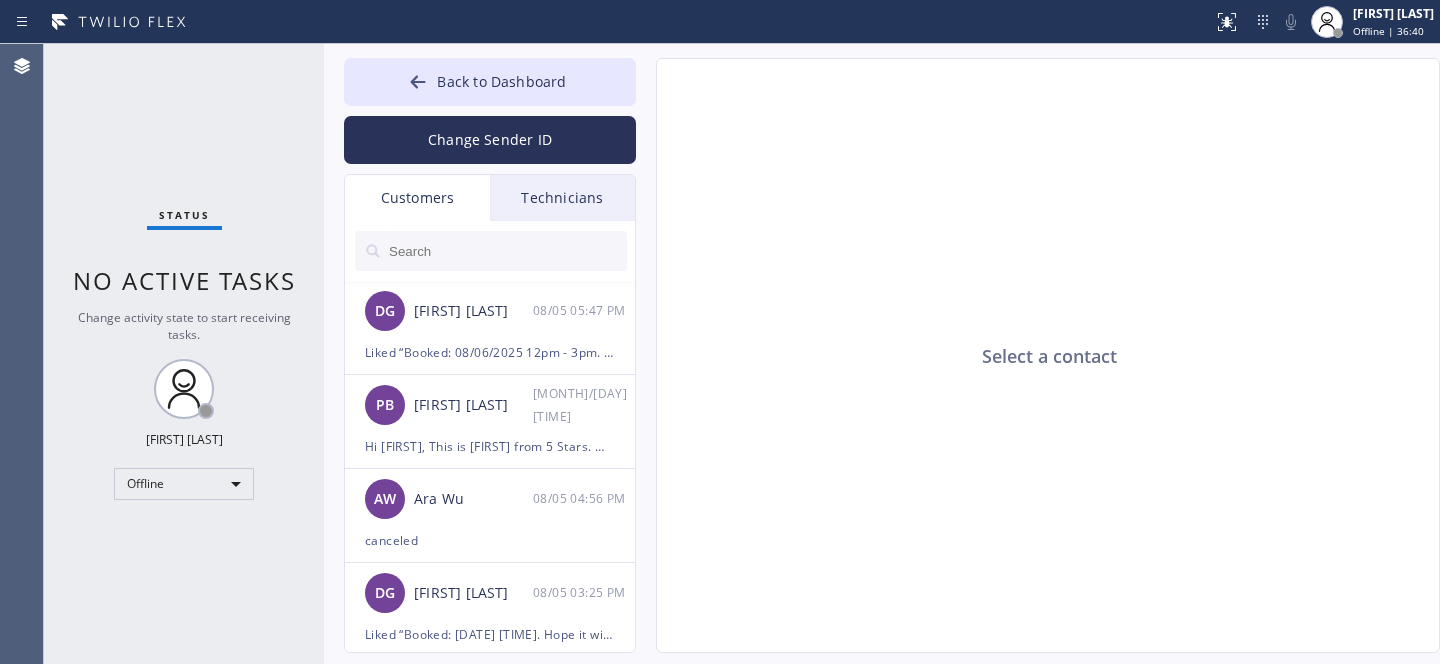 click at bounding box center (491, 251) 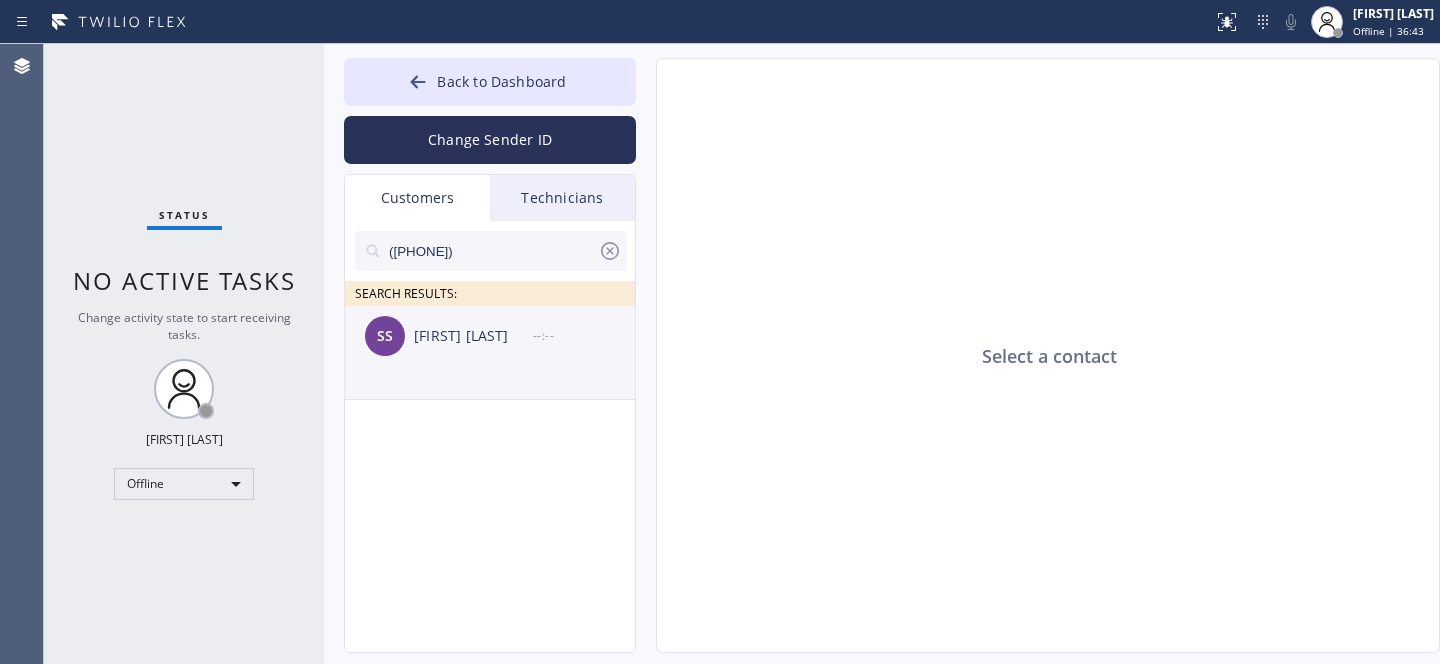 click on "[FIRST] [LAST]" at bounding box center [473, 336] 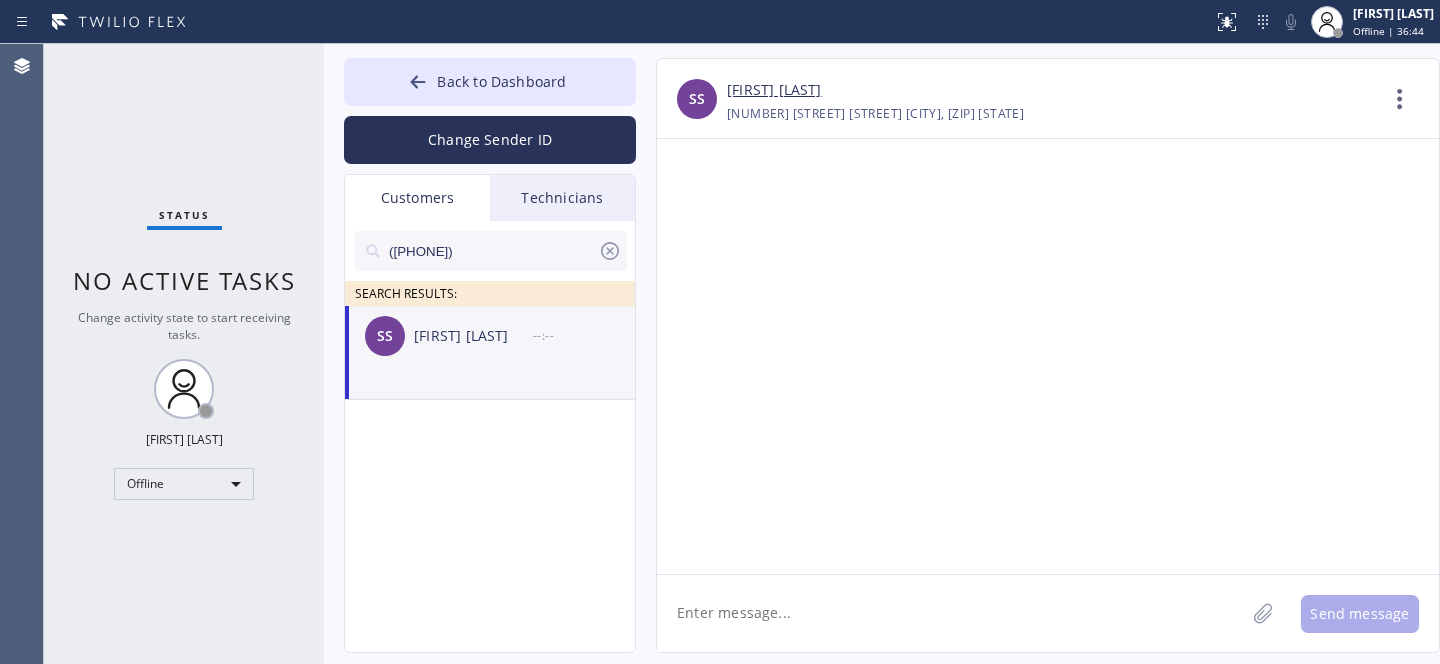 click 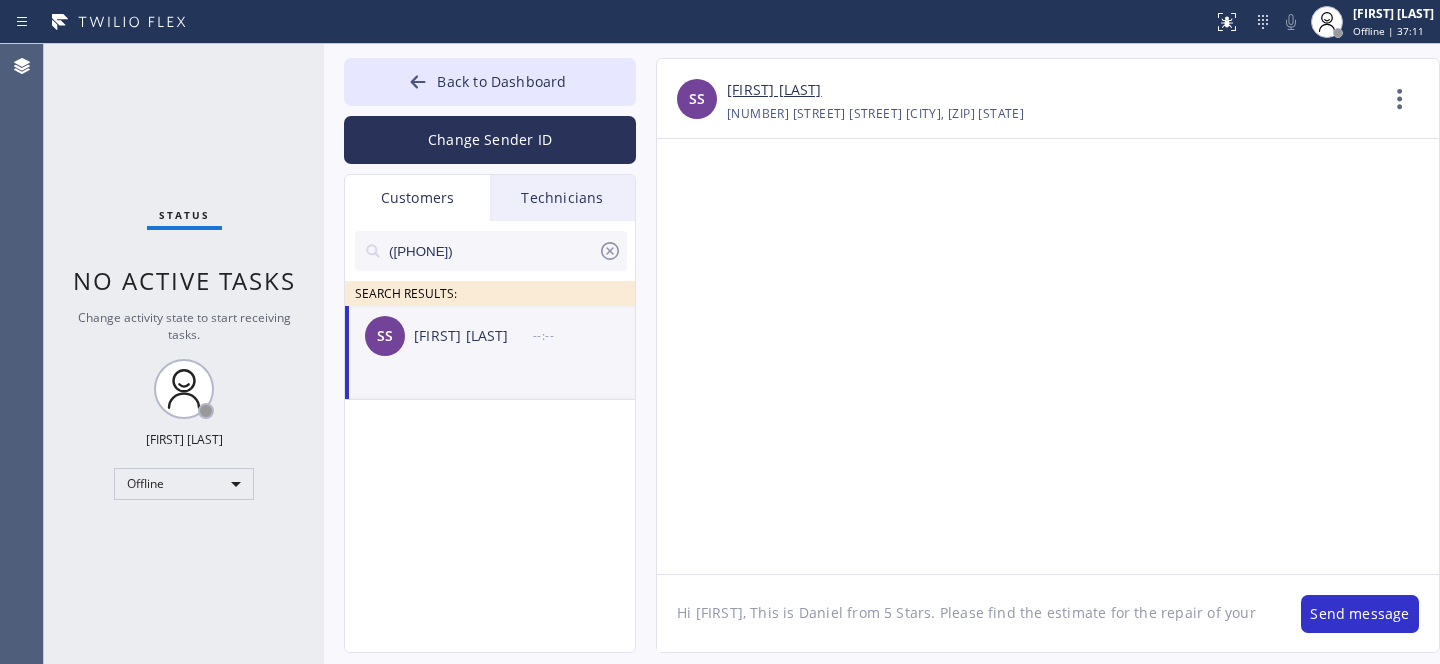 paste on "Thermador range hood" 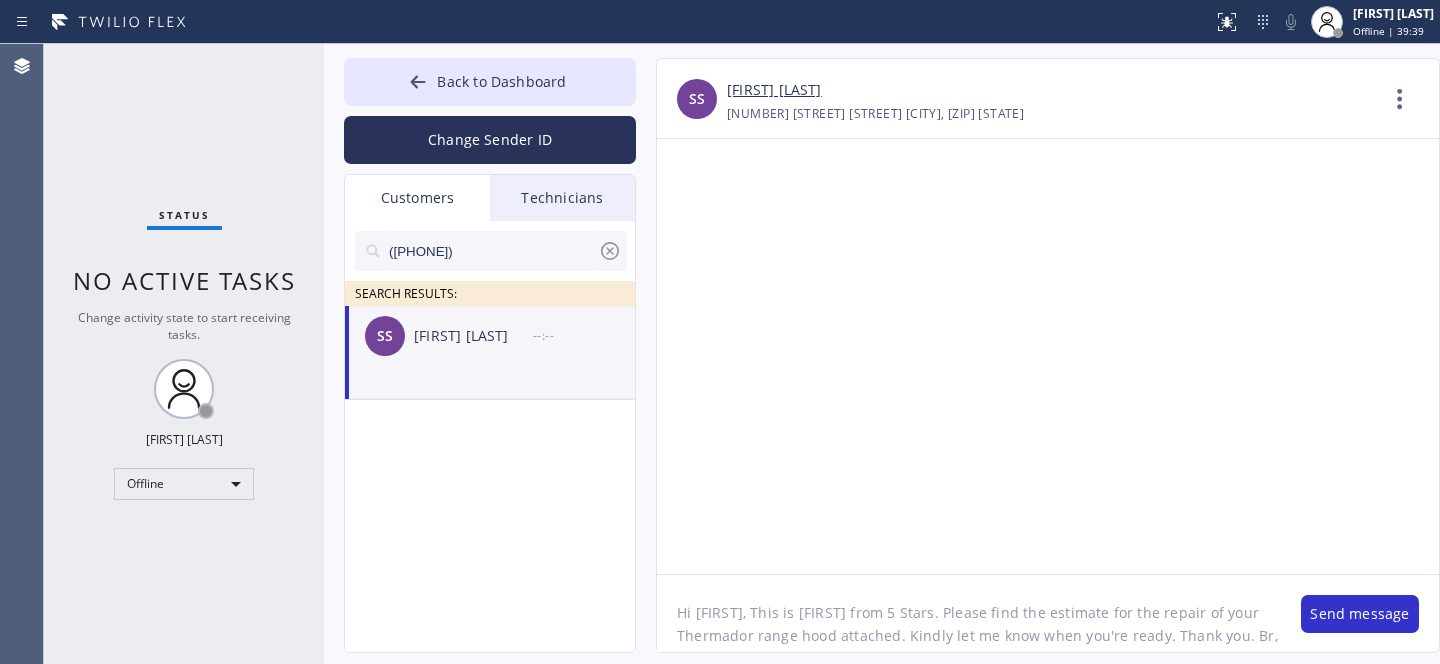 click on "Hi [FIRST], This is [FIRST] from 5 Stars. Please find the estimate for the repair of your Thermador range hood attached. Kindly let me know when you're ready. Thank you. Br," 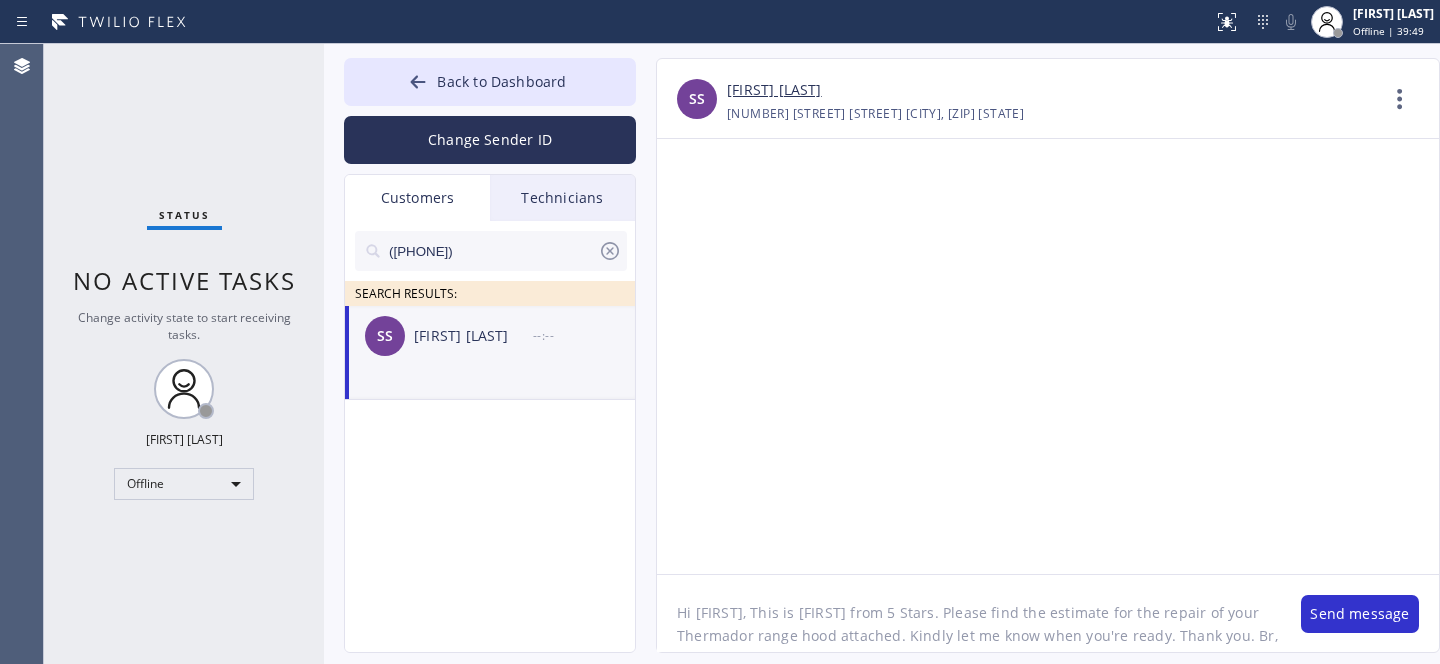 drag, startPoint x: 1113, startPoint y: 638, endPoint x: 1075, endPoint y: 638, distance: 38 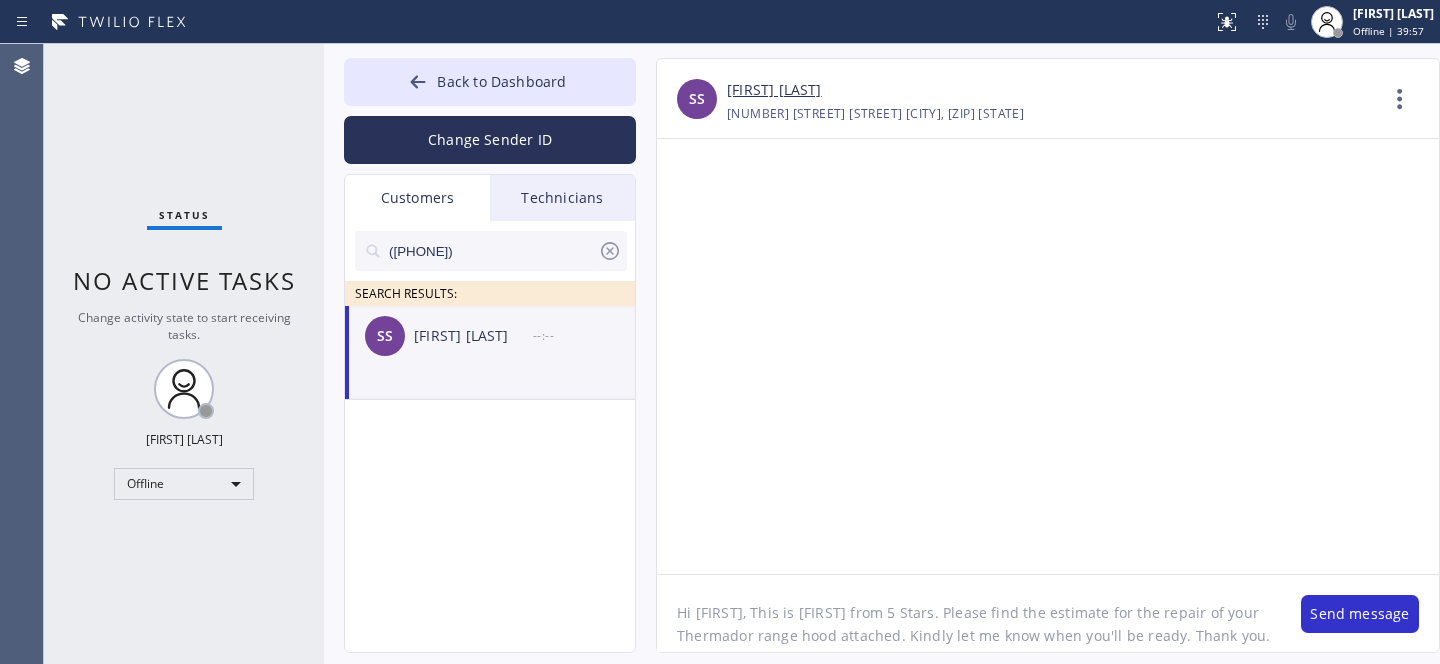 drag, startPoint x: 1171, startPoint y: 634, endPoint x: 1185, endPoint y: 631, distance: 14.3178215 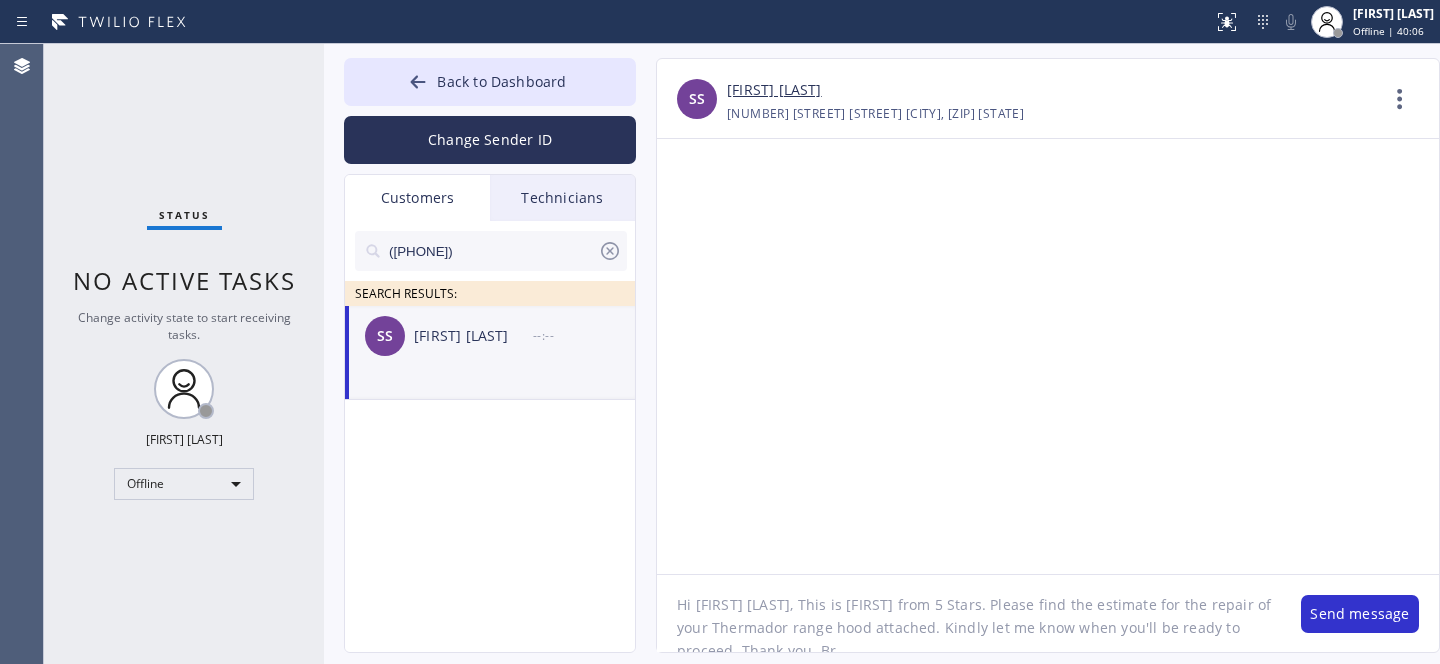 scroll, scrollTop: 19, scrollLeft: 0, axis: vertical 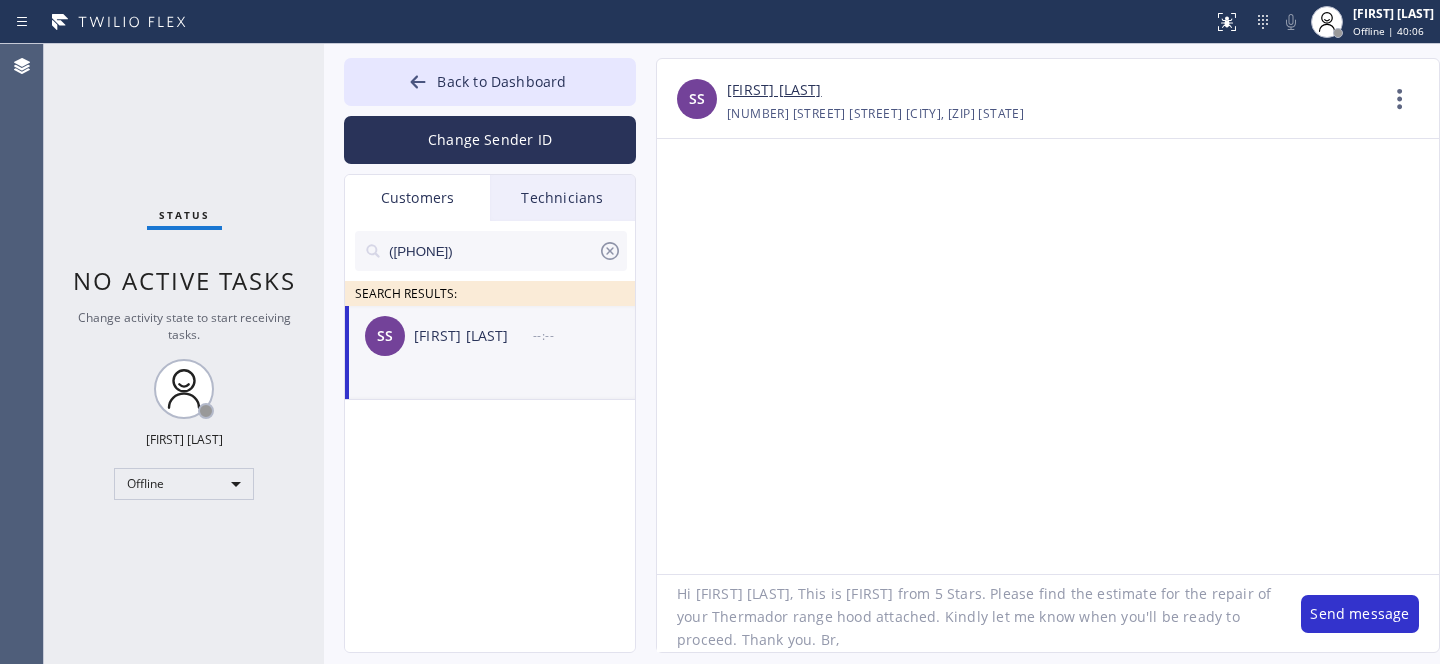 type on "Hi [FIRST] [LAST], This is [FIRST] from 5 Stars. Please find the estimate for the repair of your Thermador range hood attached. Kindly let me know when you'll be ready to proceed. Thank you. Br," 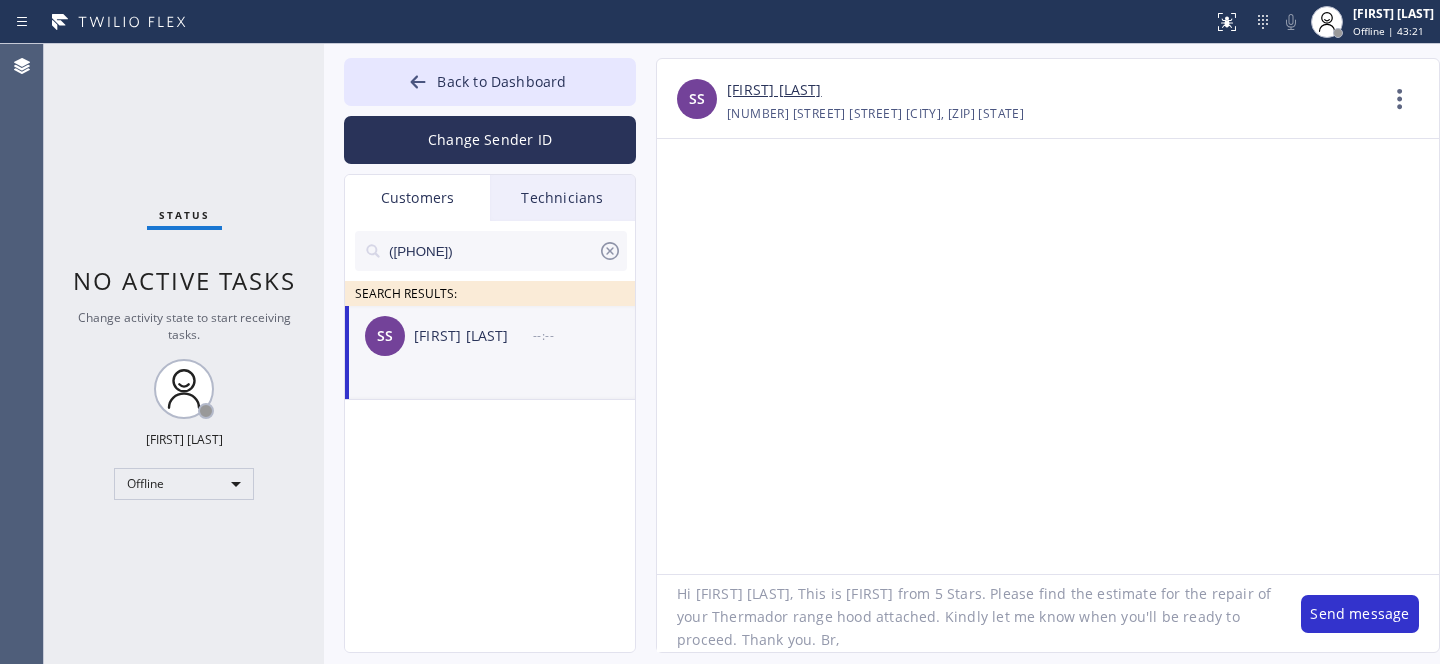 click on "Hi [FIRST] [LAST], This is [FIRST] from 5 Stars. Please find the estimate for the repair of your Thermador range hood attached. Kindly let me know when you'll be ready to proceed. Thank you. Br," 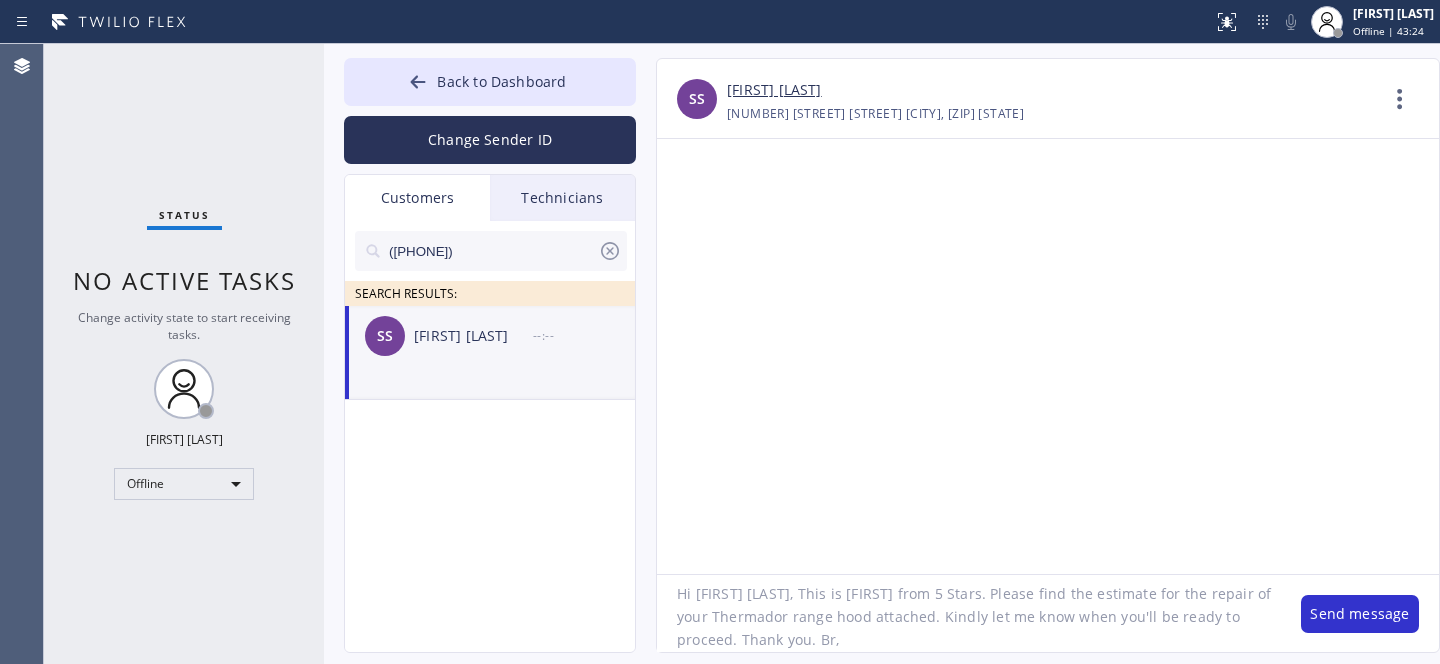 click on "Back to Dashboard Change Sender ID Customers Technicians (510) 508-2316 SEARCH RESULTS: SS Shin Sun --:-- -- null null [DATE] [TIME] Hi, this is the technician for your appliance. I’m still at my previous job when I’ll be done here. I’ll be on the way. Sorry for the delay. I will let you know when I’ll be on the way thanks. -- null null [DATE] [TIME] [FIRST], the installation is booked today 1-4 as discussed over the phone with you. Plz don't miss it.  -- null null [DATE] [TIME] Hi. You just added job # Y3U584. Viking brand is not in my service list. Please remove it from my schedule [FIRST] [LAST] [DATE] [TIME] "[FIRST], I need to hear from someone today with a date as to when [FIRST], the tech on this job, is going to install the compressor for my subzero refrigerator/freezer. you sent me a text on Monday, June 23 stating that the part was expected between June 27 and July 2. It is now July 7 and I still have no word." Q6XKQQ	 -- null null [DATE] [TIME] Is the fridge and freezer not staying cold? -- --" at bounding box center [882, 354] 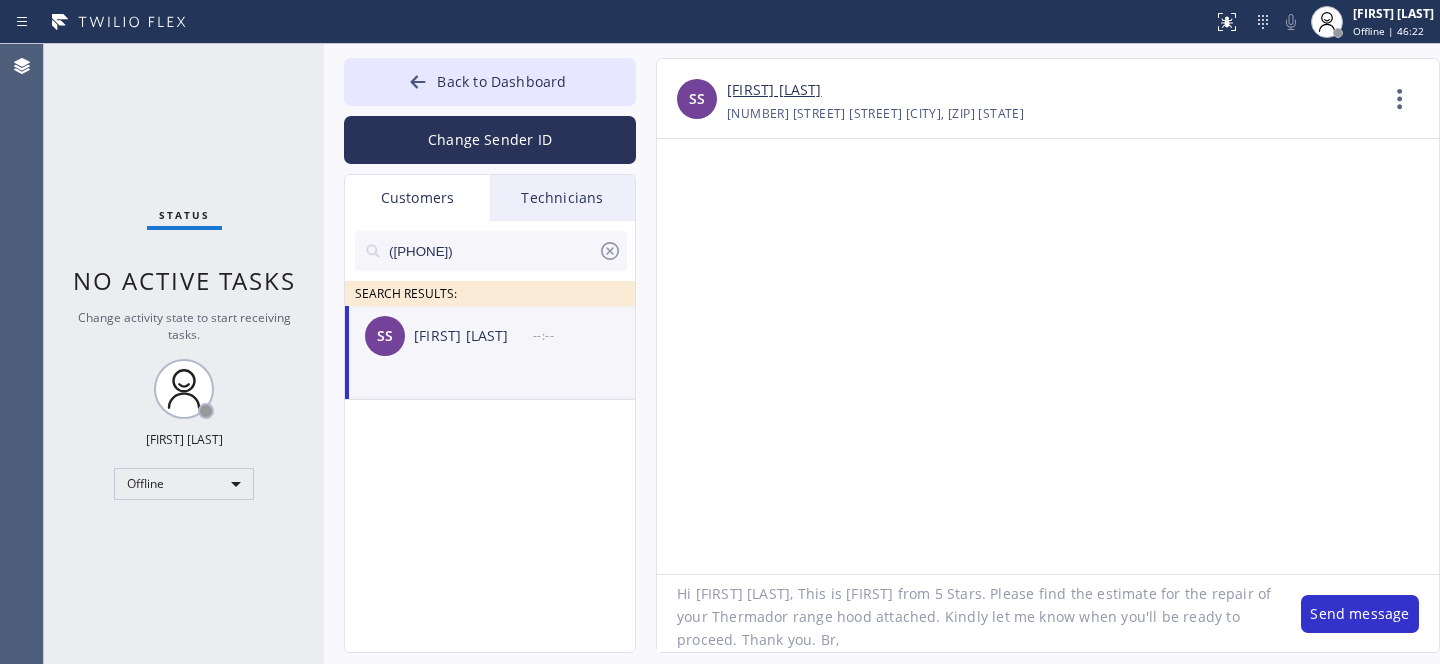 click on "[FIRST] [LAST]" at bounding box center [473, 336] 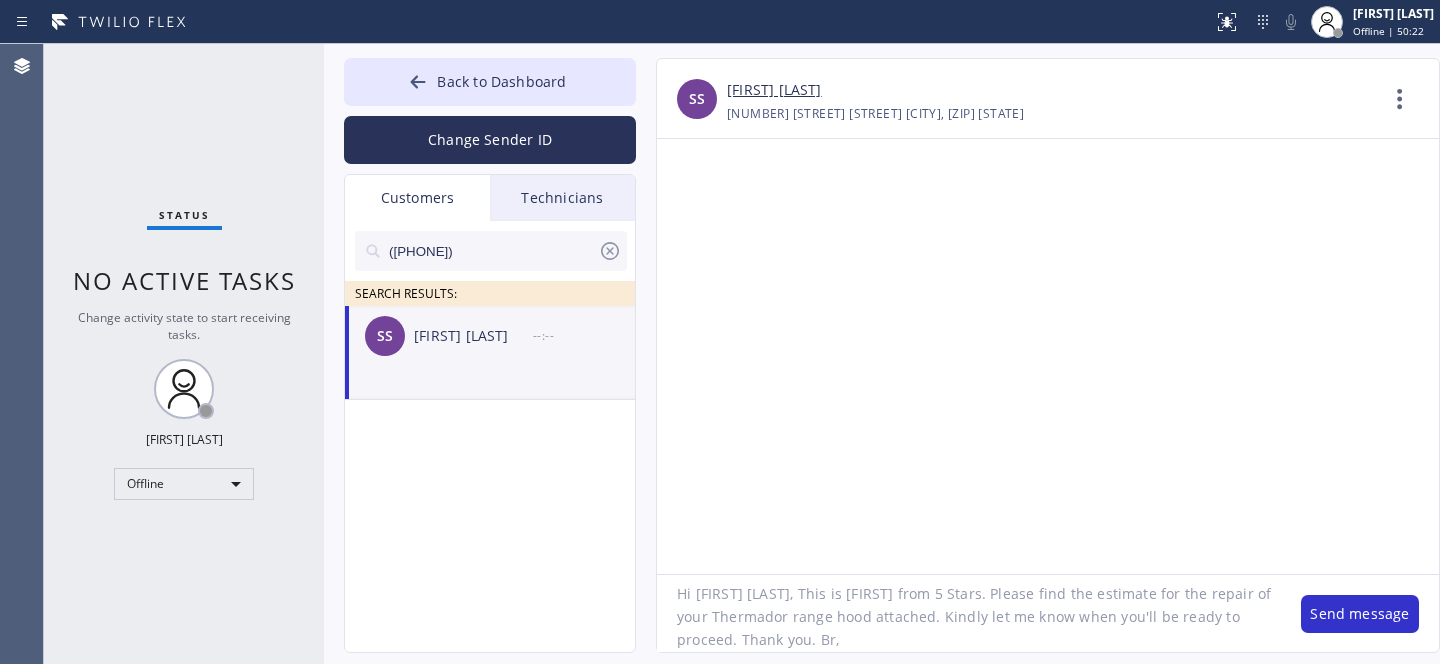 click on "Hi [FIRST] [LAST], This is [FIRST] from 5 Stars. Please find the estimate for the repair of your Thermador range hood attached. Kindly let me know when you'll be ready to proceed. Thank you. Br," 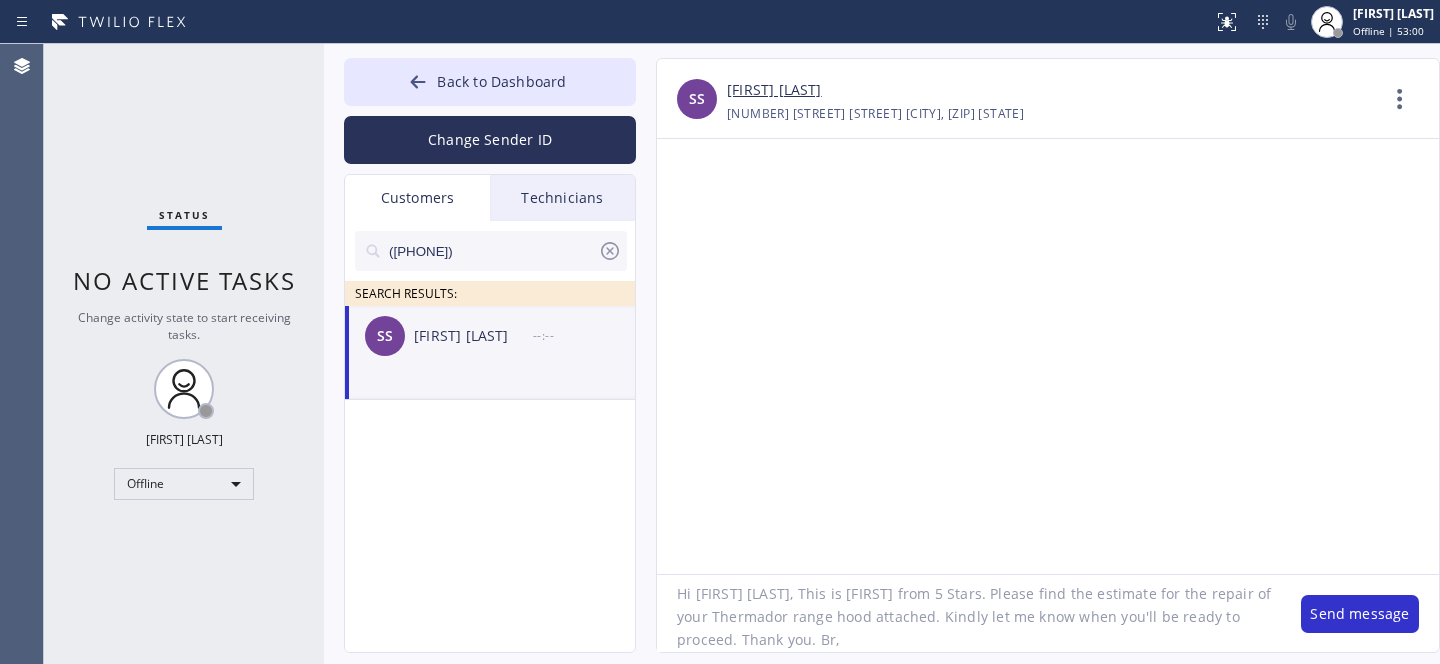 click on "Hi [FIRST] [LAST], This is [FIRST] from 5 Stars. Please find the estimate for the repair of your Thermador range hood attached. Kindly let me know when you'll be ready to proceed. Thank you. Br," 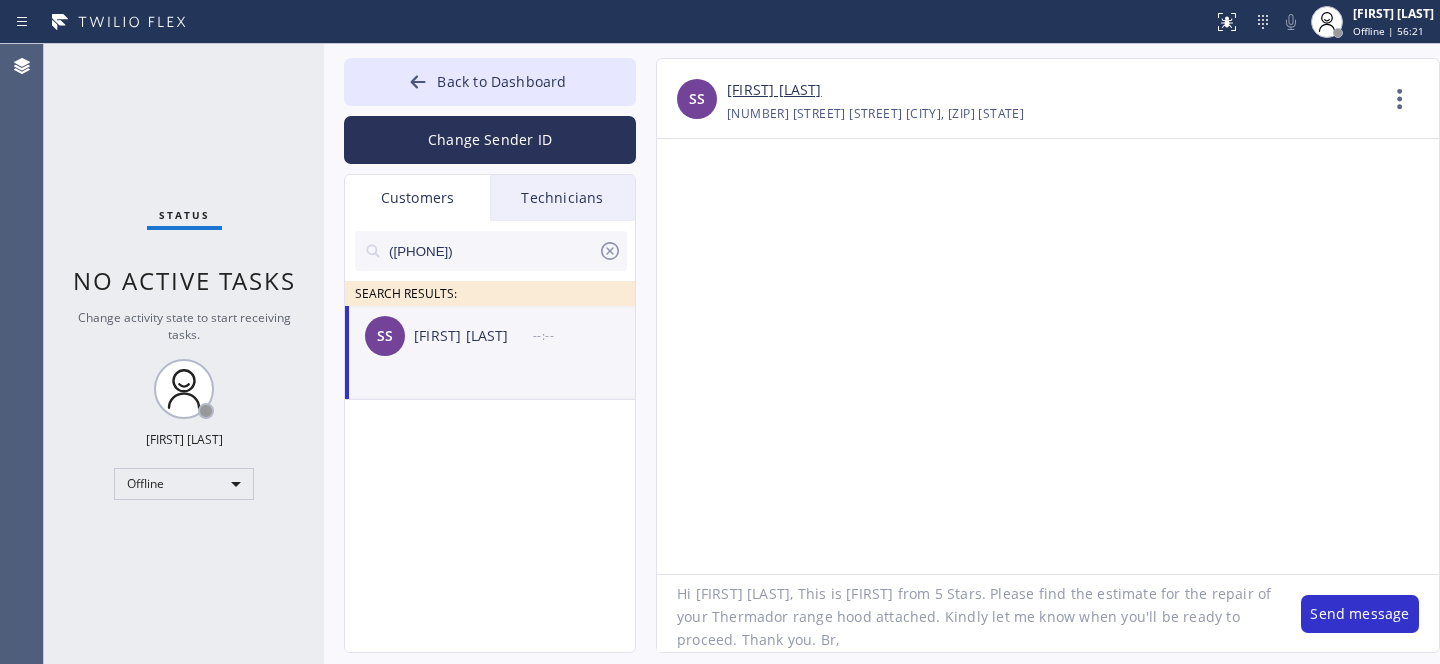 click on "Hi [FIRST] [LAST], This is [FIRST] from 5 Stars. Please find the estimate for the repair of your Thermador range hood attached. Kindly let me know when you'll be ready to proceed. Thank you. Br," 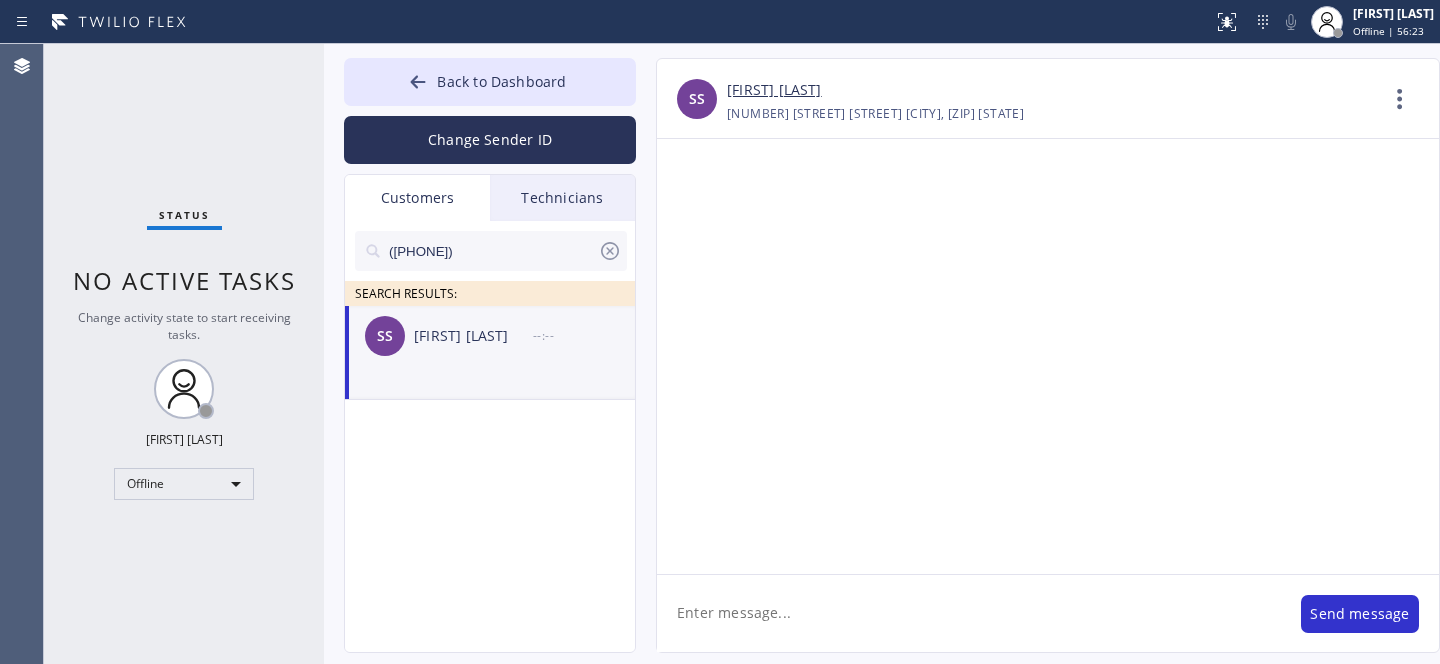 scroll, scrollTop: 0, scrollLeft: 0, axis: both 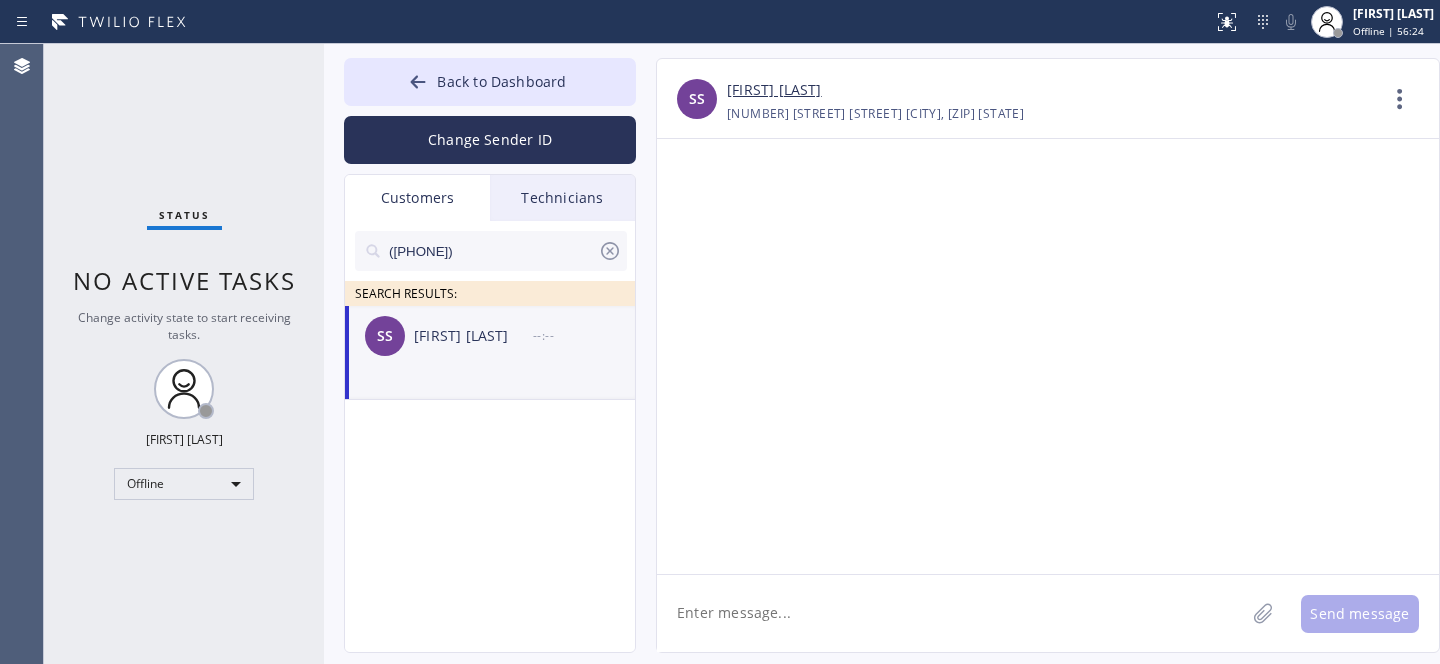 type 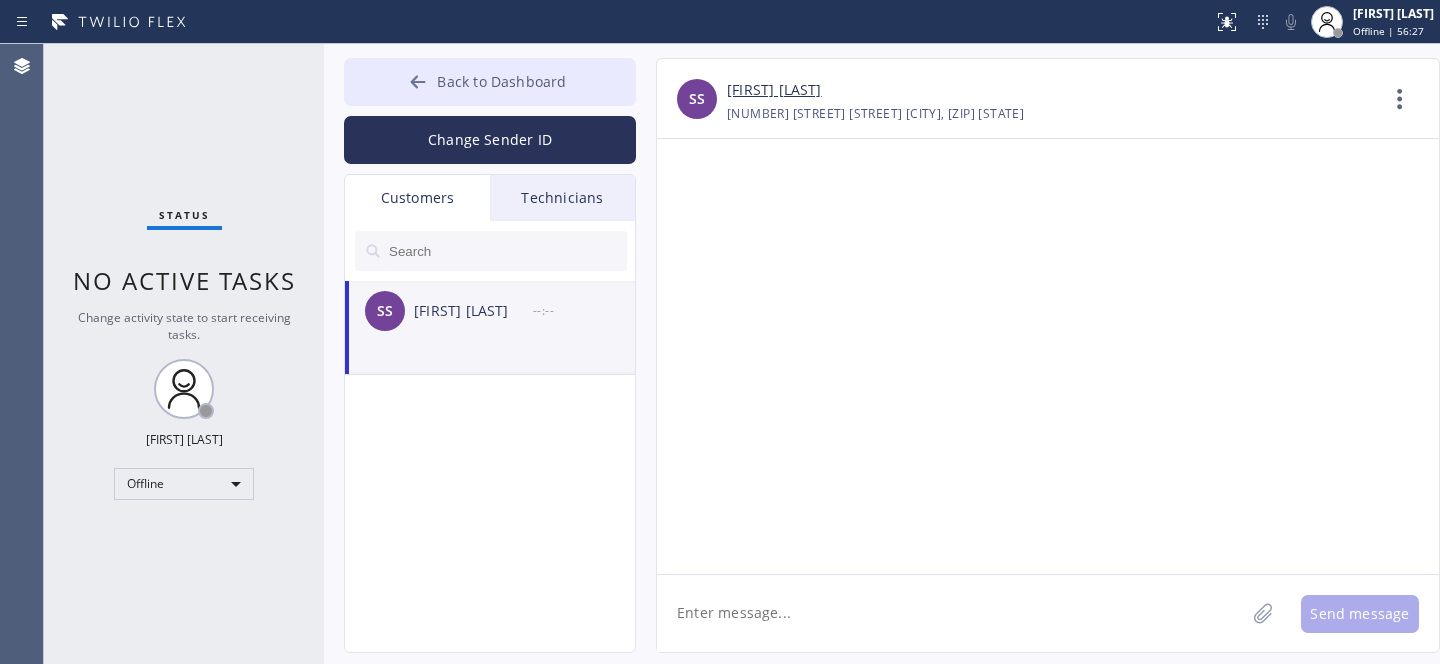 click 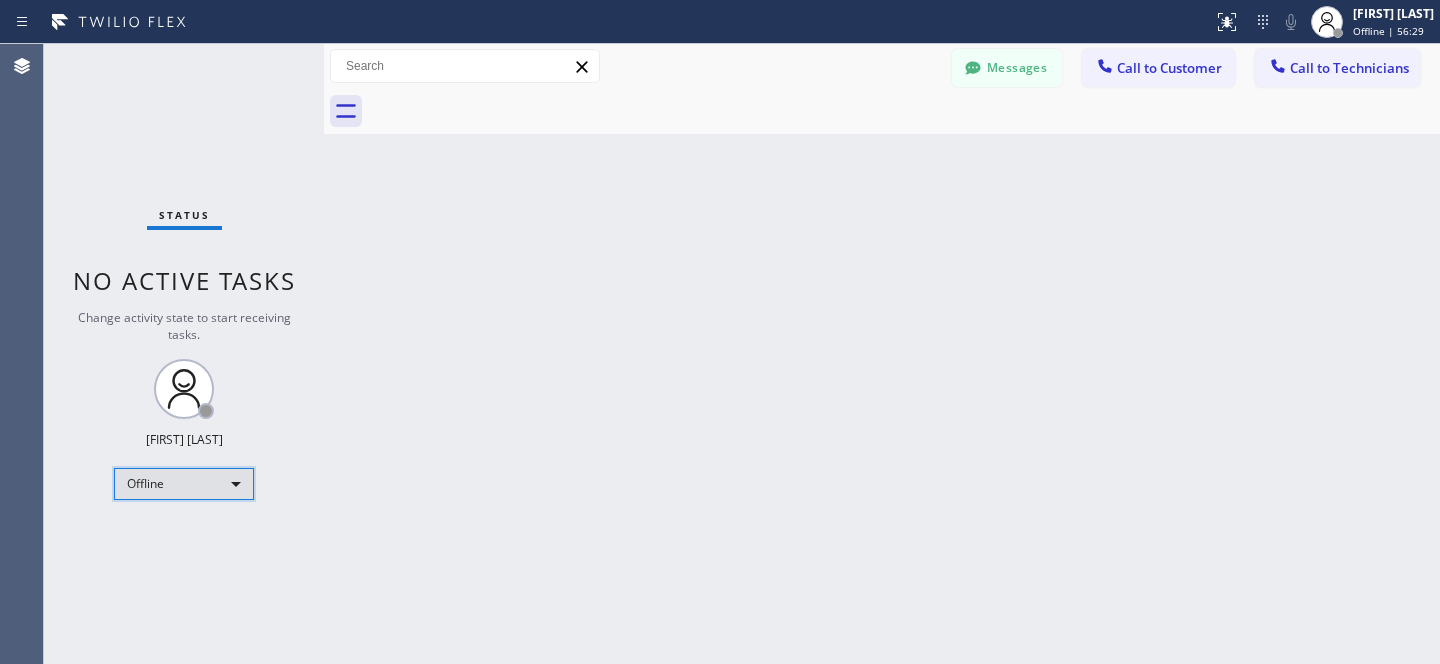 click on "Offline" at bounding box center (184, 484) 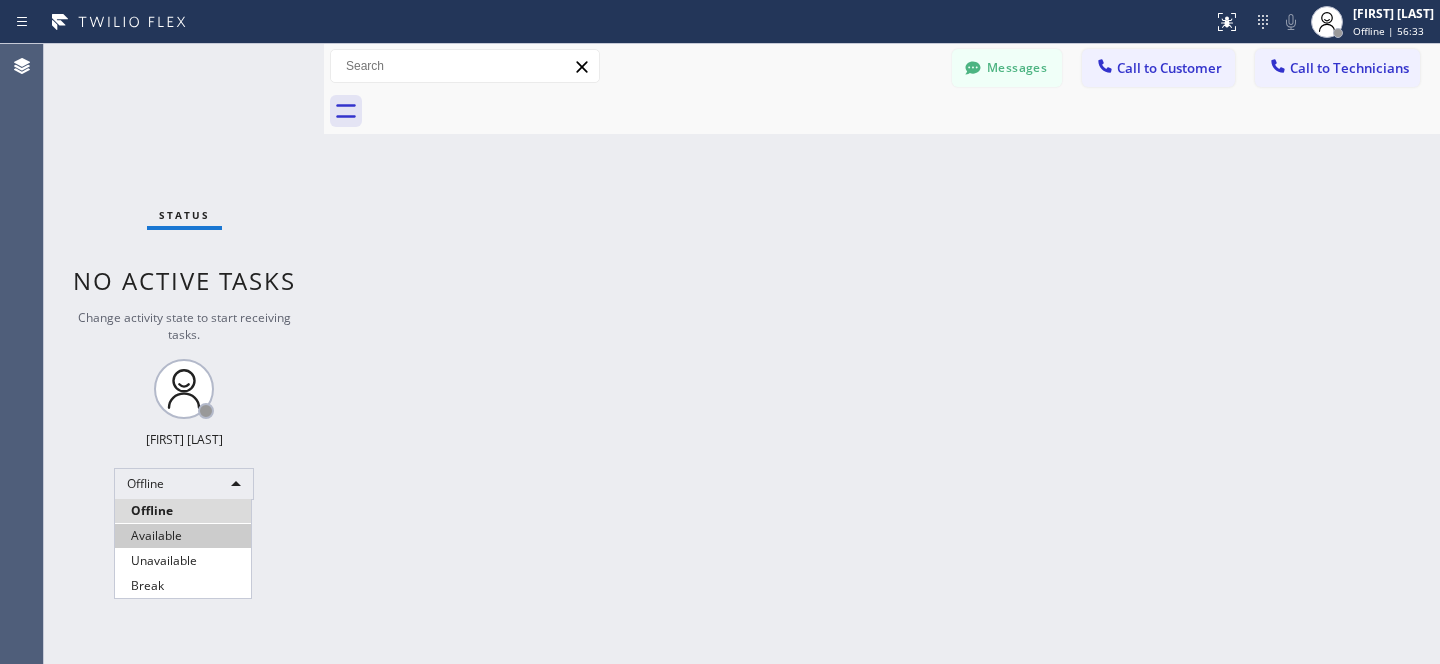 click on "Available" at bounding box center [183, 536] 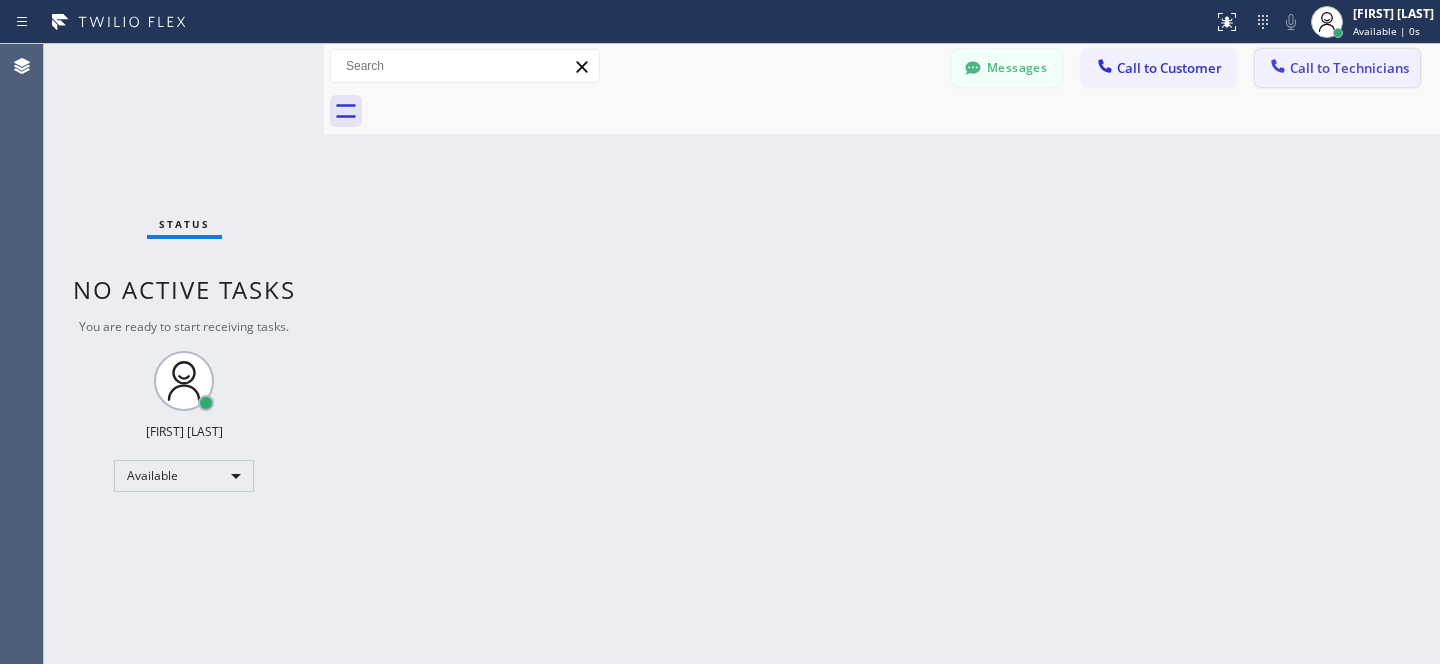click on "Call to Technicians" at bounding box center [1349, 68] 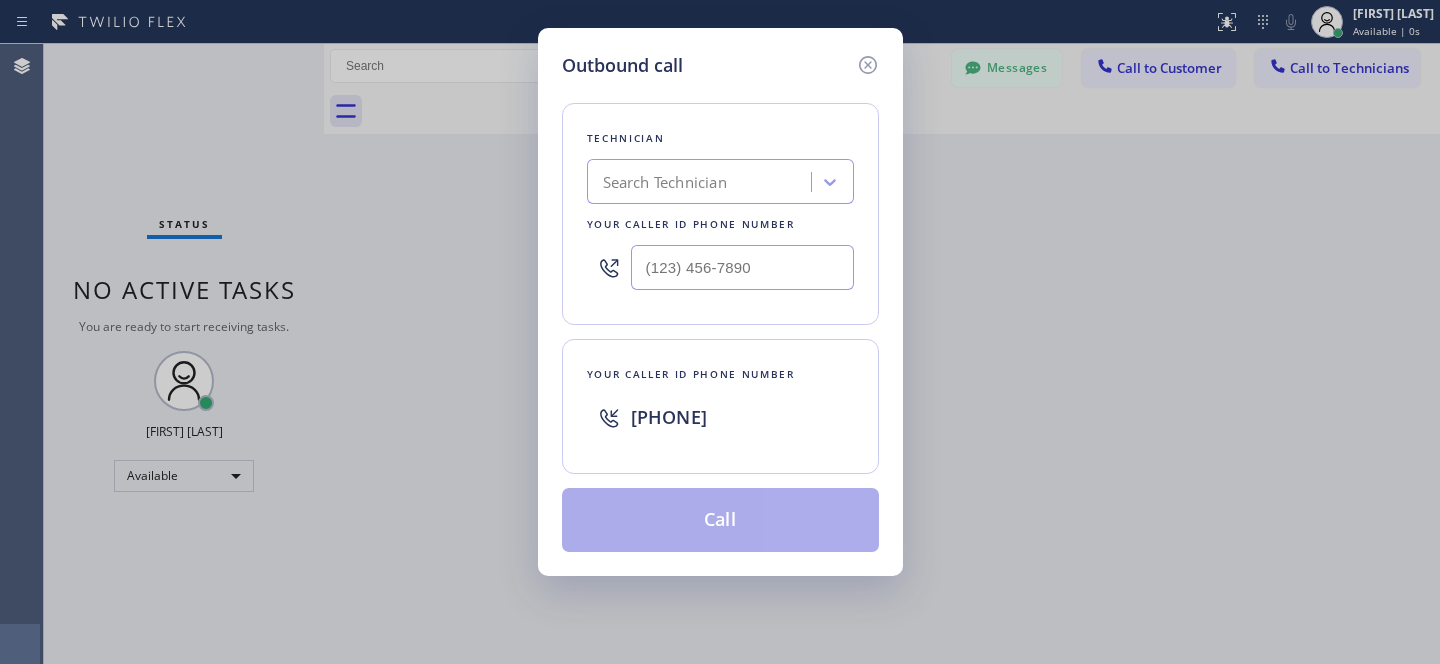 click on "Search Technician" at bounding box center [702, 182] 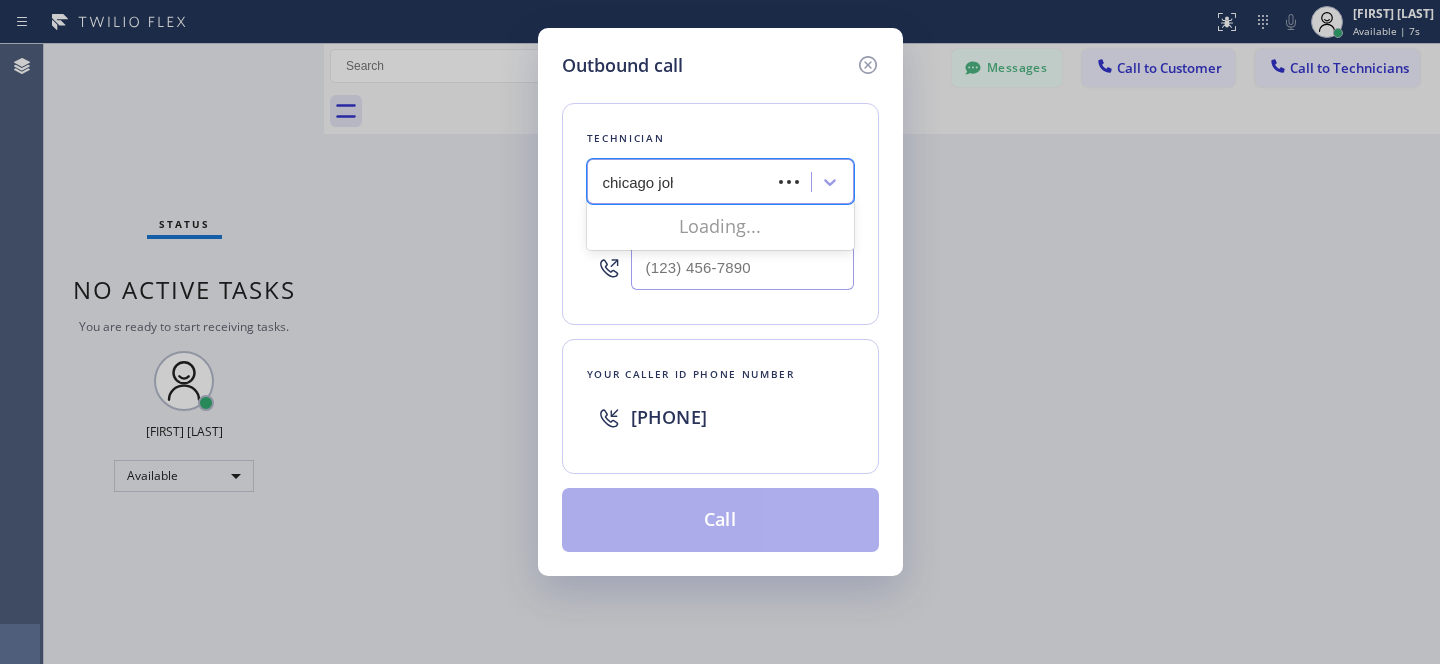 type on "[CITY] [FIRST]" 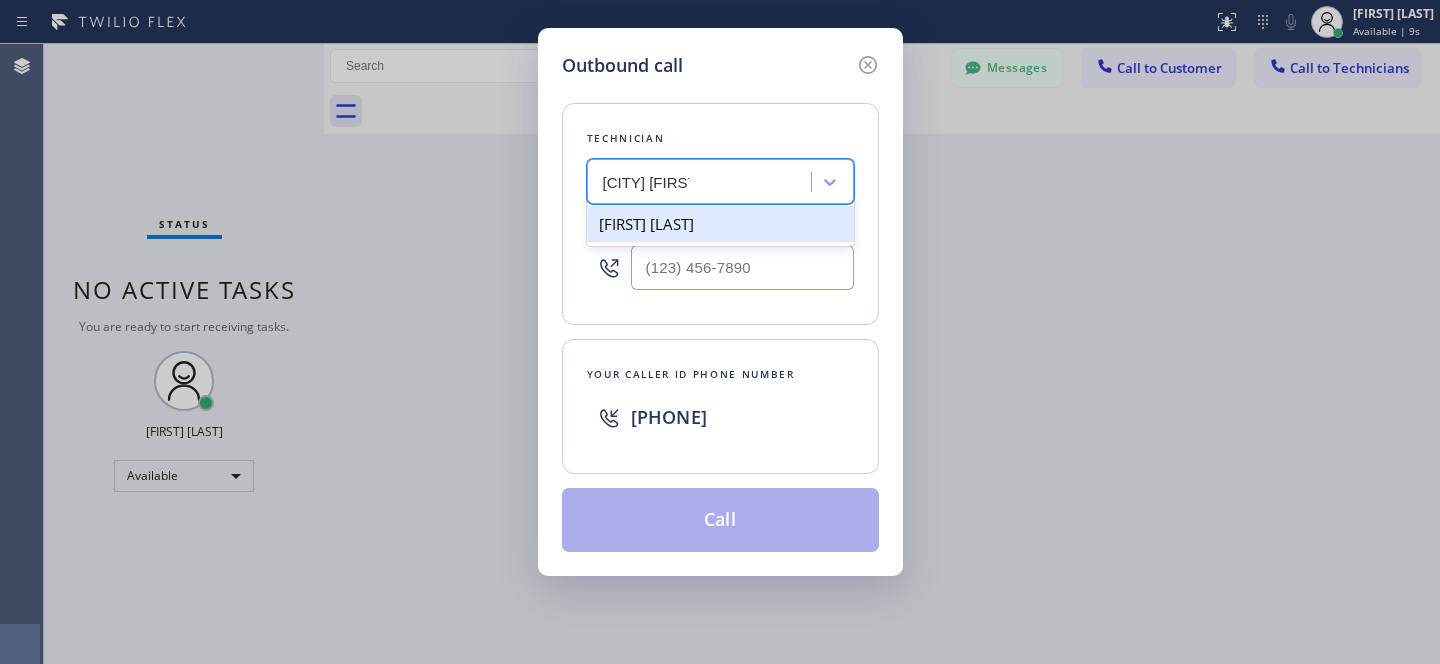 click on "[FIRST] [LAST]" at bounding box center (720, 224) 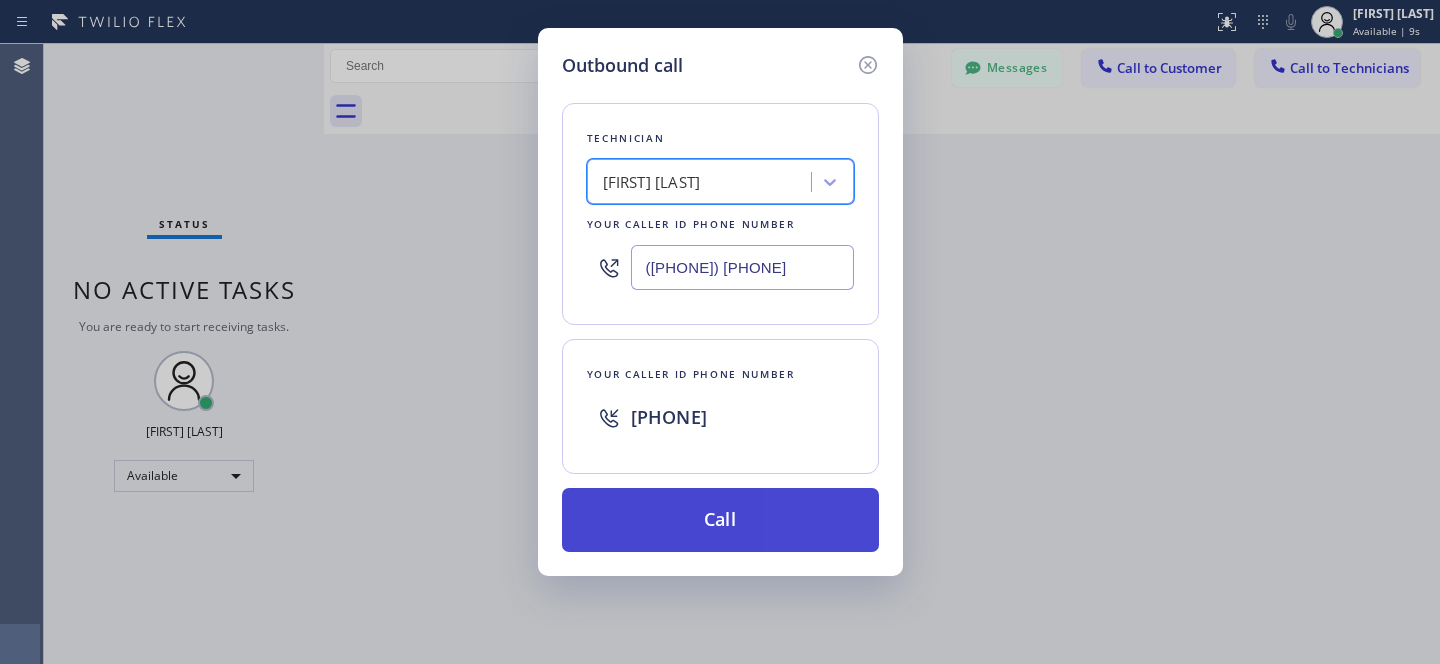 click on "Call" at bounding box center [720, 520] 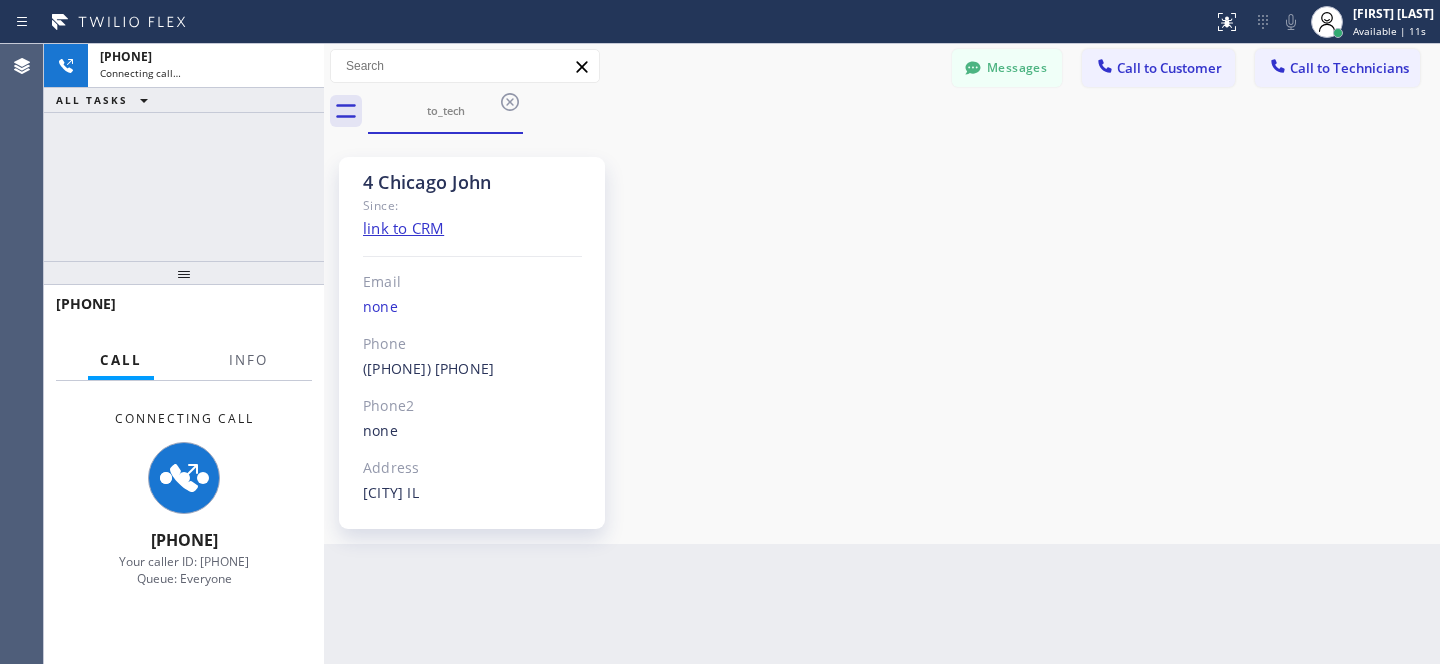 scroll, scrollTop: 534, scrollLeft: 0, axis: vertical 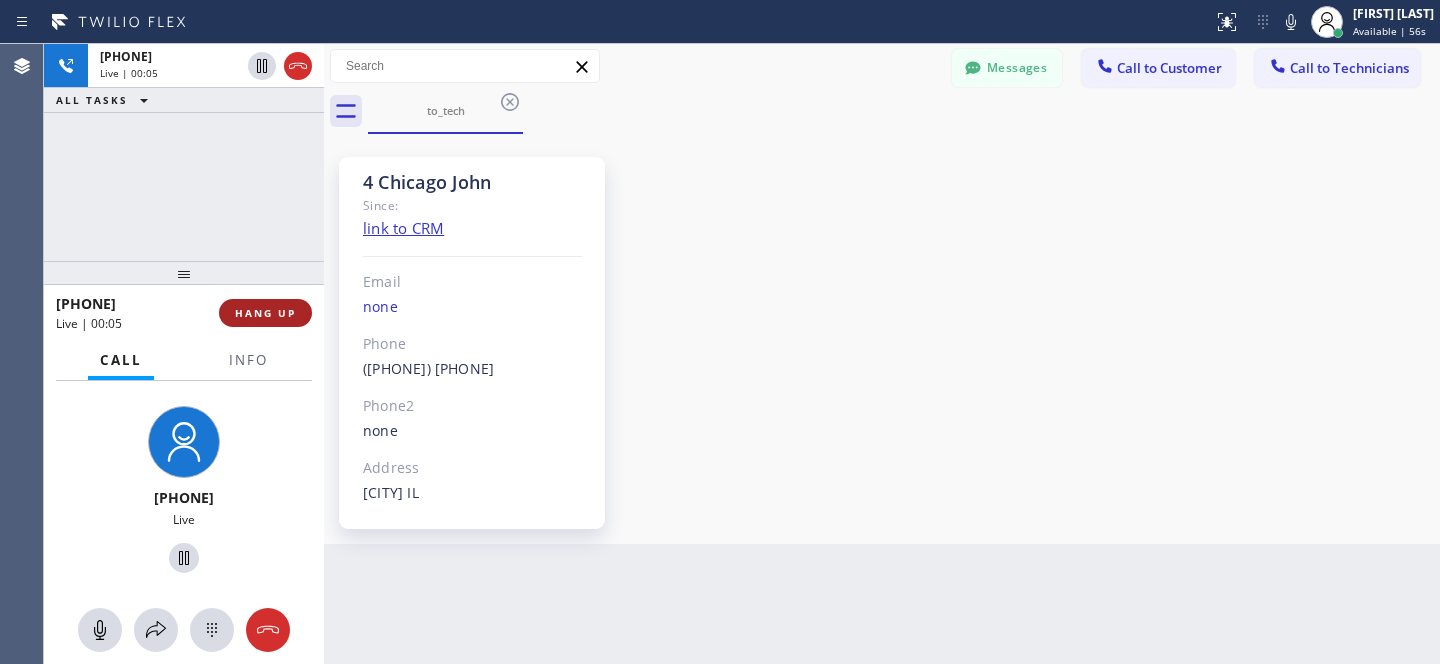 click on "HANG UP" at bounding box center (265, 313) 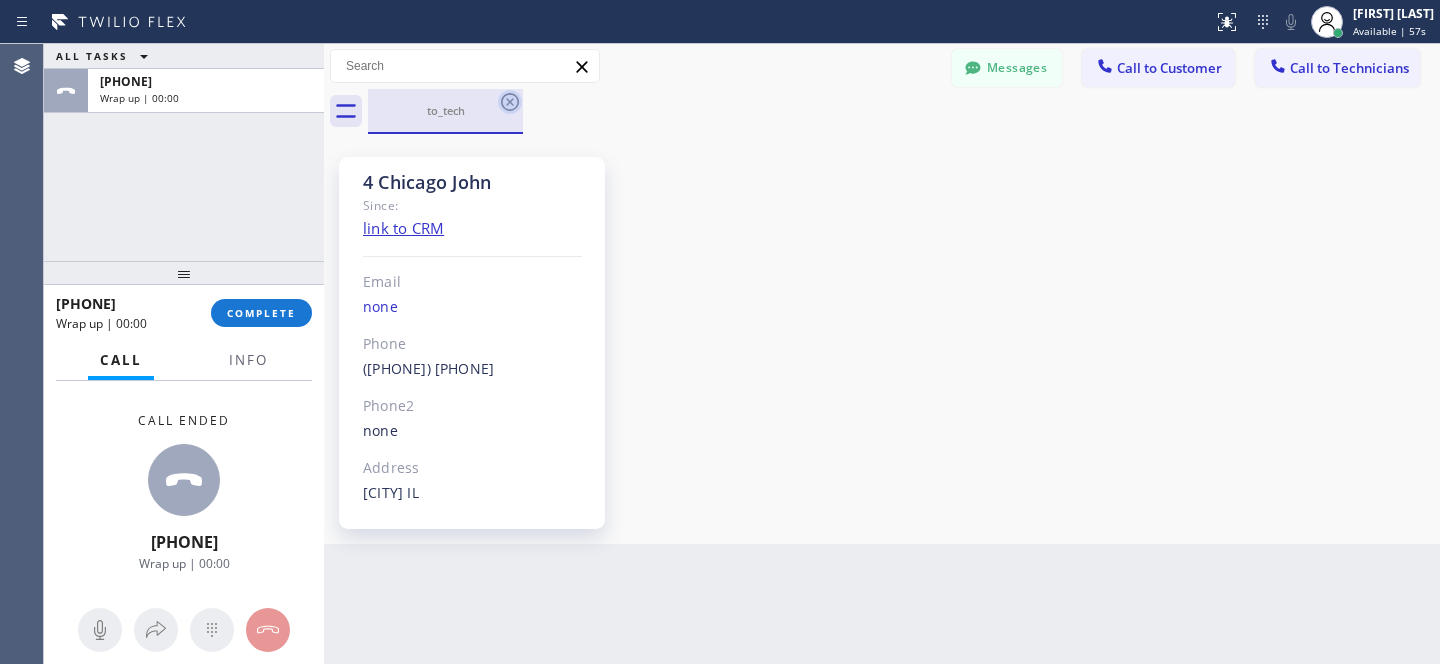 click 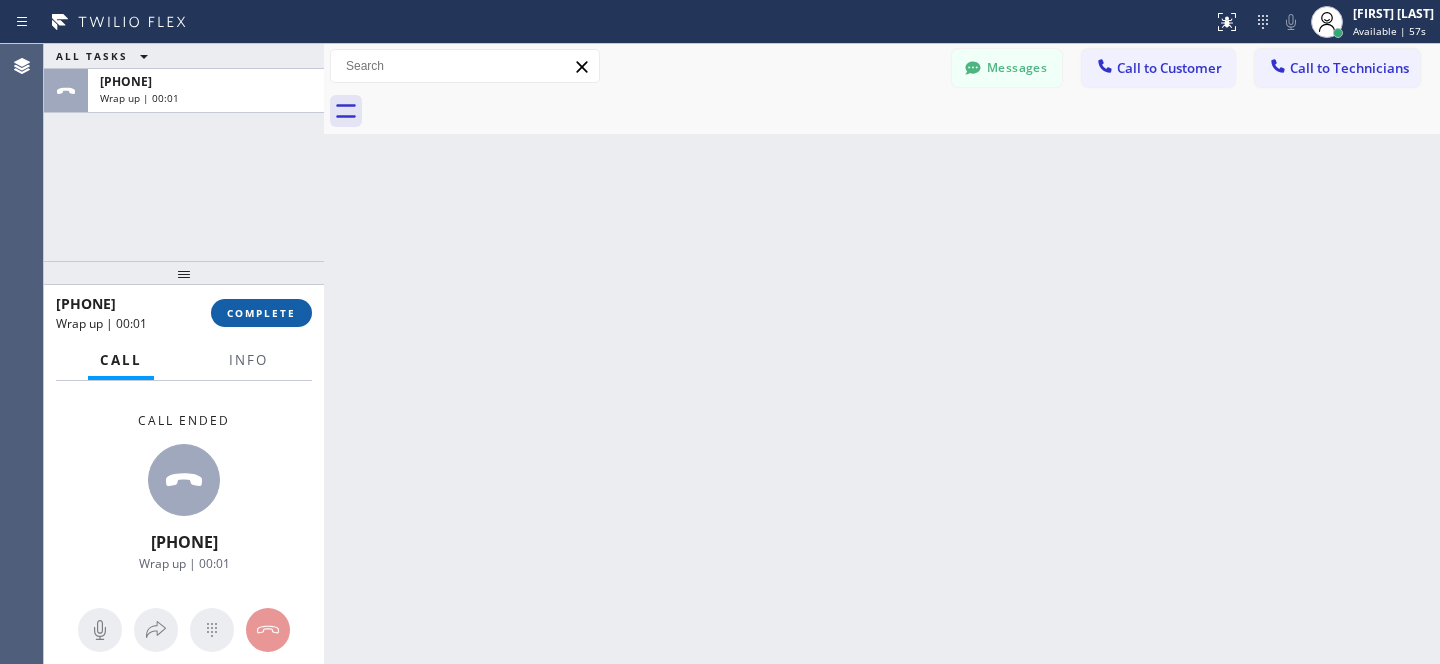 click on "COMPLETE" at bounding box center [261, 313] 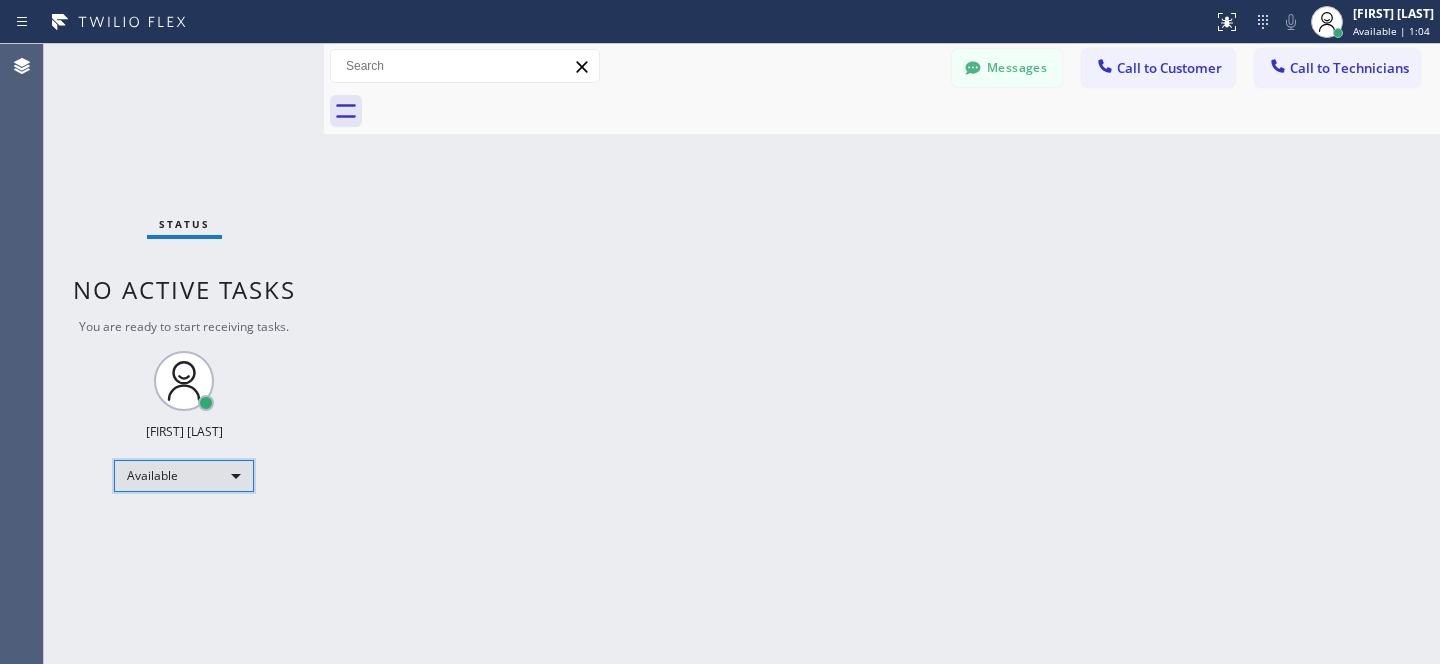 click on "Available" at bounding box center (184, 476) 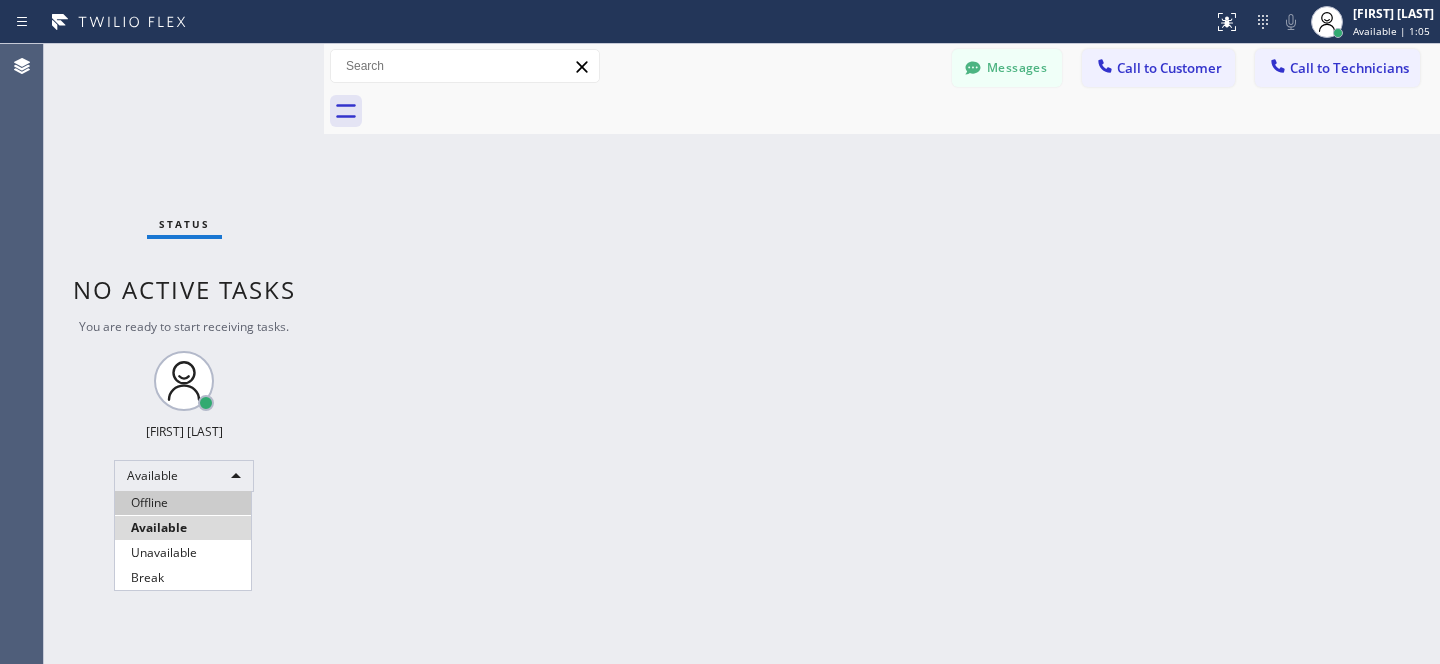 click on "Offline" at bounding box center (183, 503) 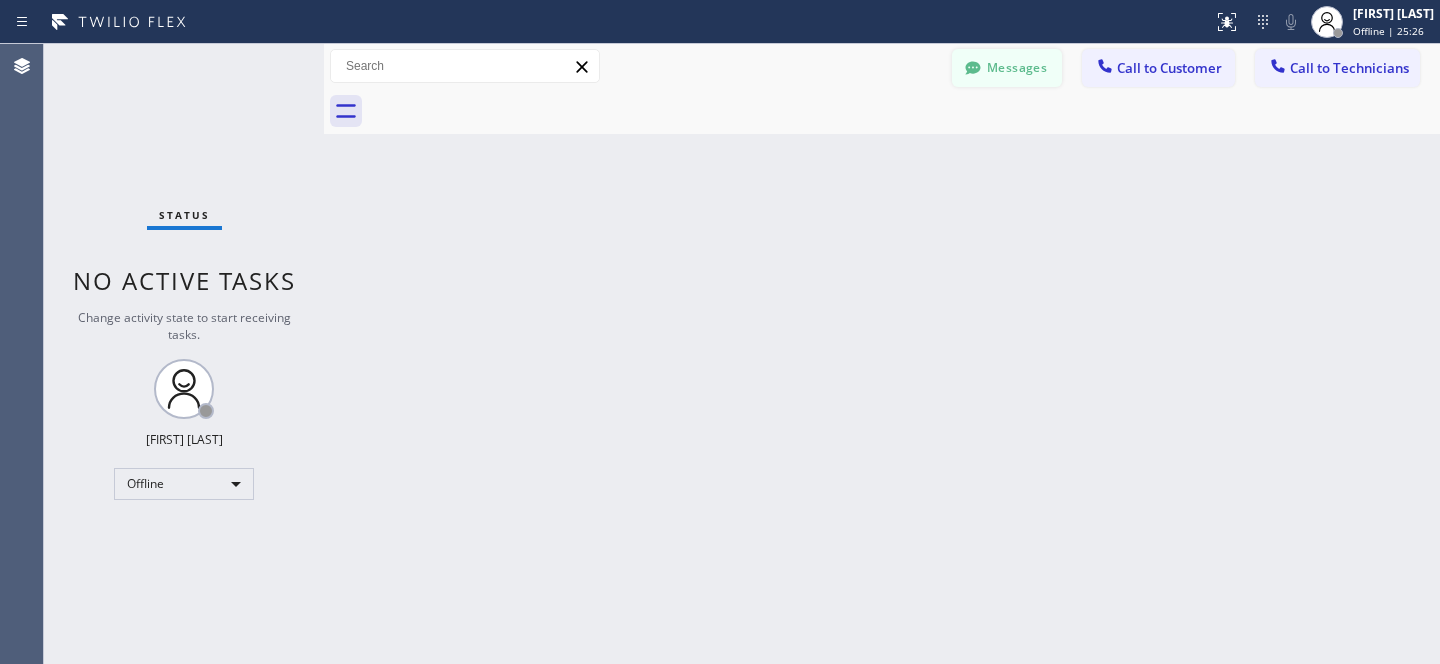 click on "Messages Call to Customer Call to Technicians Outbound call Location Search location Your caller id phone number Customer number Call Outbound call Technician Search Technician Your caller id phone number Your caller id phone number +14243061321 Call" at bounding box center (882, 66) 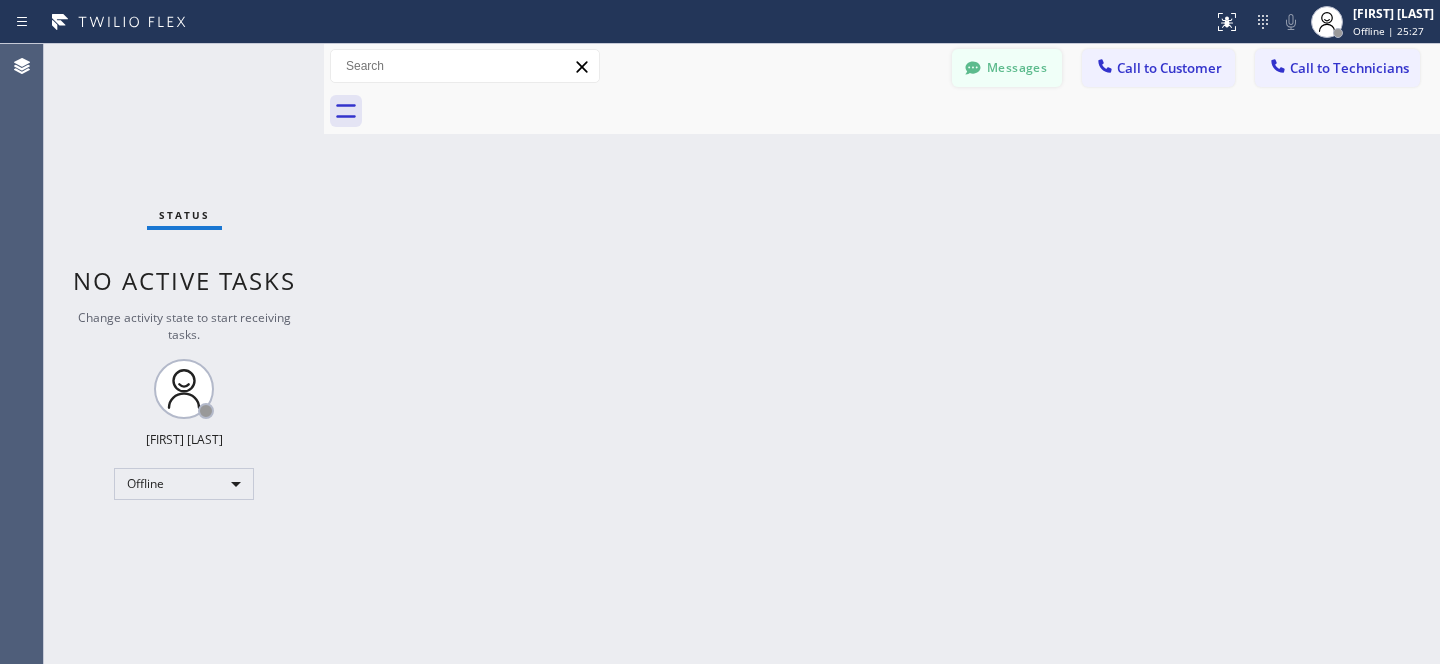 click on "Messages" at bounding box center [1007, 68] 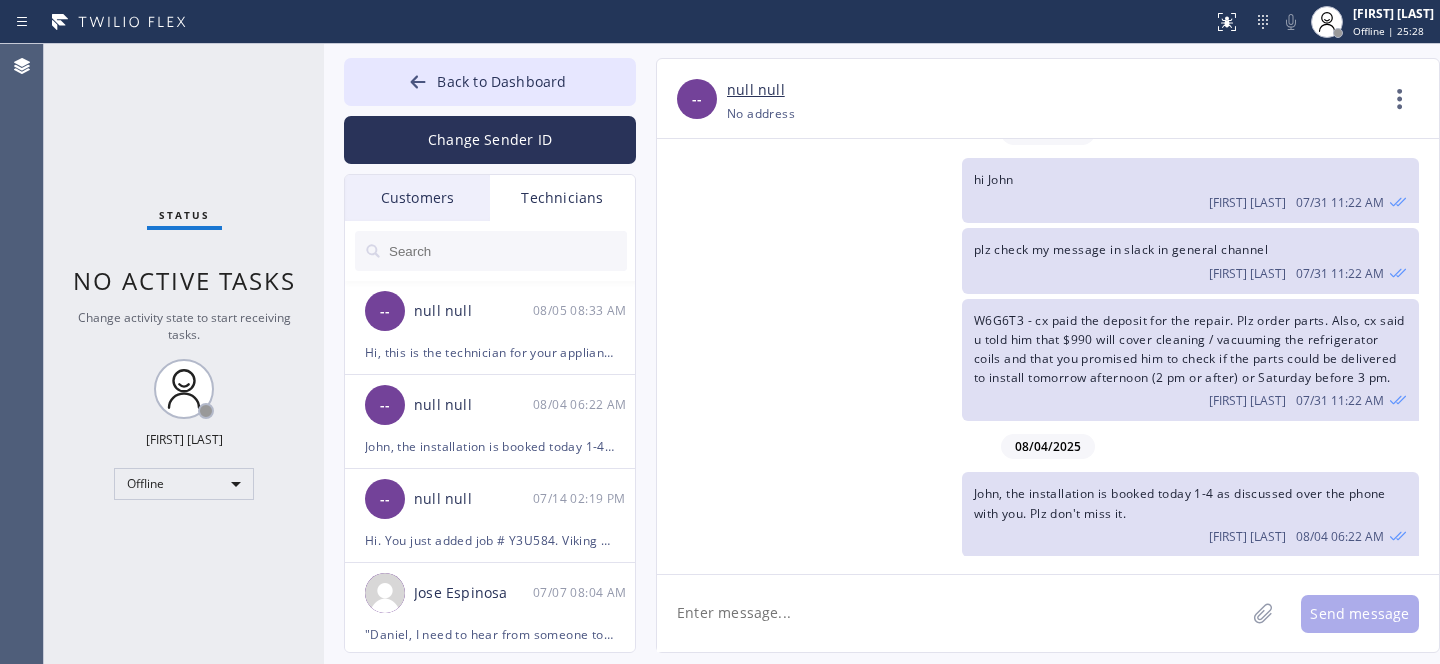 click on "Customers" at bounding box center (417, 198) 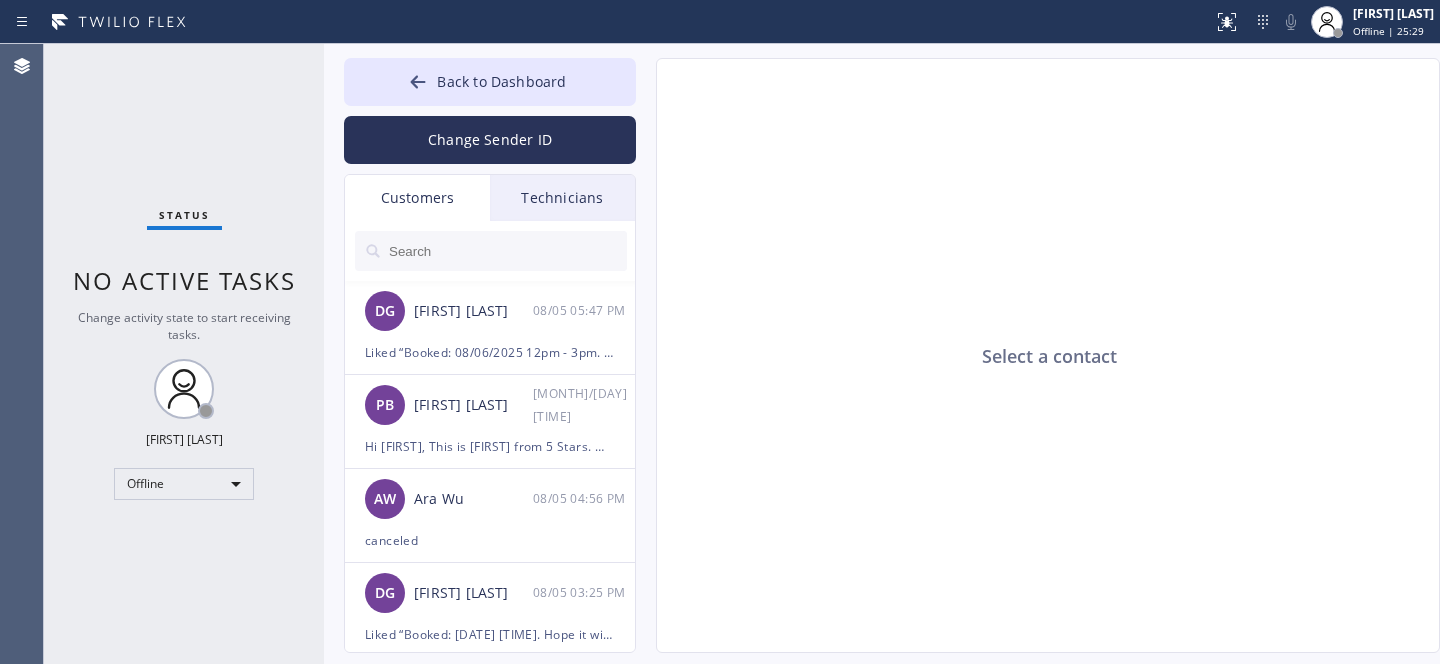click at bounding box center (507, 251) 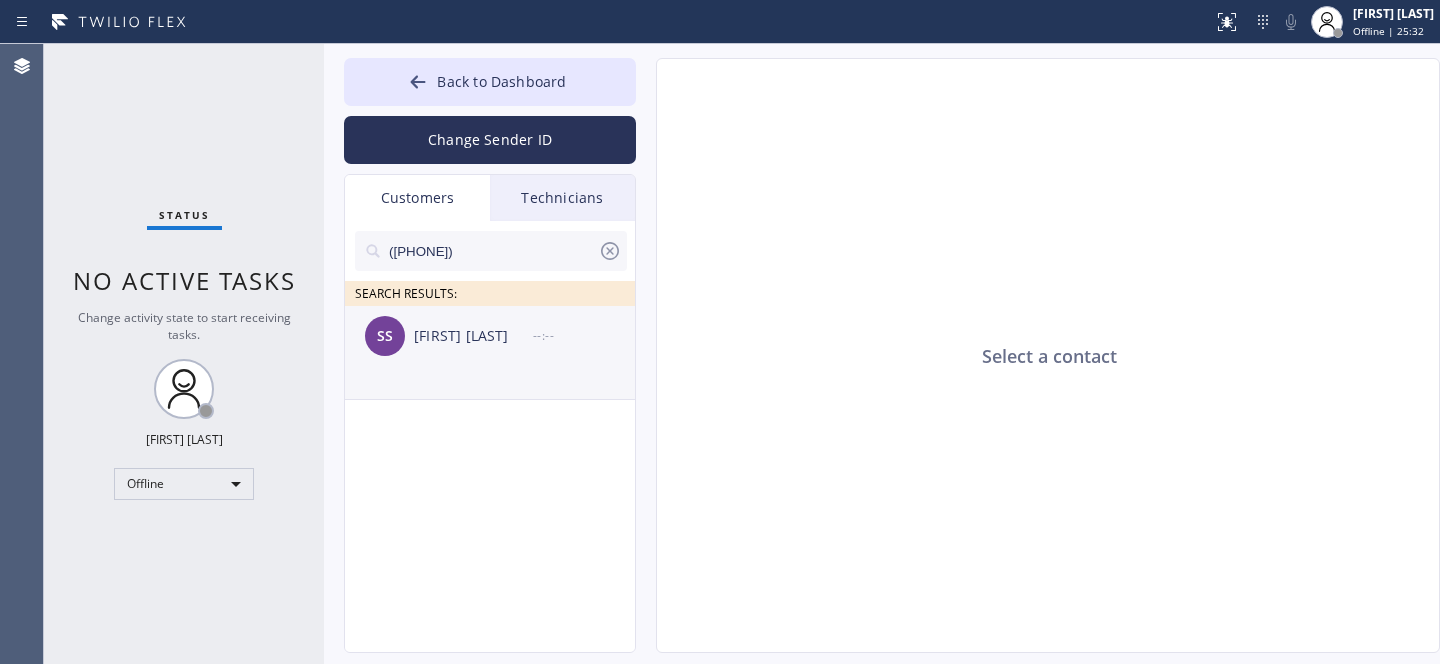 click on "SS [FIRST] [LAST] --:--" at bounding box center (491, 336) 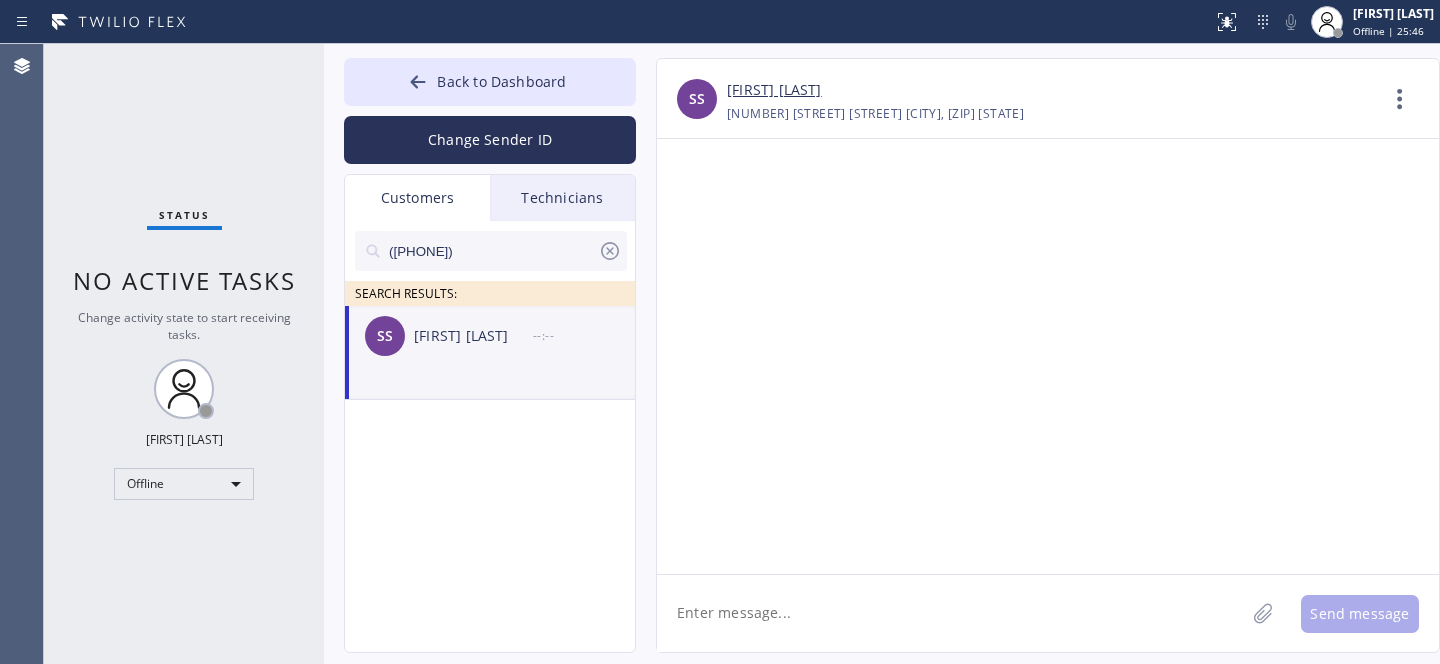 click on "[FIRST] [LAST]" at bounding box center (473, 336) 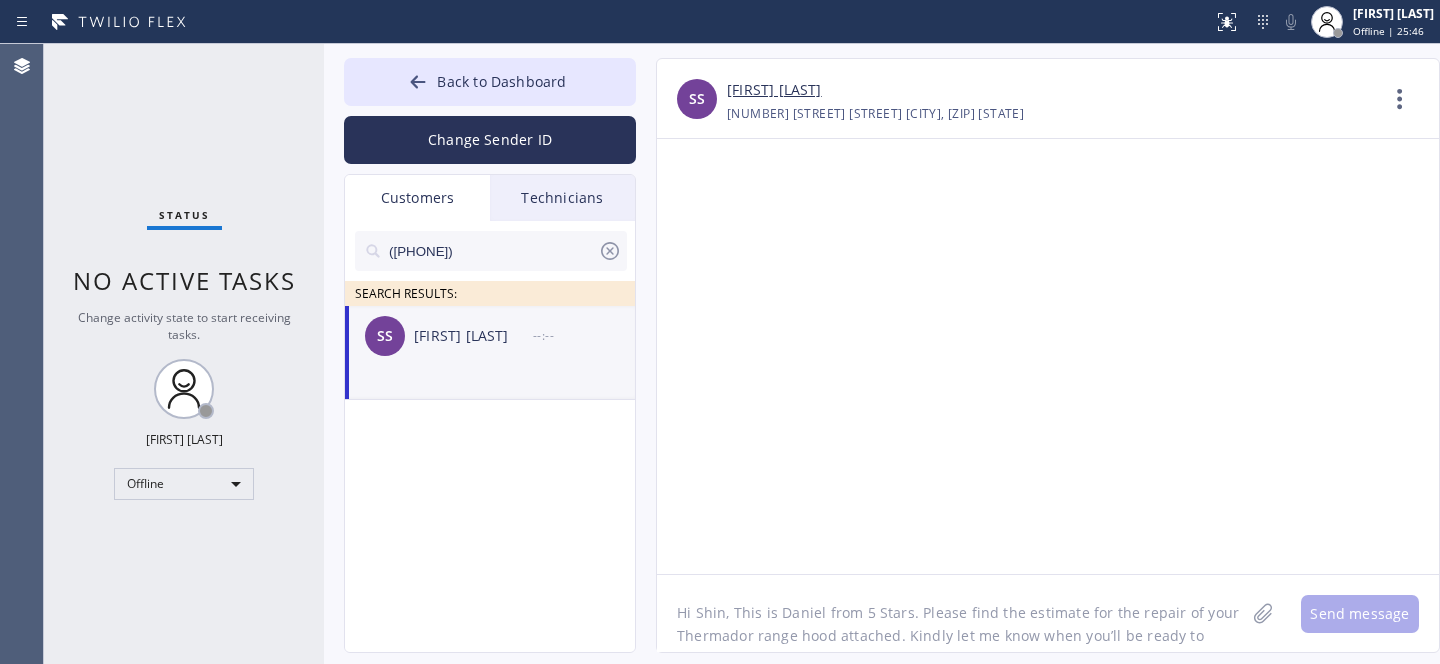 scroll, scrollTop: 16, scrollLeft: 0, axis: vertical 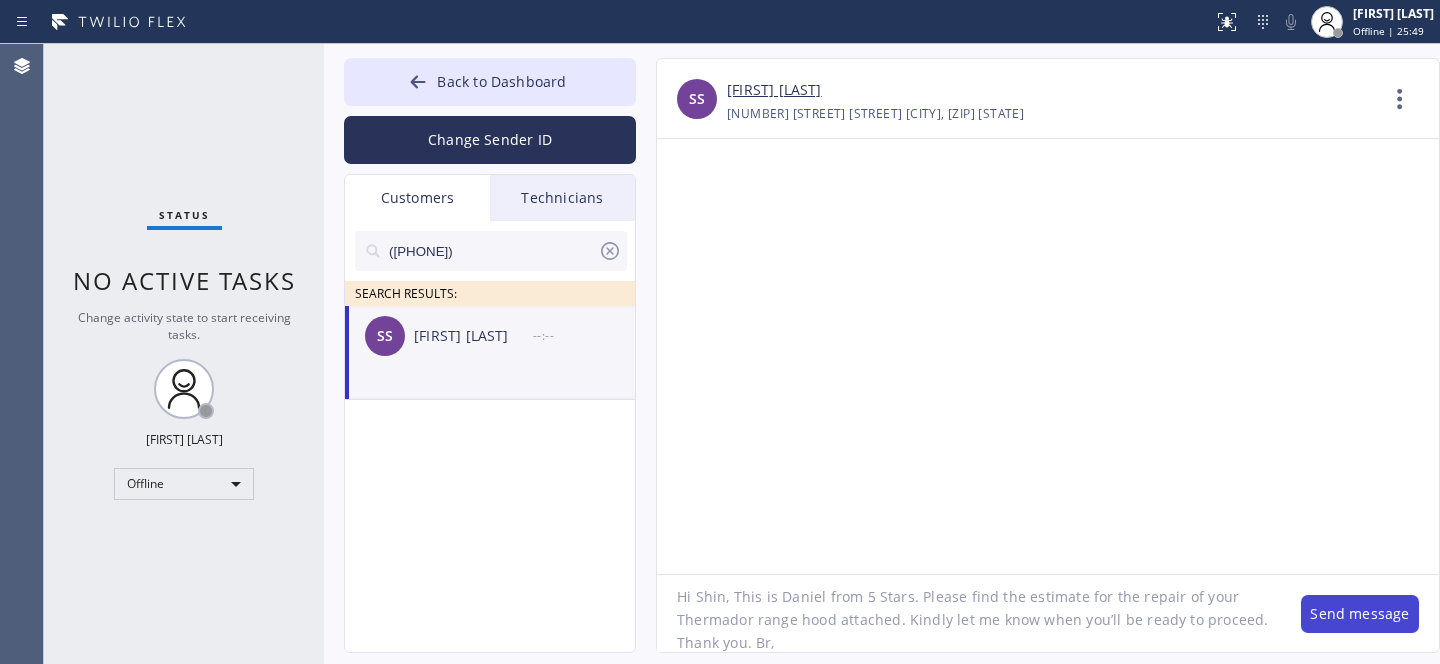 type on "Hi Shin, This is Daniel from 5 Stars. Please find the estimate for the repair of your Thermador range hood attached. Kindly let me know when you’ll be ready to proceed. Thank you. Br," 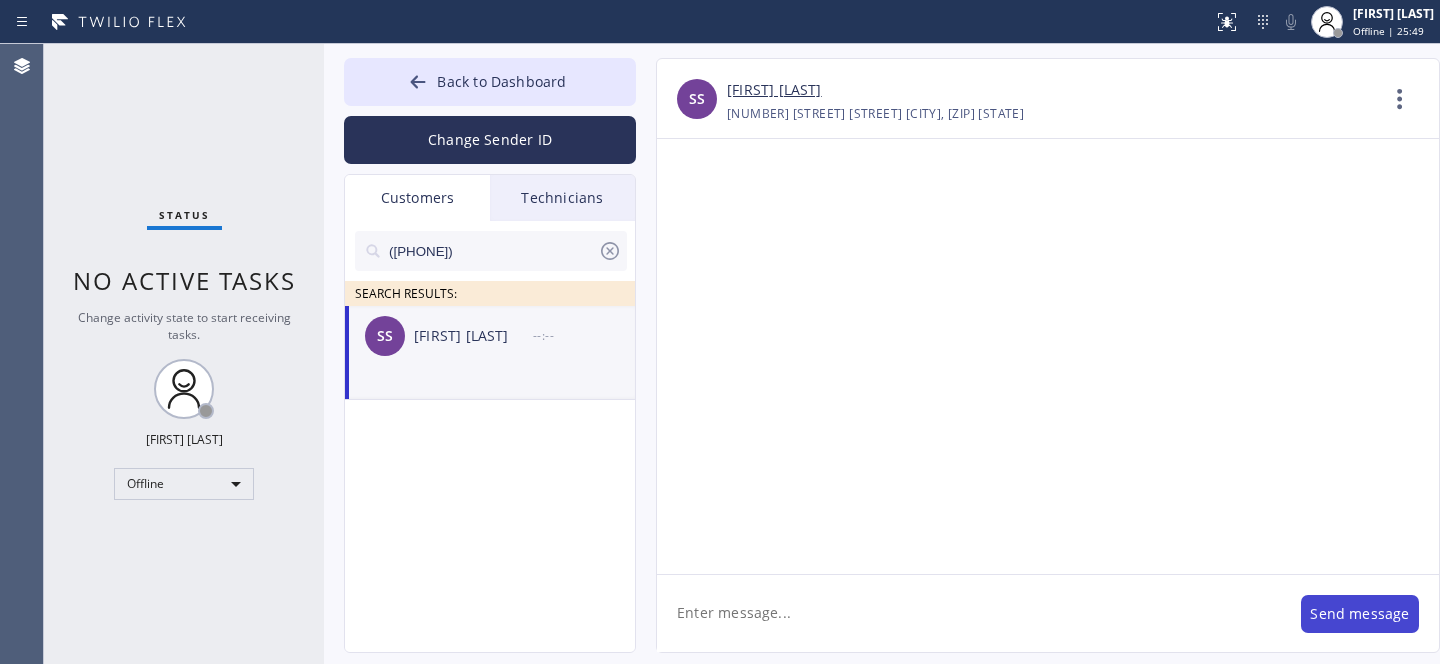 scroll, scrollTop: 0, scrollLeft: 0, axis: both 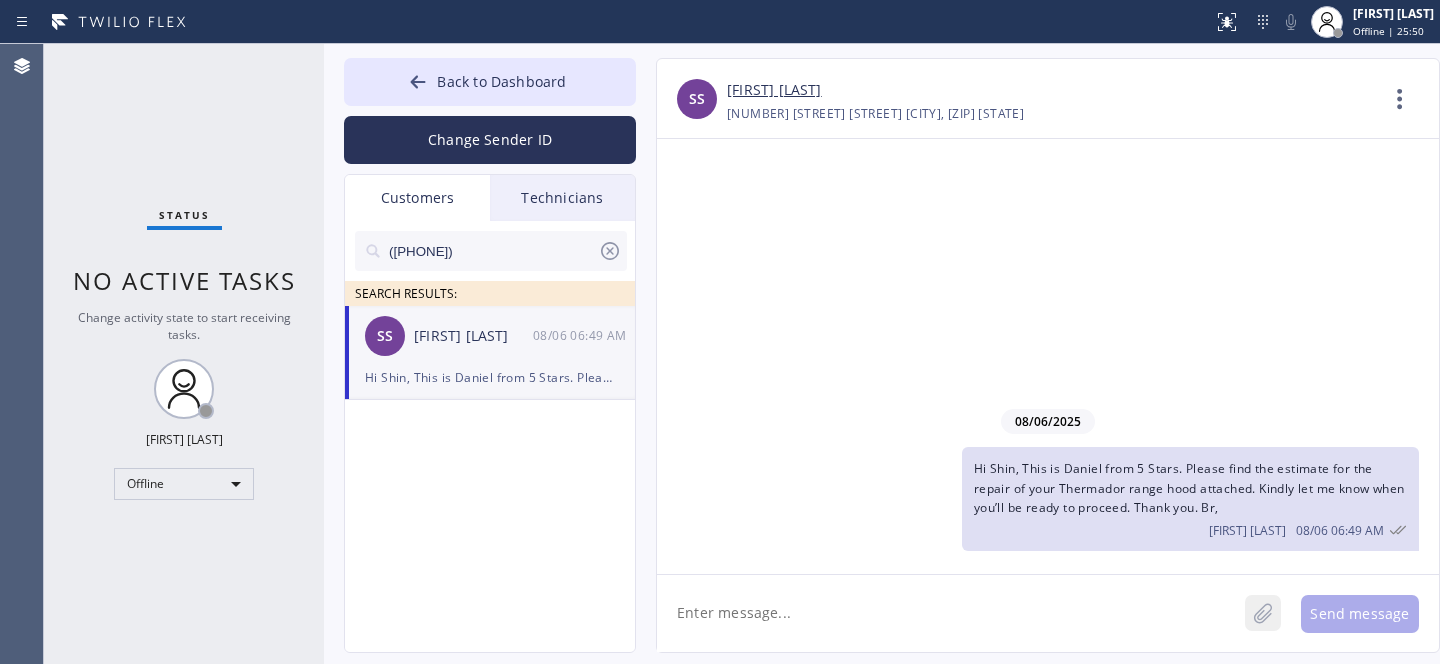 click 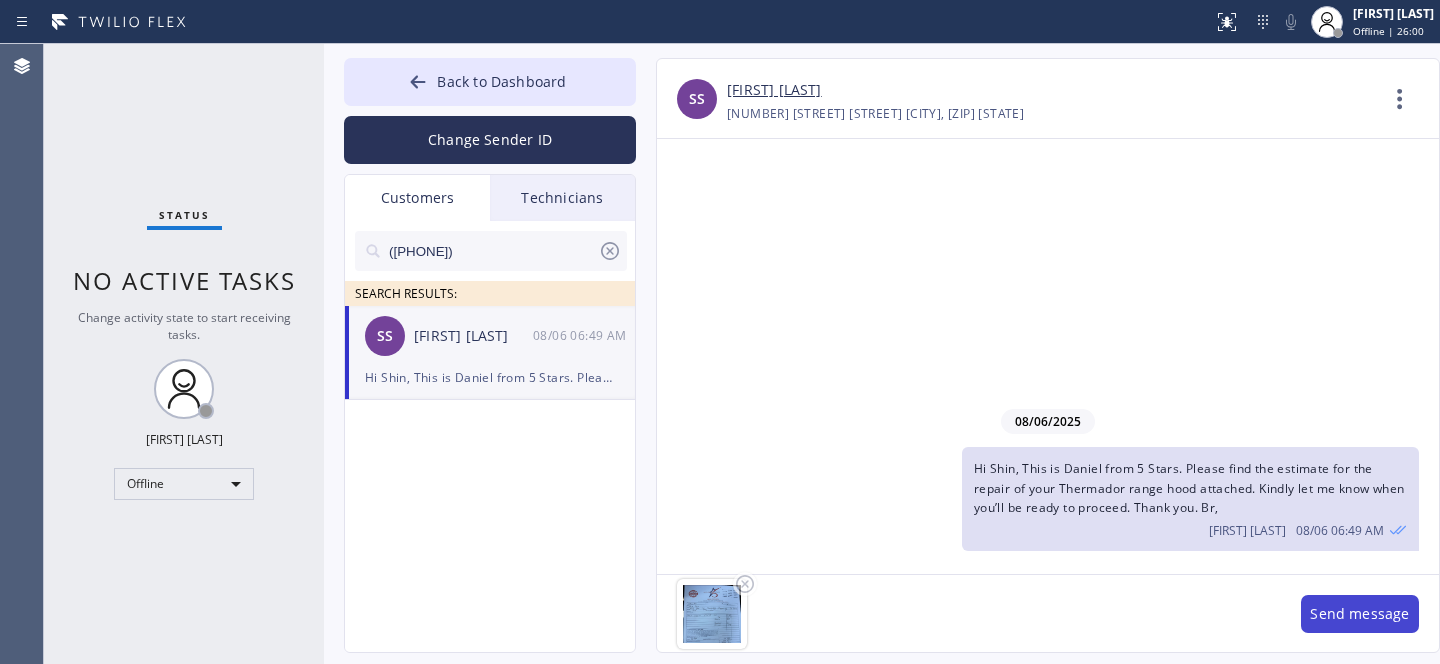 click on "Send message" at bounding box center (1360, 614) 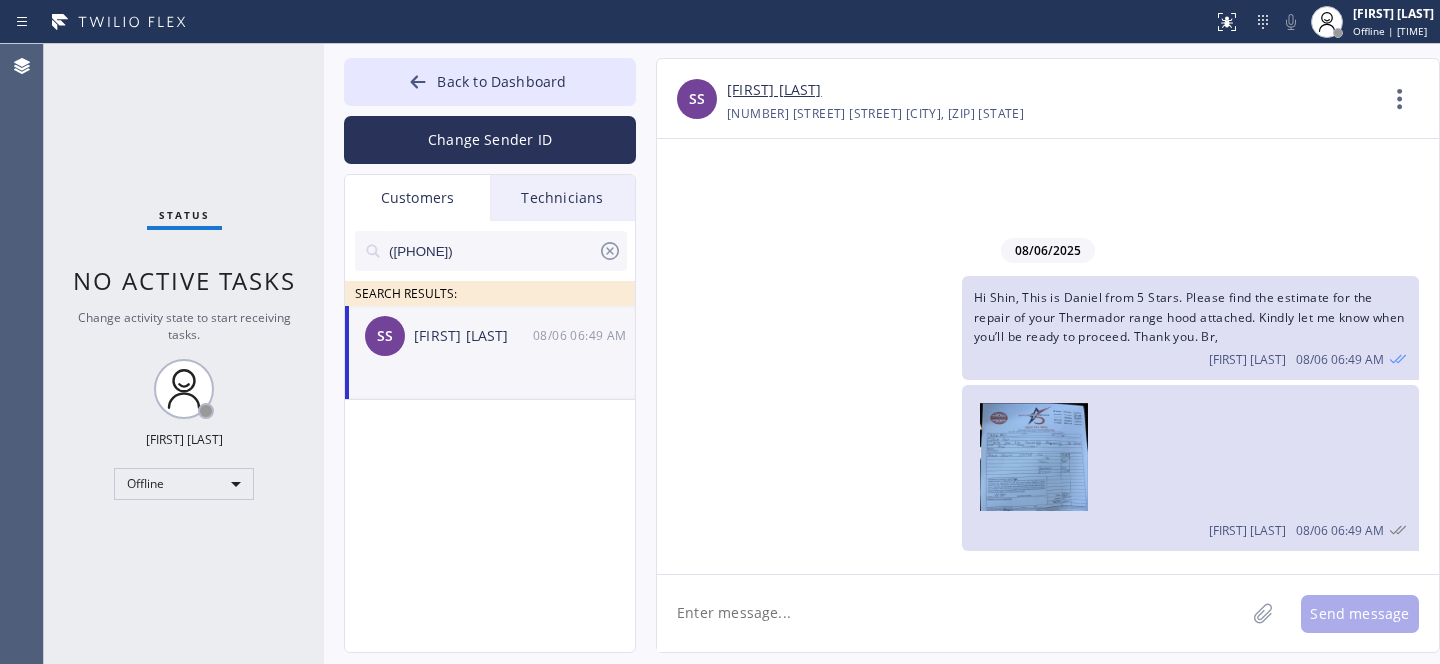 click 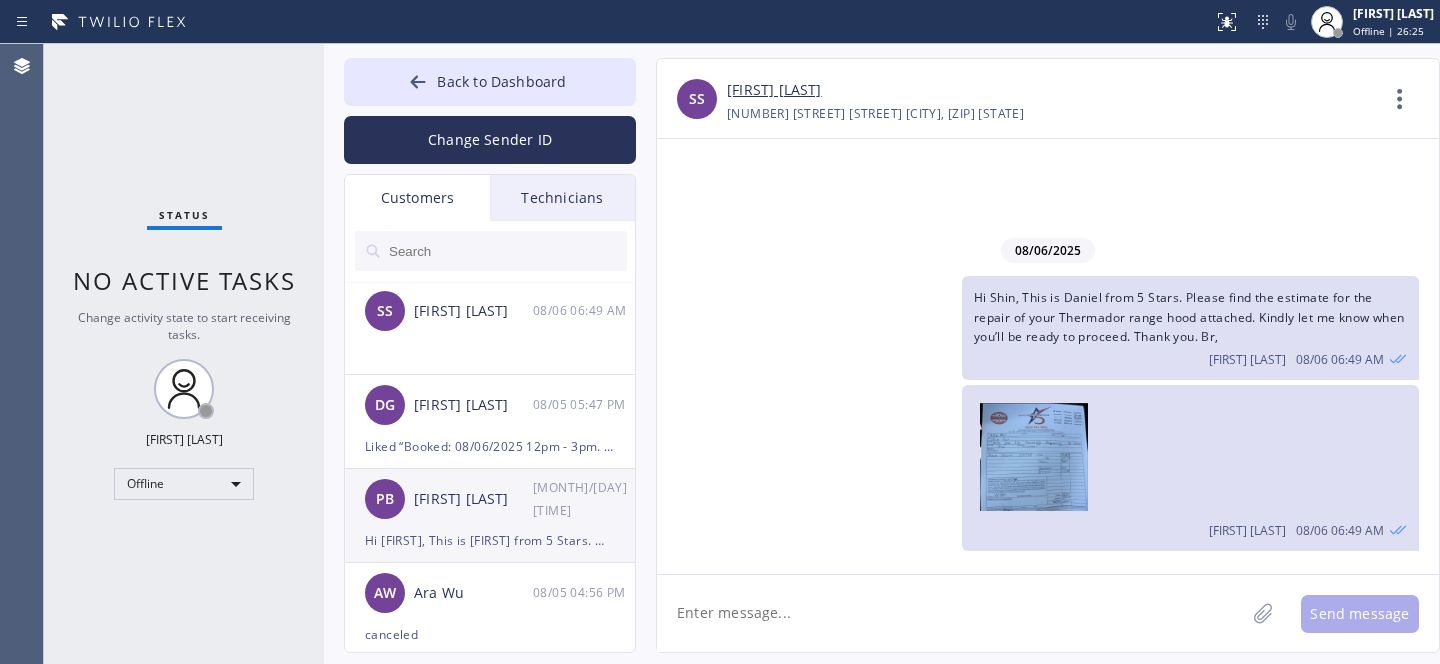 click on "PB [FIRST]  [LAST] [TIME]" at bounding box center (491, 499) 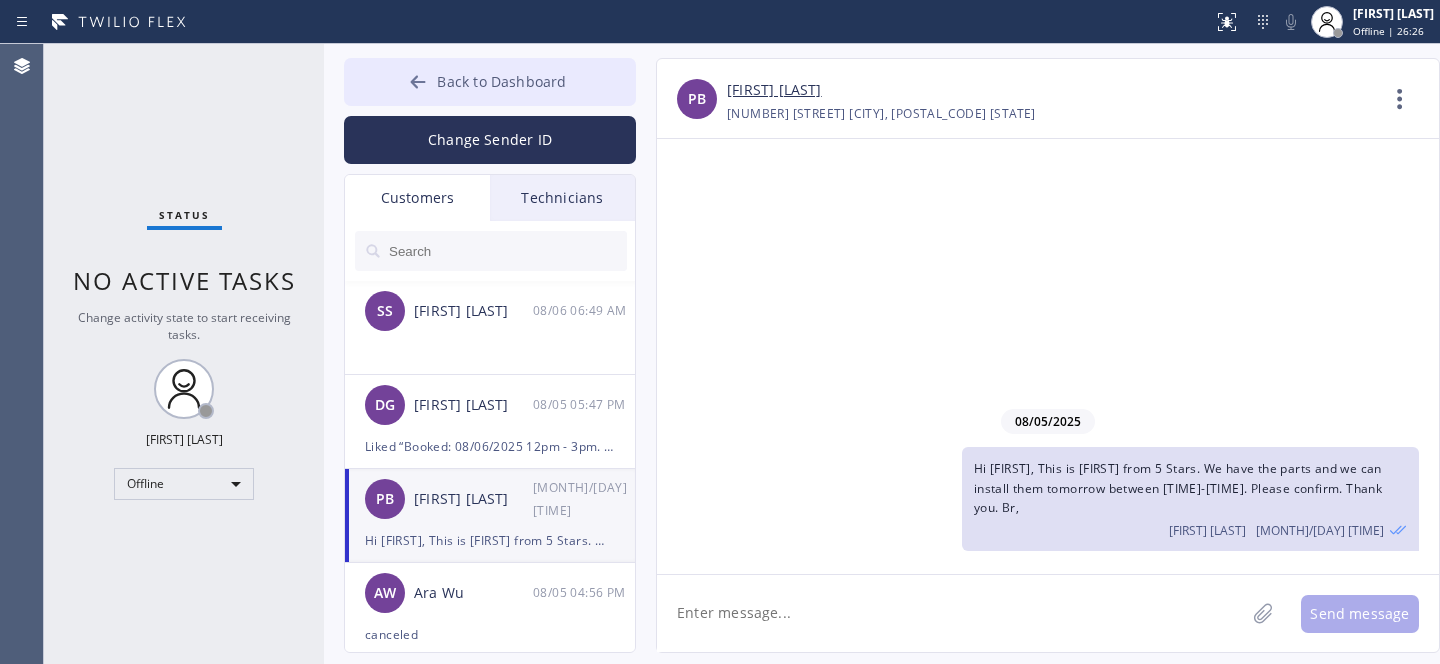 click on "Back to Dashboard" at bounding box center [501, 81] 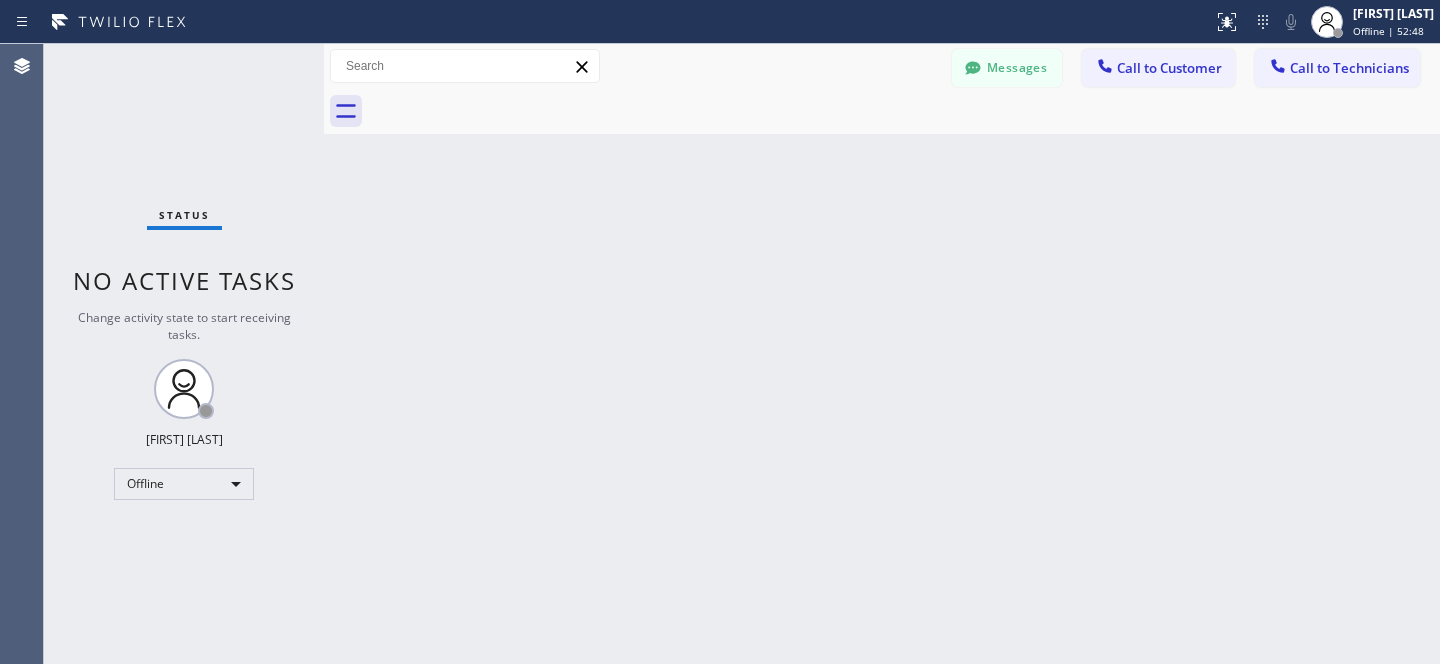 click on "Messages" at bounding box center (1007, 68) 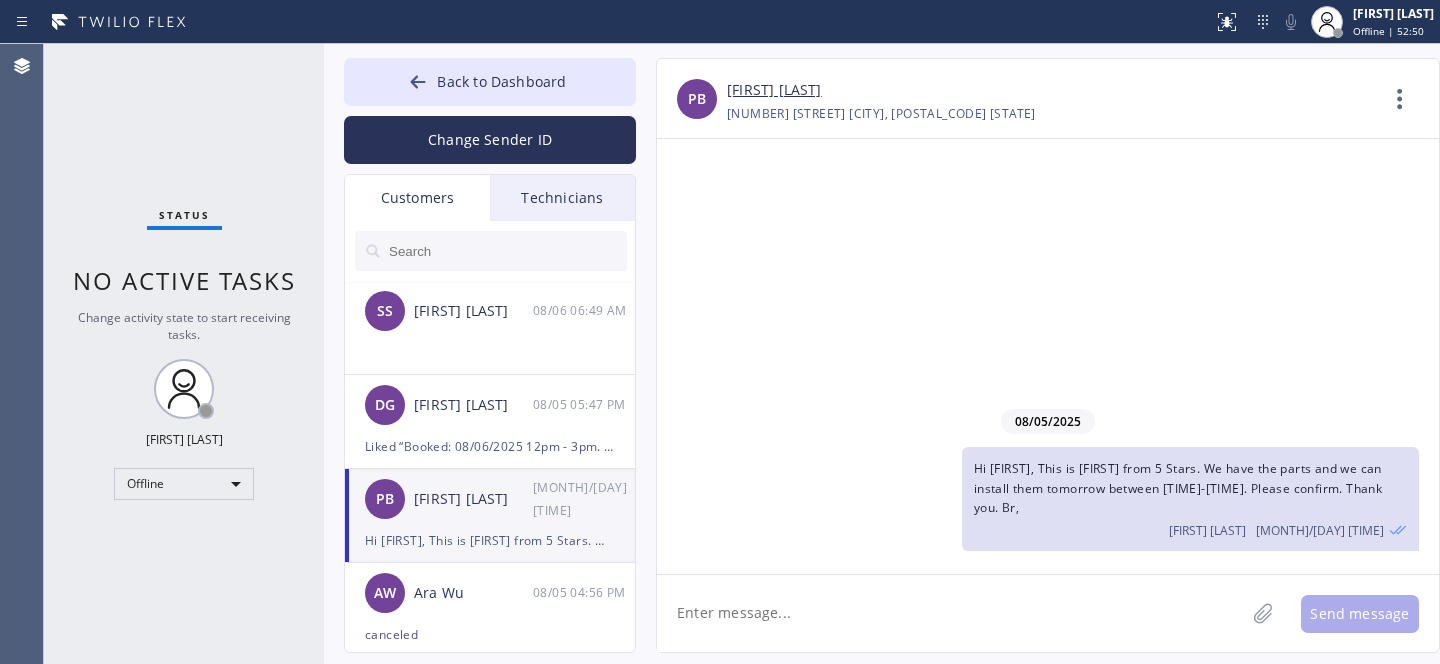 click on "PB [FIRST]  [LAST] [TIME]" at bounding box center (491, 499) 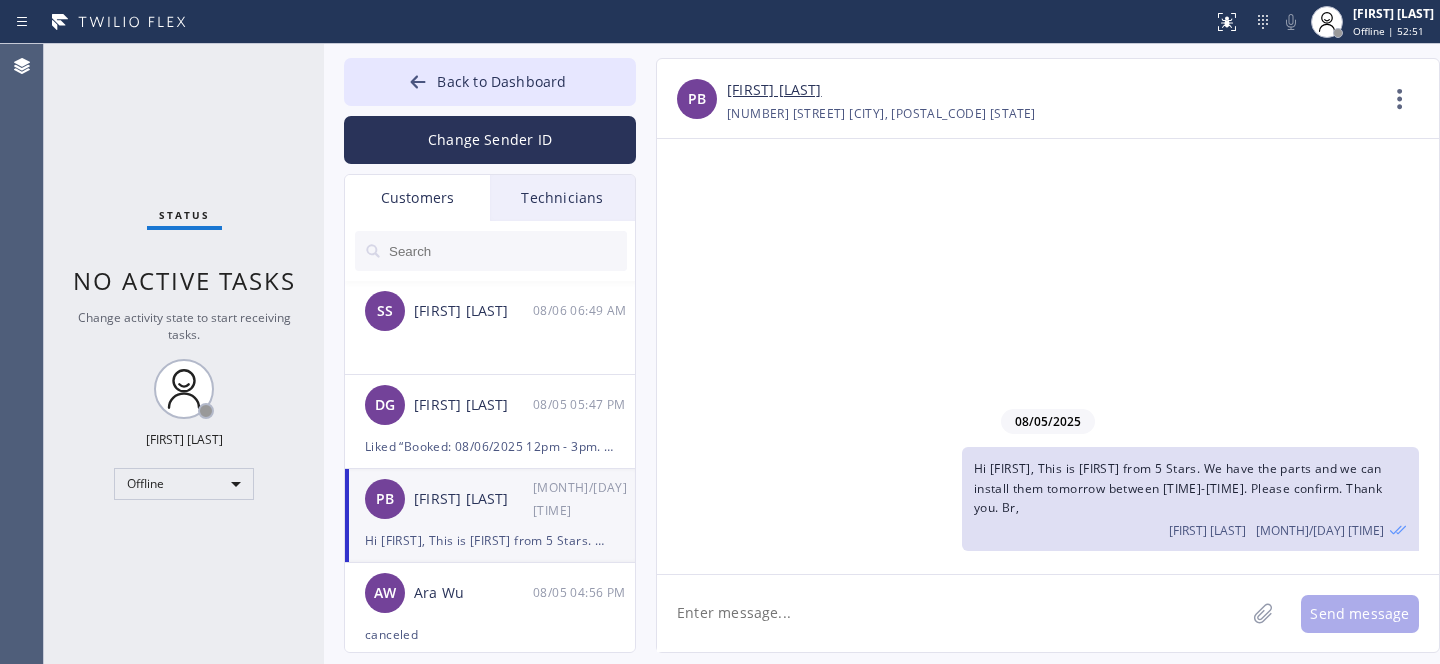 click 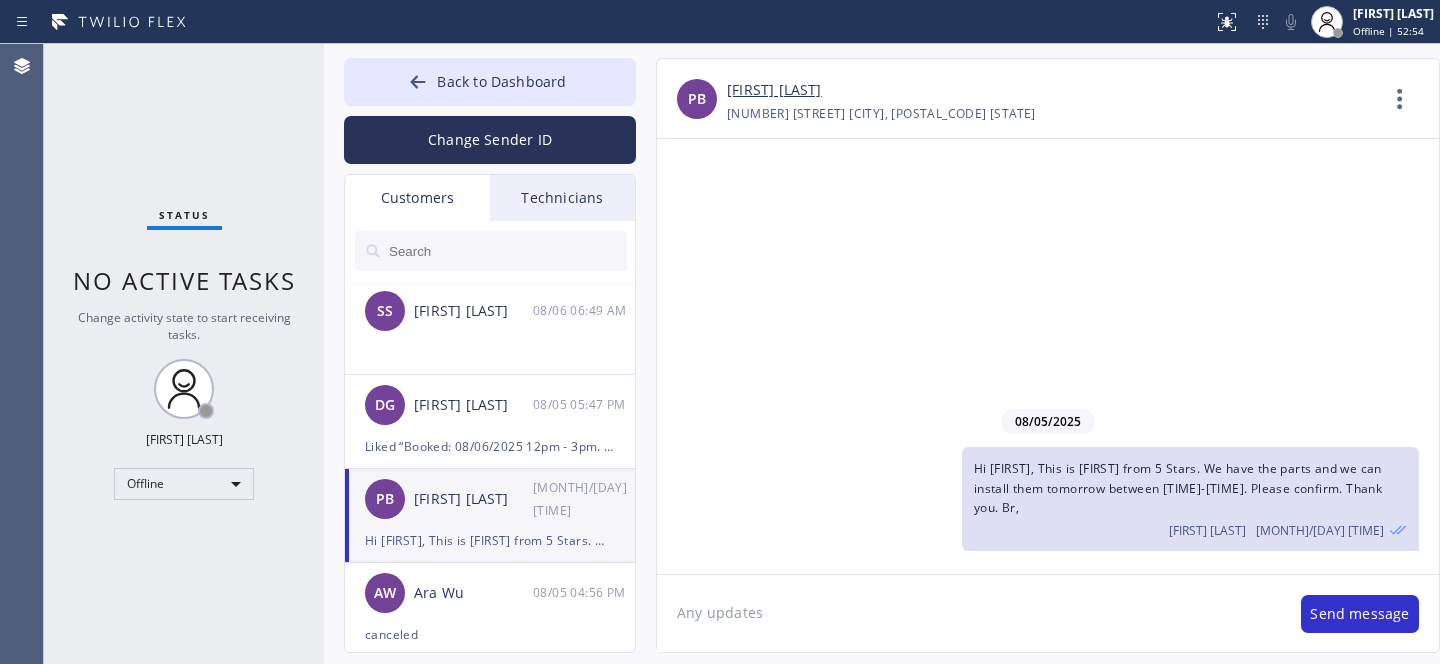 type on "Any updates?" 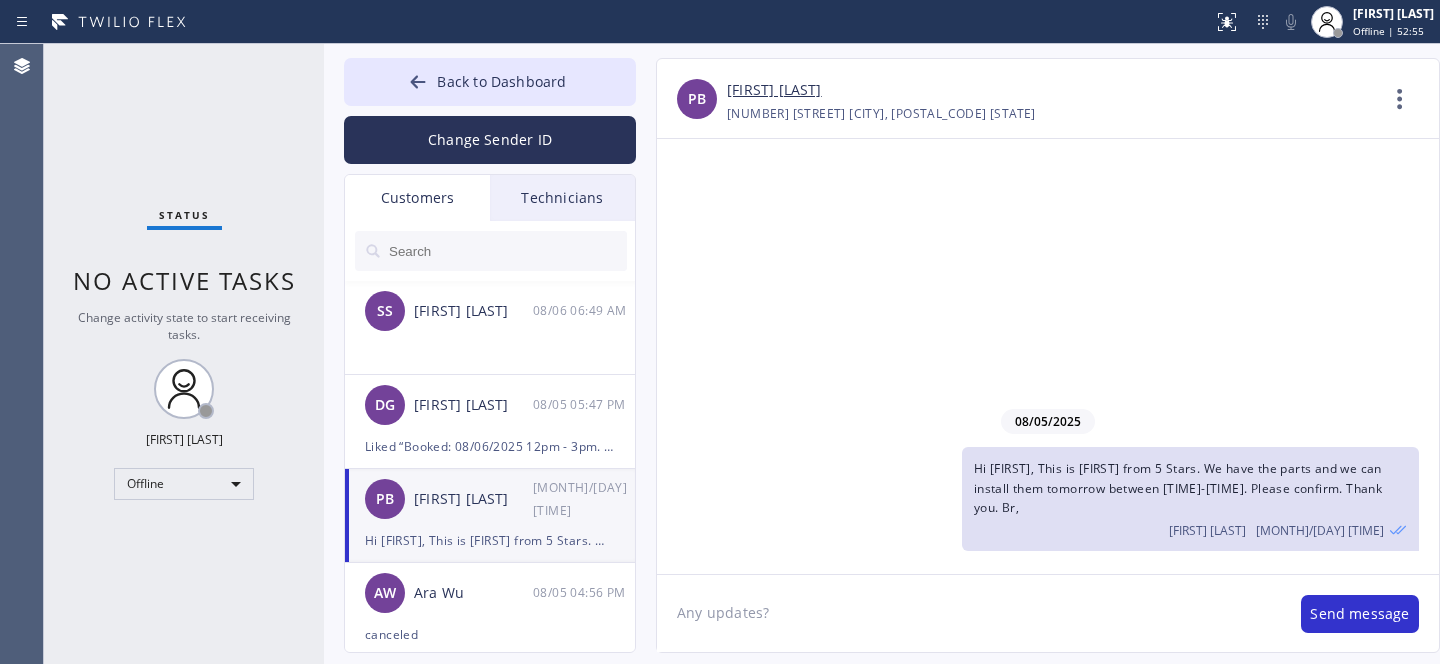 type 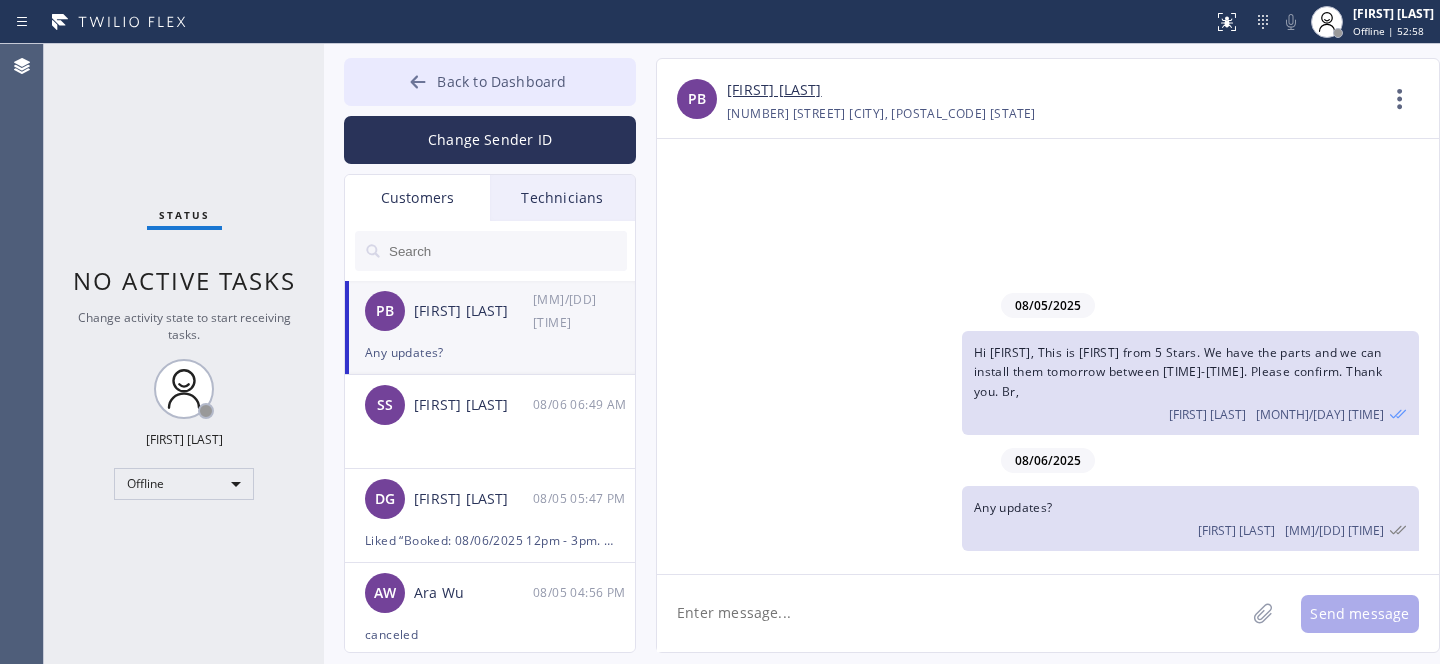 click on "Back to Dashboard" at bounding box center (490, 82) 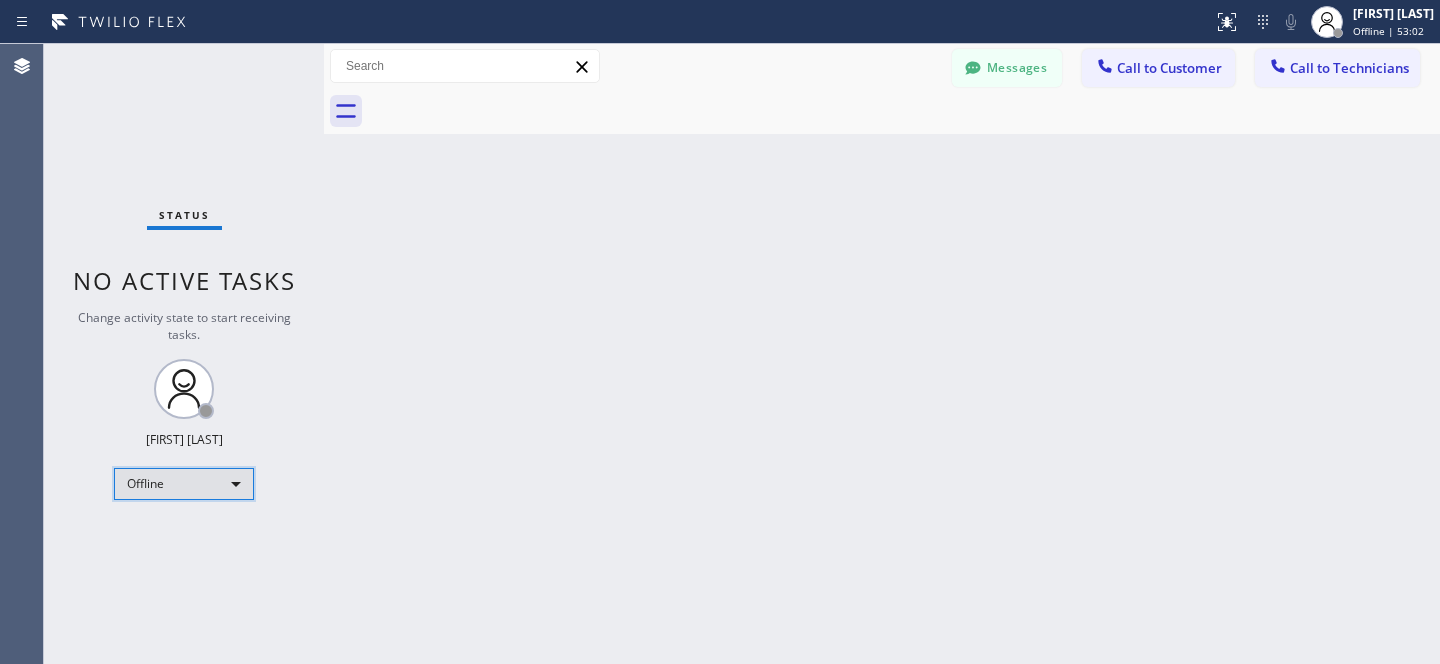 click on "Offline" at bounding box center (184, 484) 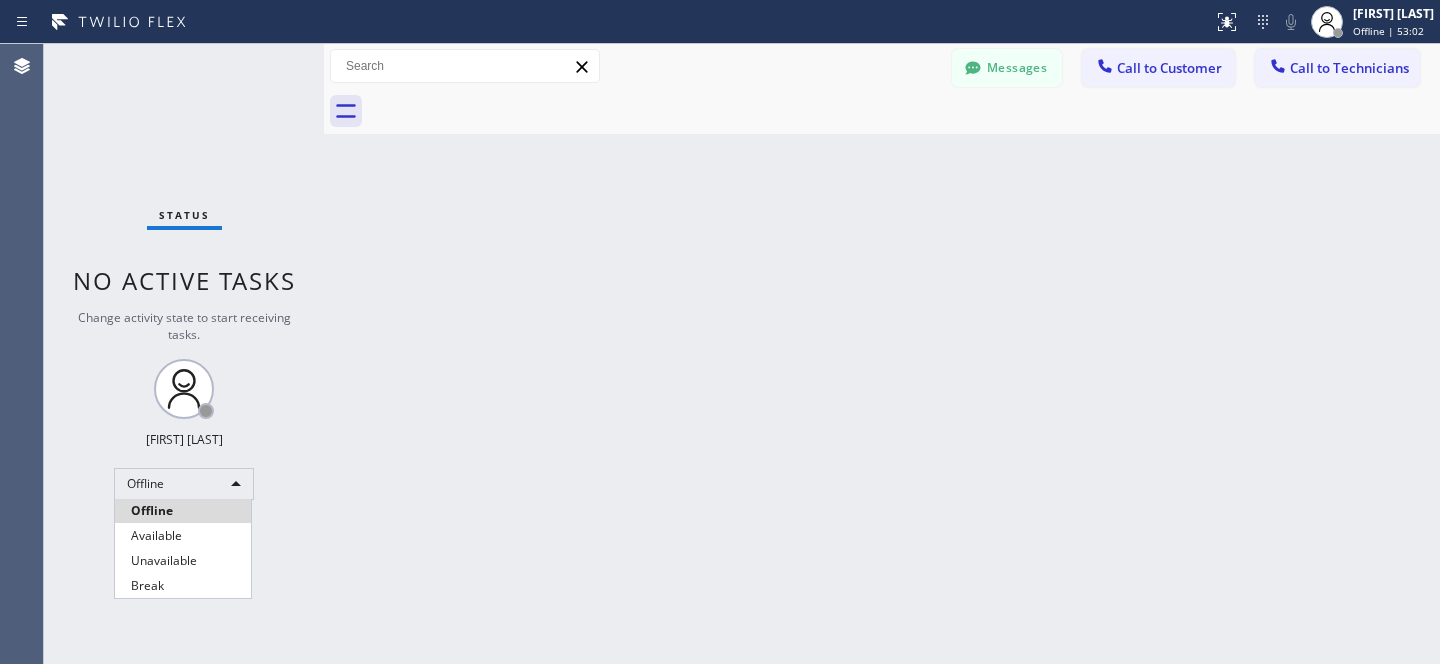 drag, startPoint x: 166, startPoint y: 531, endPoint x: 487, endPoint y: 405, distance: 344.84344 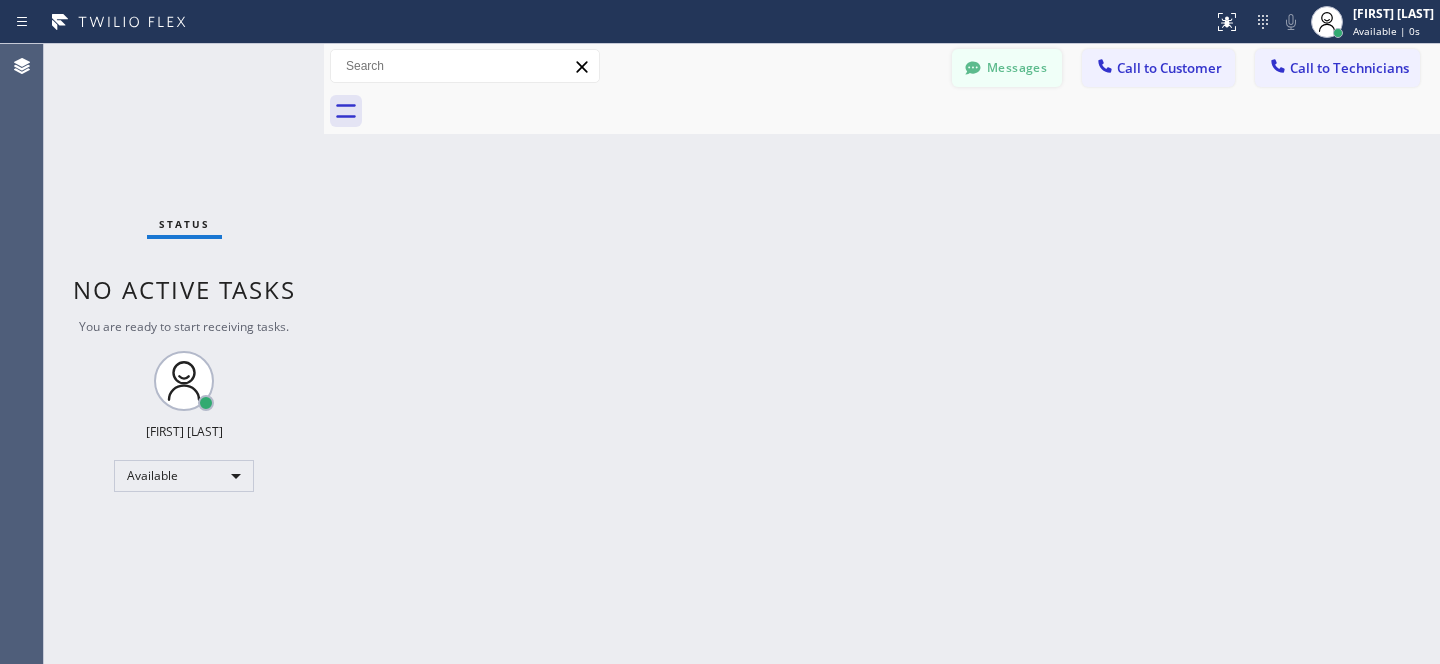 click on "Messages" at bounding box center [1007, 68] 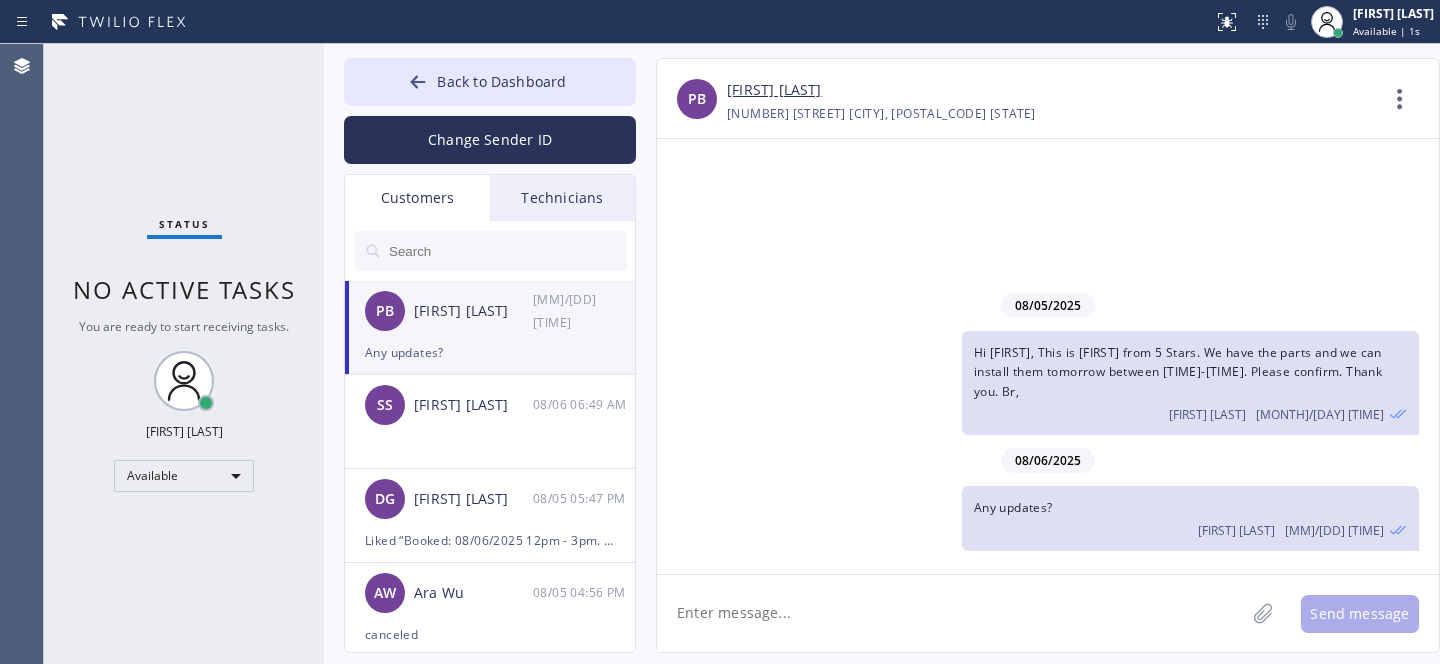 click on "Any updates?" at bounding box center (490, 352) 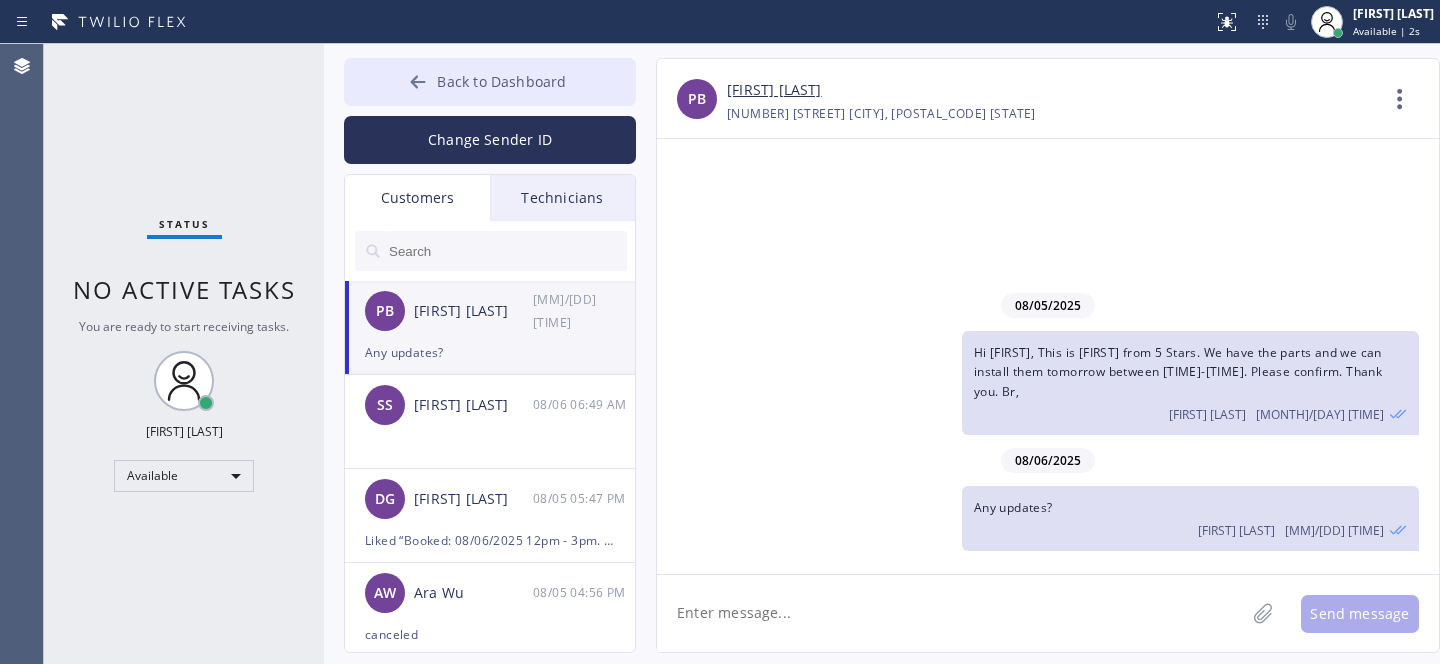 click on "Back to Dashboard" at bounding box center (501, 81) 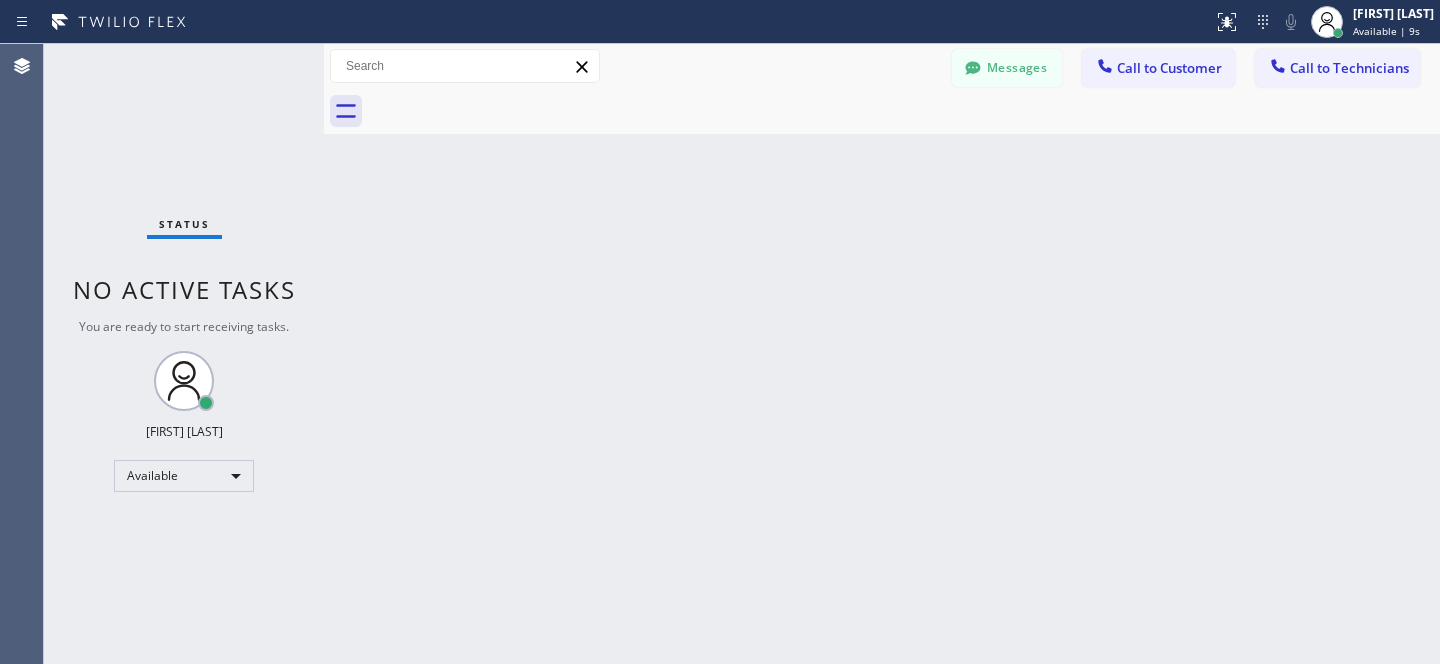 click on "Call to Customer" at bounding box center [1169, 68] 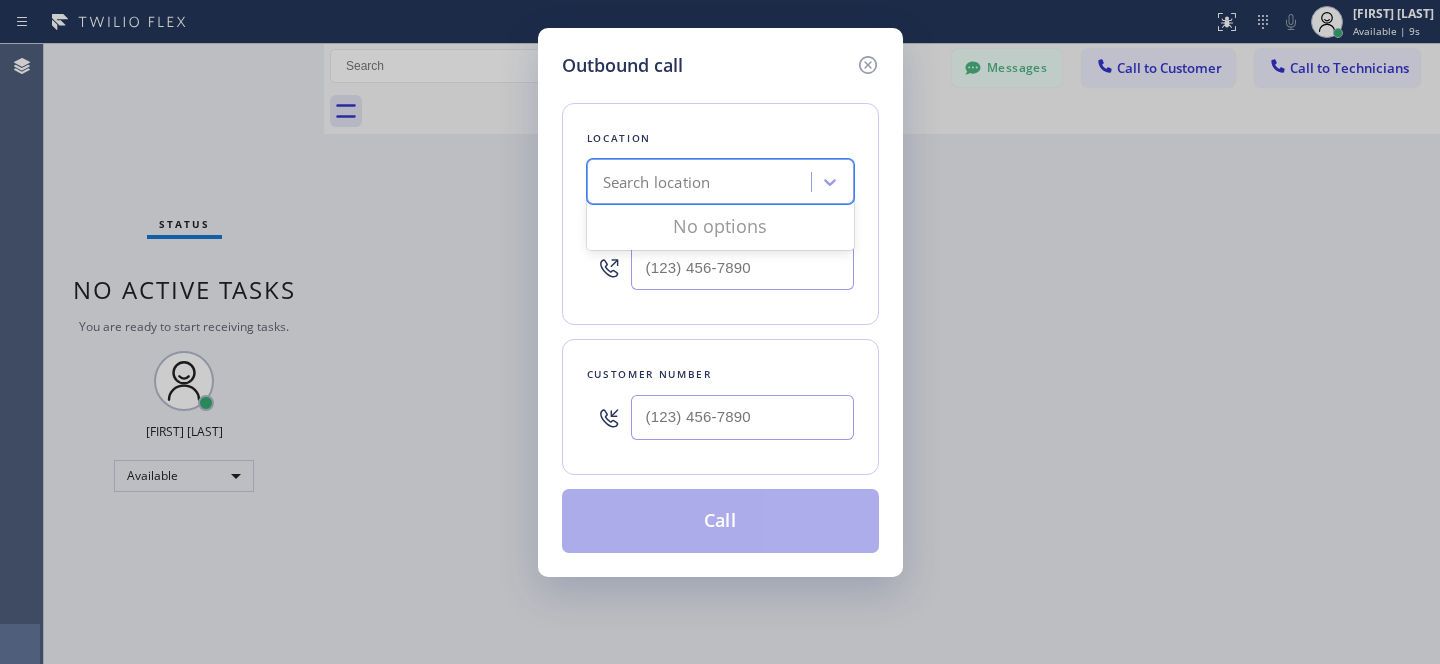 click on "Search location" at bounding box center [702, 182] 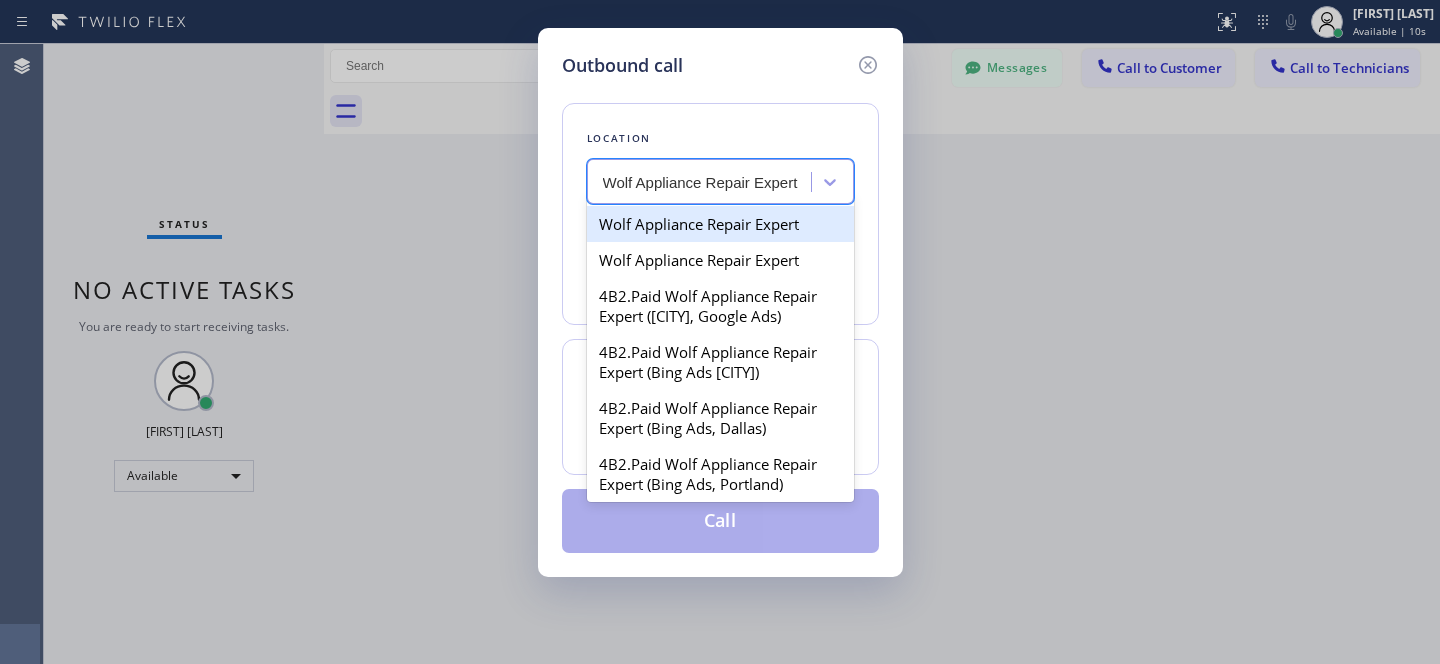 scroll, scrollTop: 0, scrollLeft: 0, axis: both 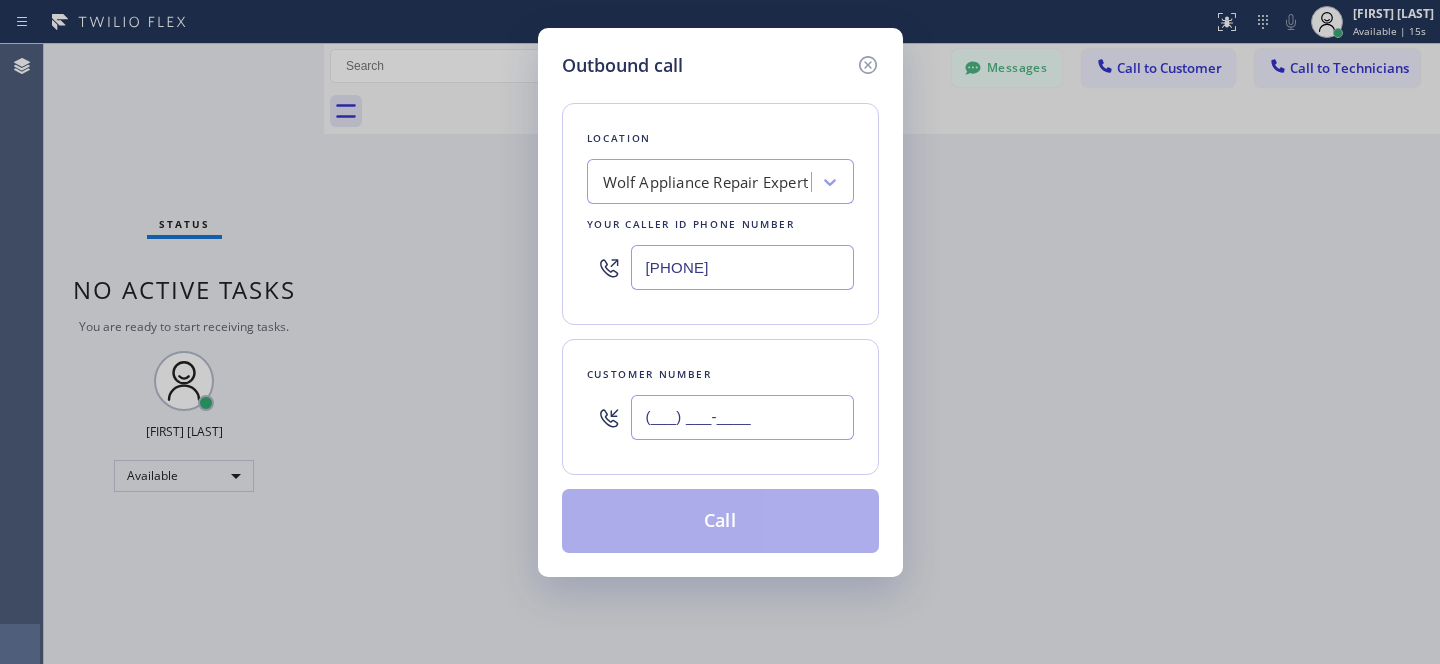 click on "(___) ___-____" at bounding box center (742, 417) 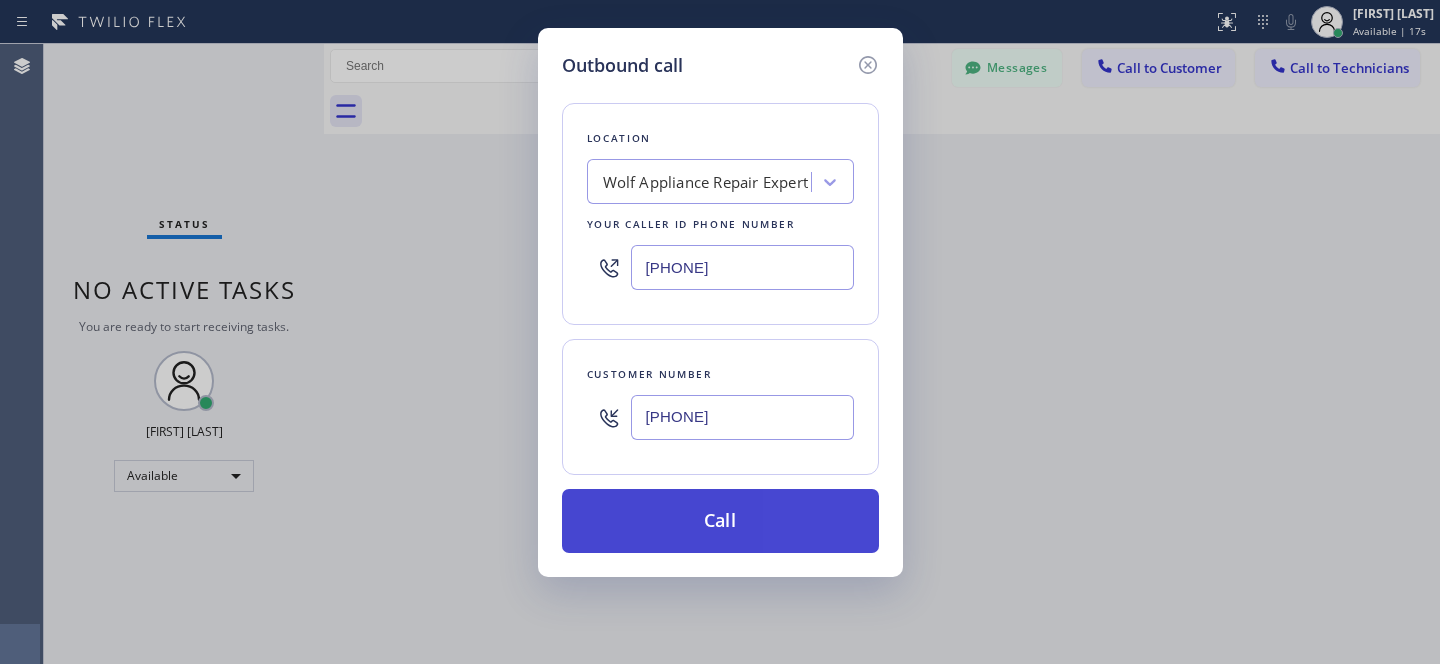 type on "[PHONE]" 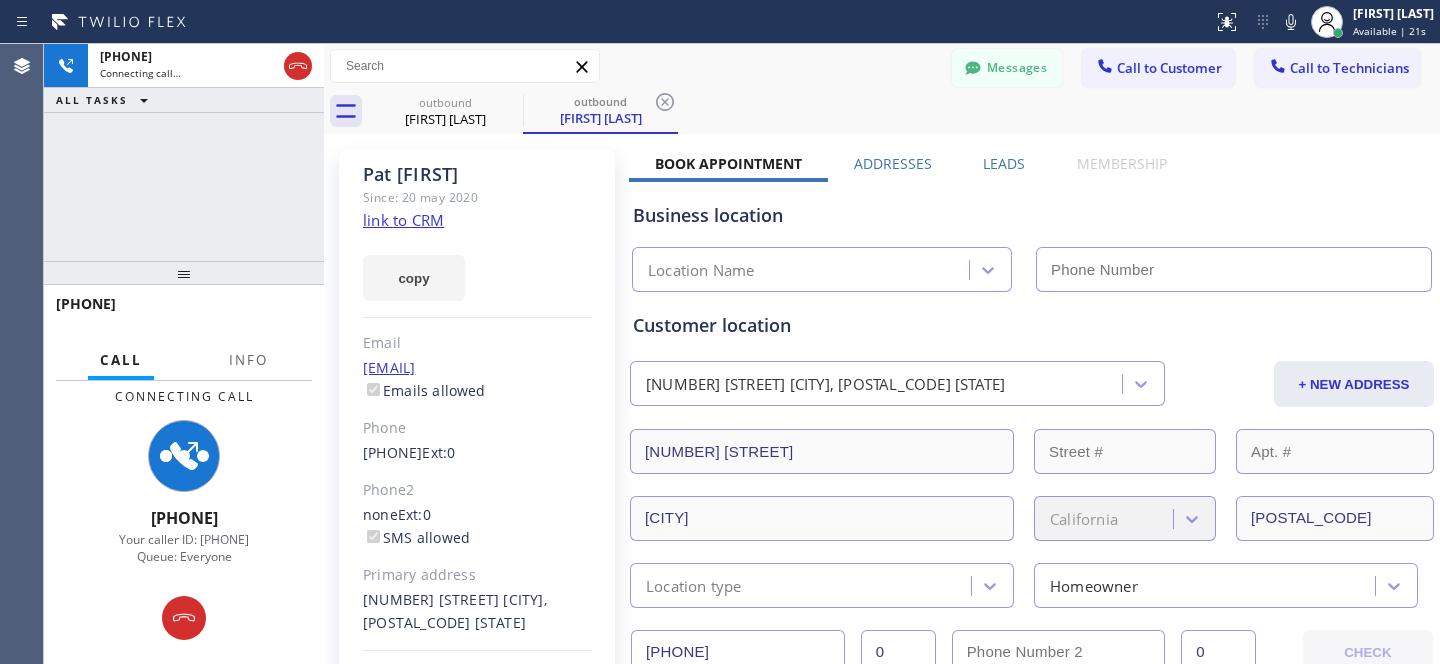 type on "[PHONE]" 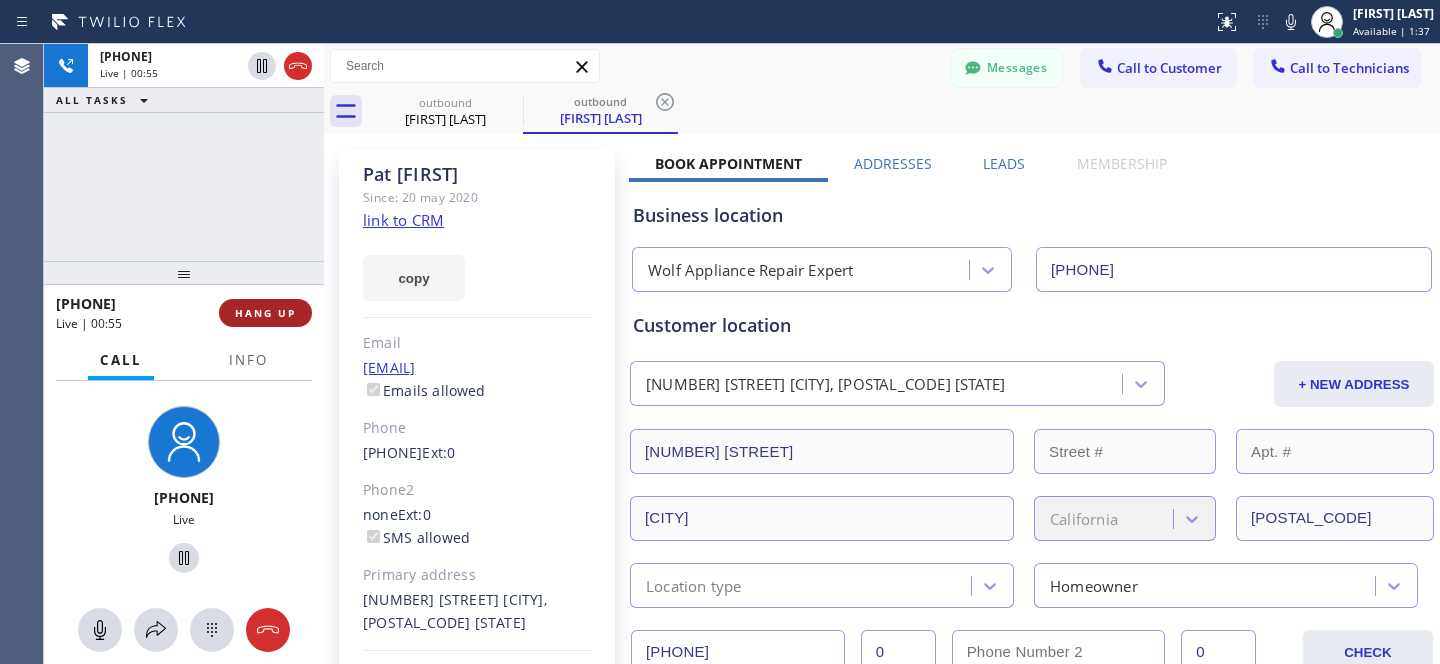 click on "HANG UP" at bounding box center [265, 313] 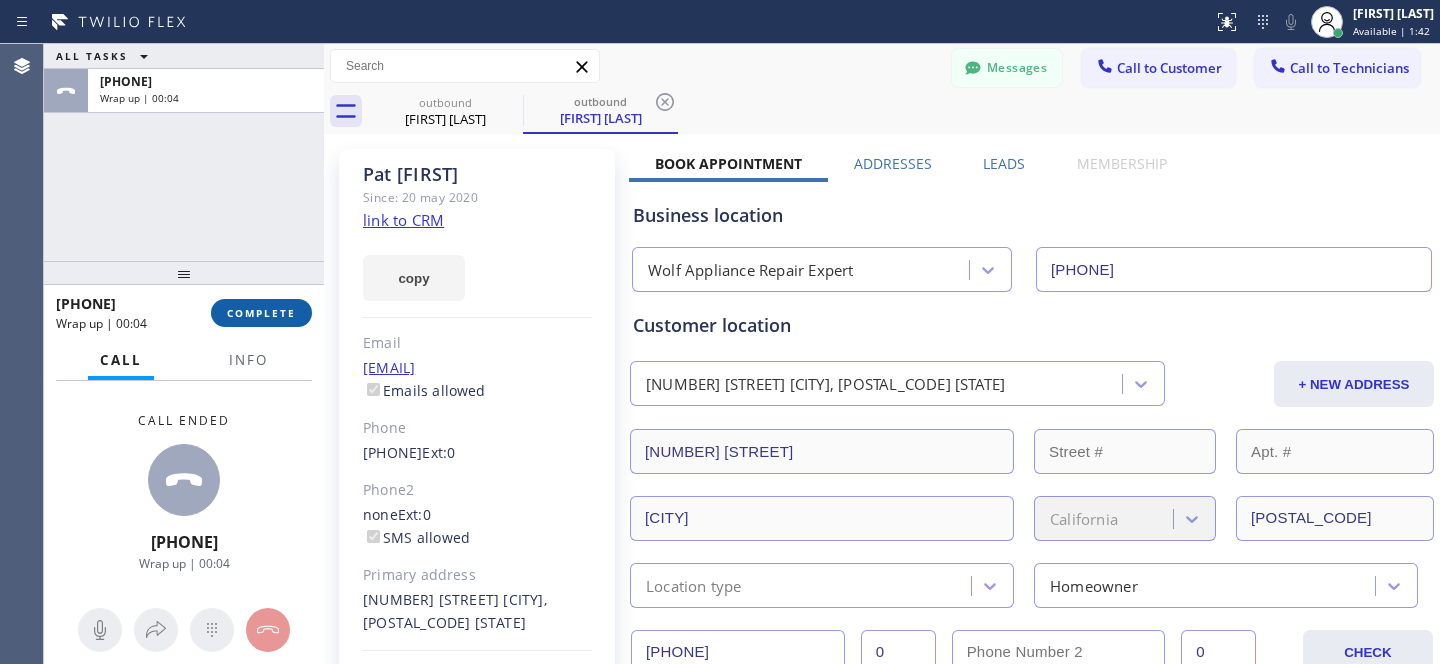 drag, startPoint x: 260, startPoint y: 310, endPoint x: 277, endPoint y: 309, distance: 17.029387 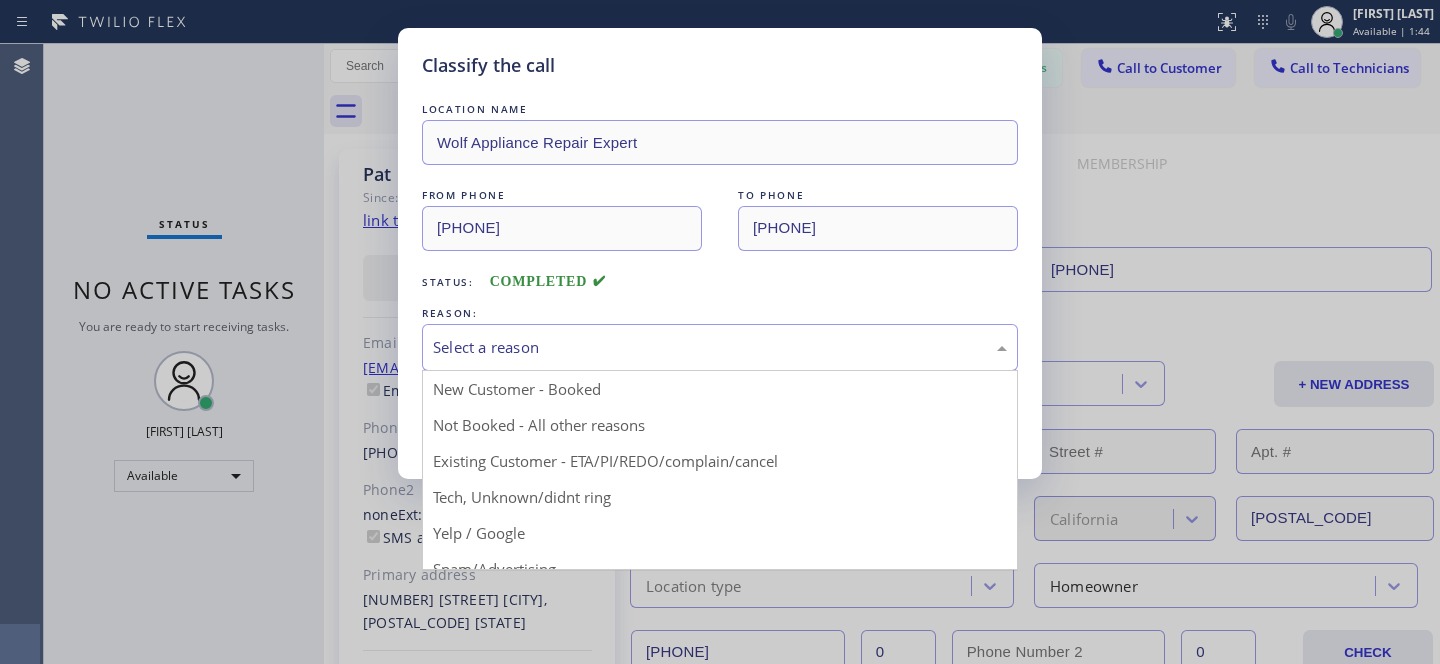 click on "Select a reason" at bounding box center (720, 347) 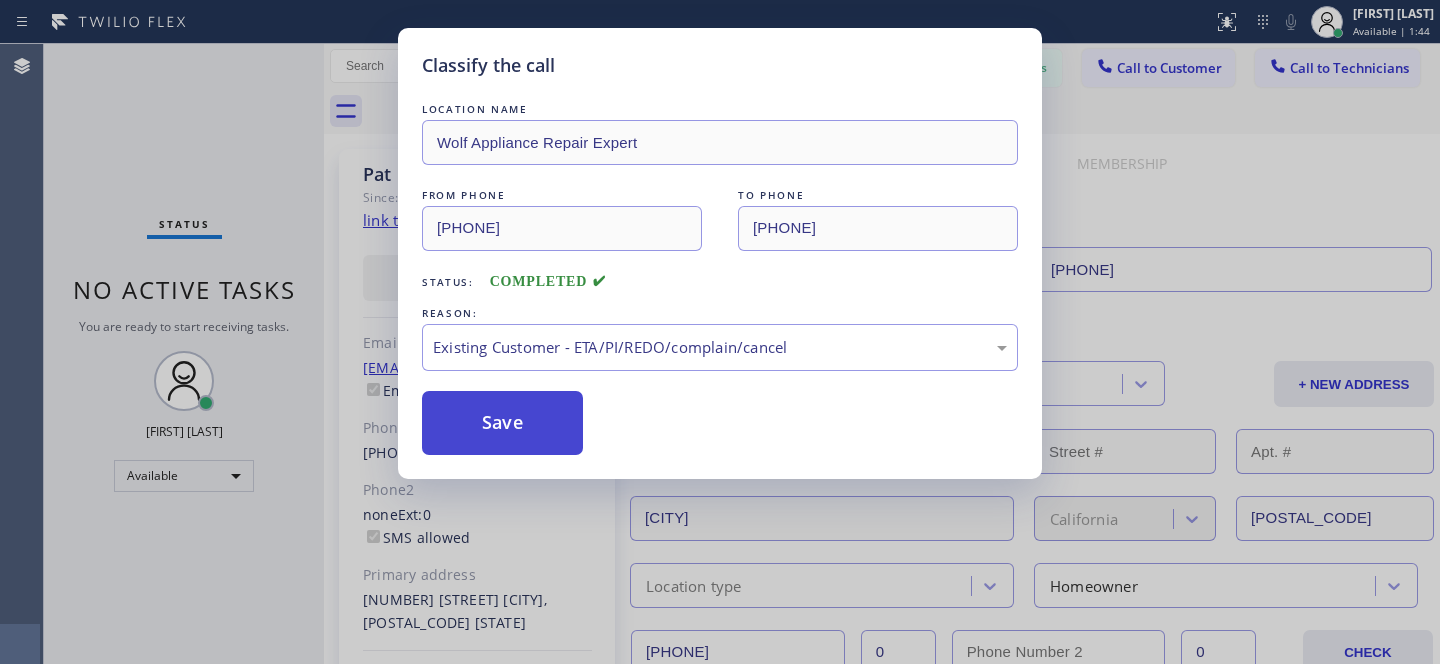 click on "Save" at bounding box center (502, 423) 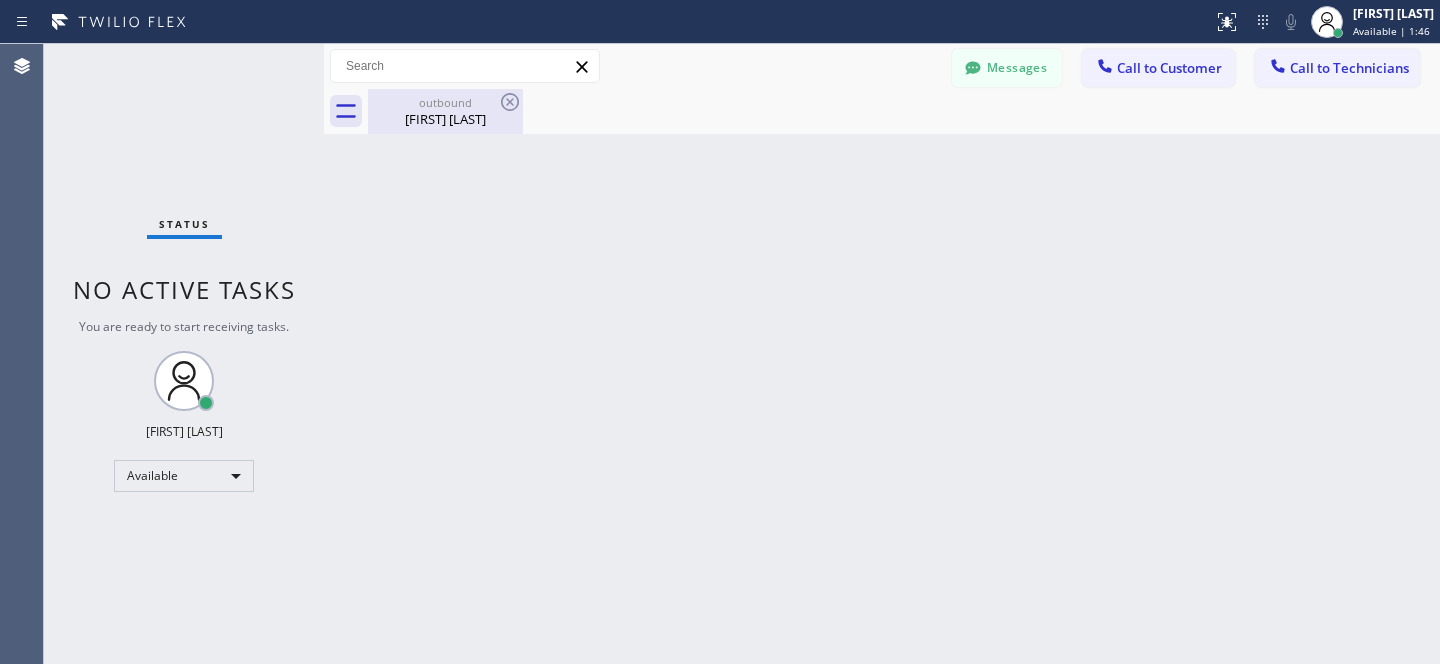 click on "outbound" at bounding box center [445, 102] 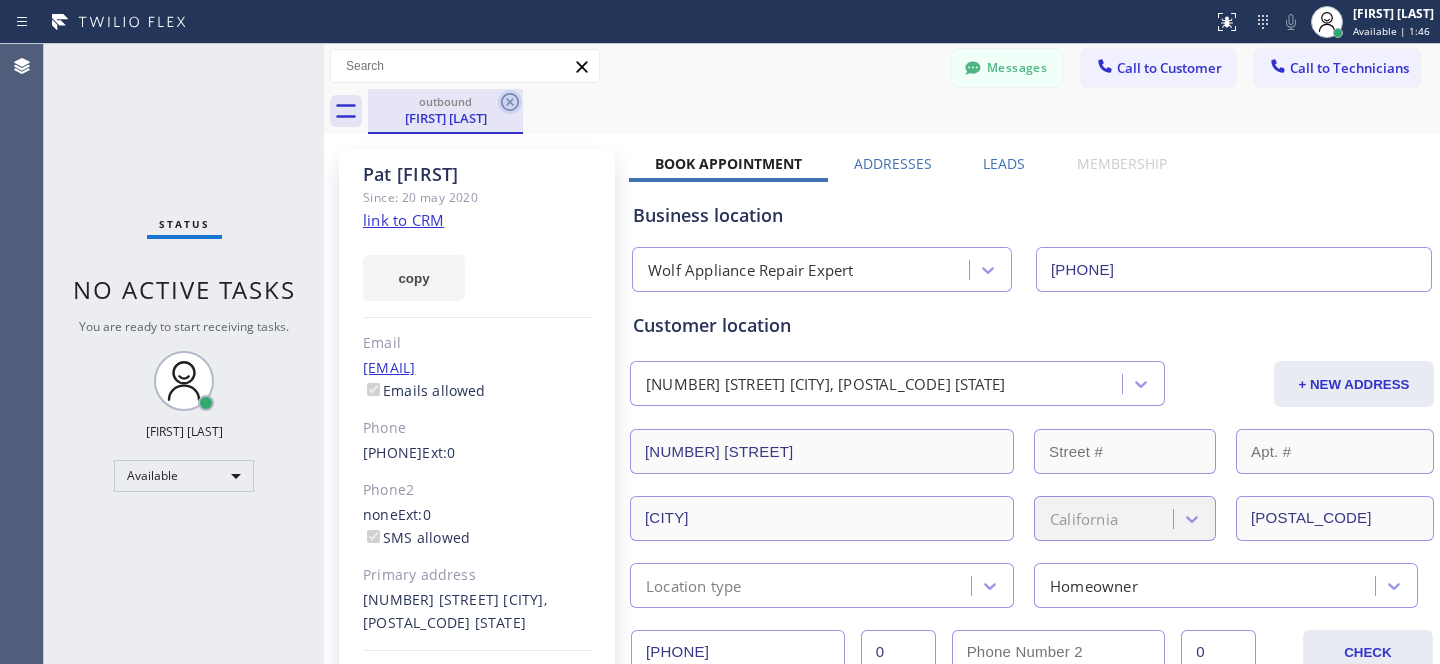 click 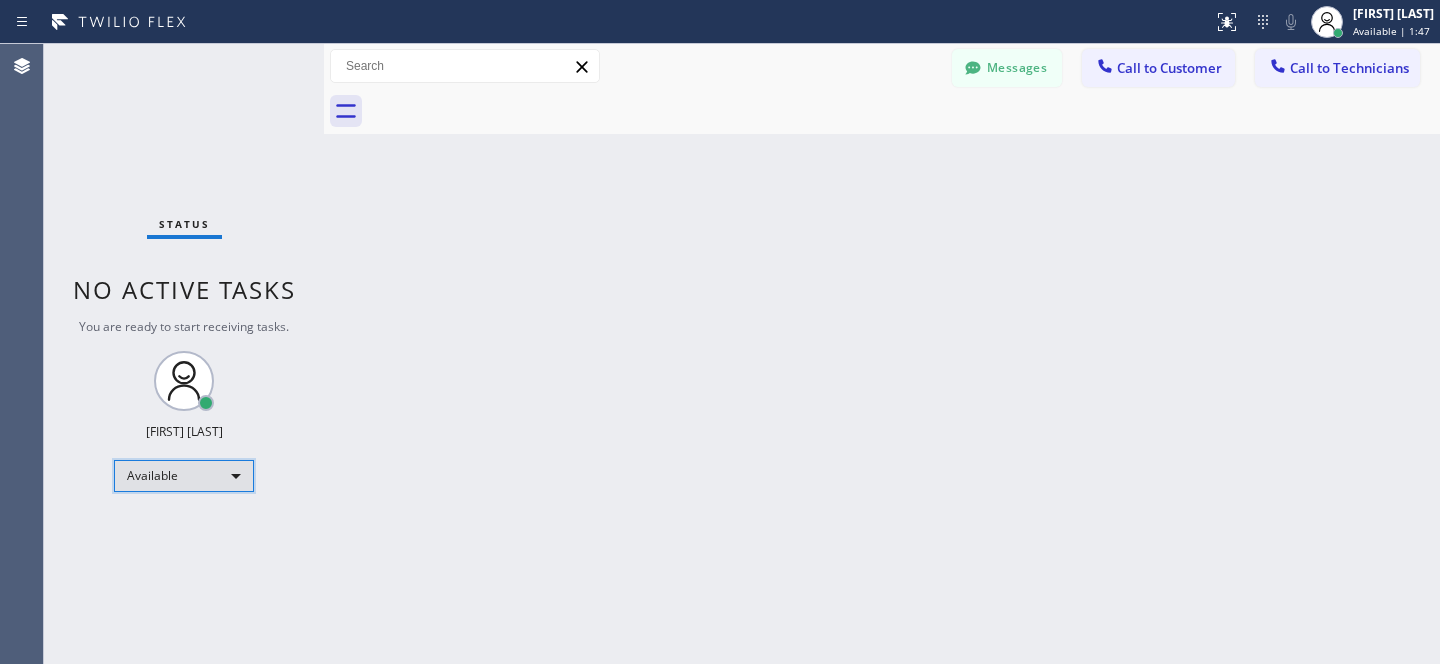 click on "Available" at bounding box center [184, 476] 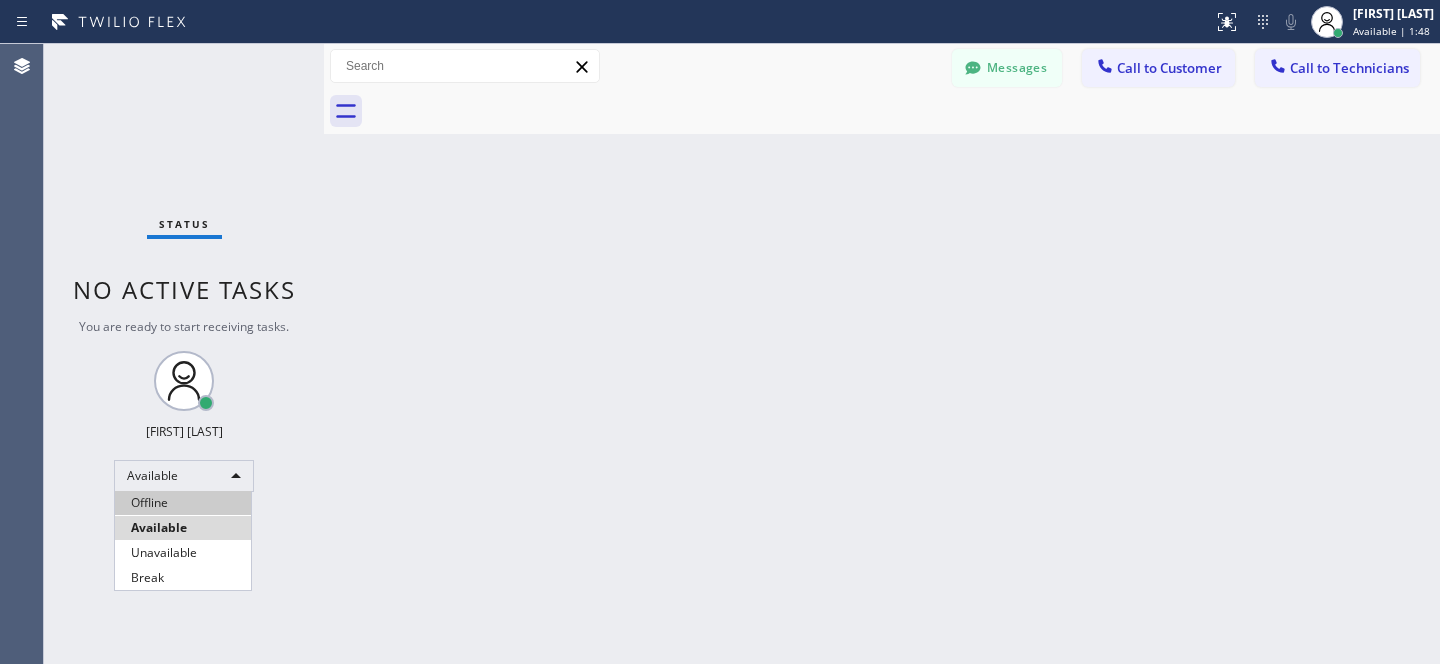 click on "Offline" at bounding box center (183, 503) 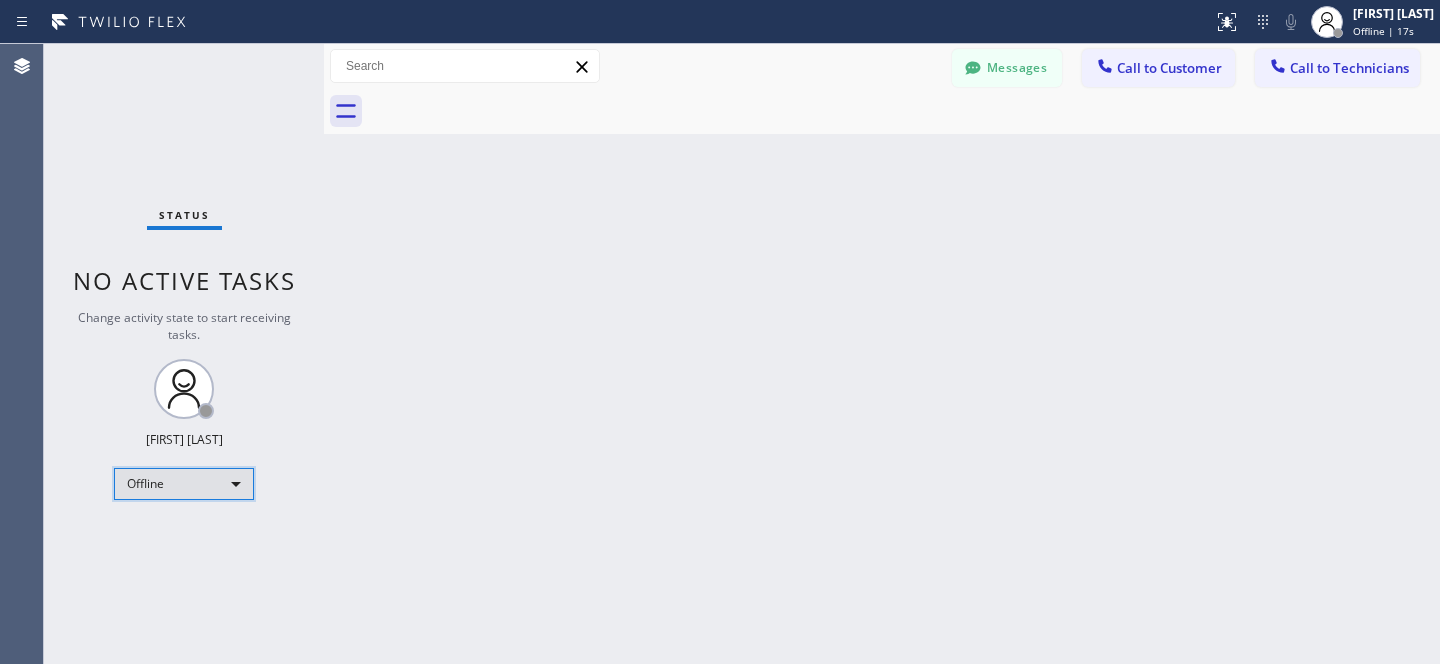 click on "Offline" at bounding box center (184, 484) 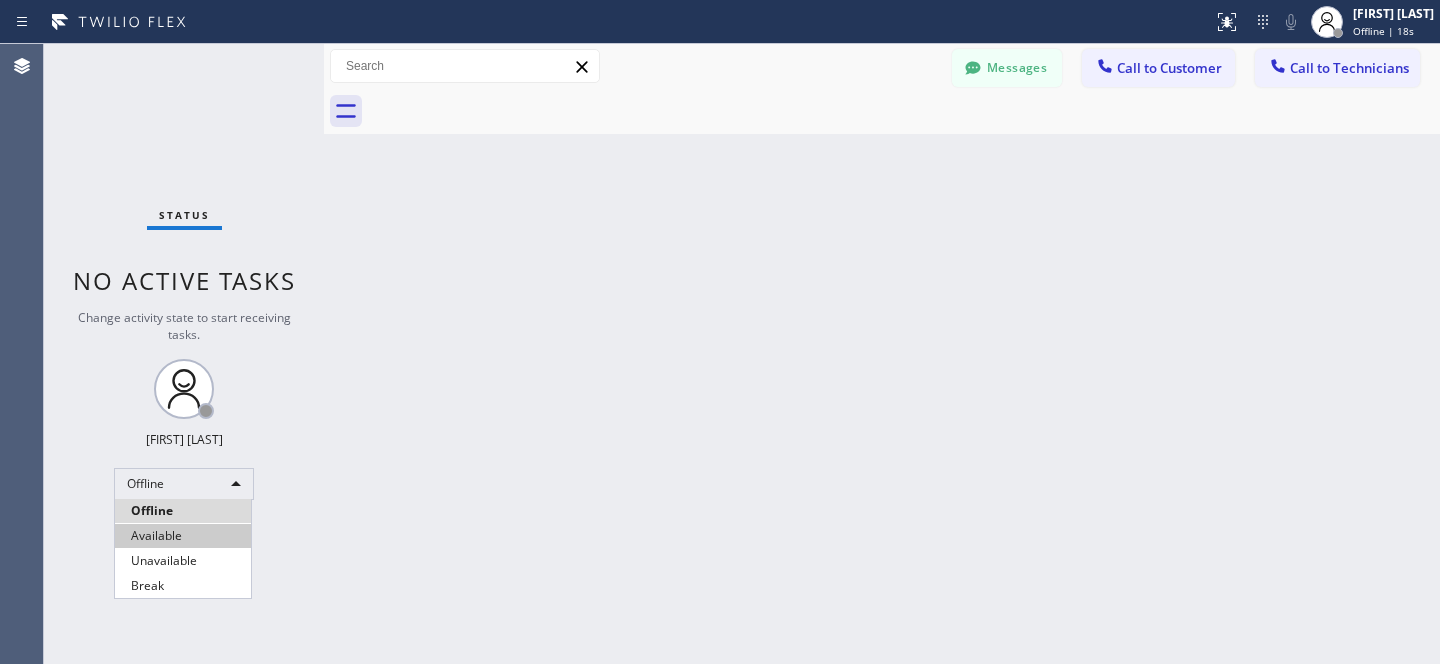 click on "Available" at bounding box center [183, 536] 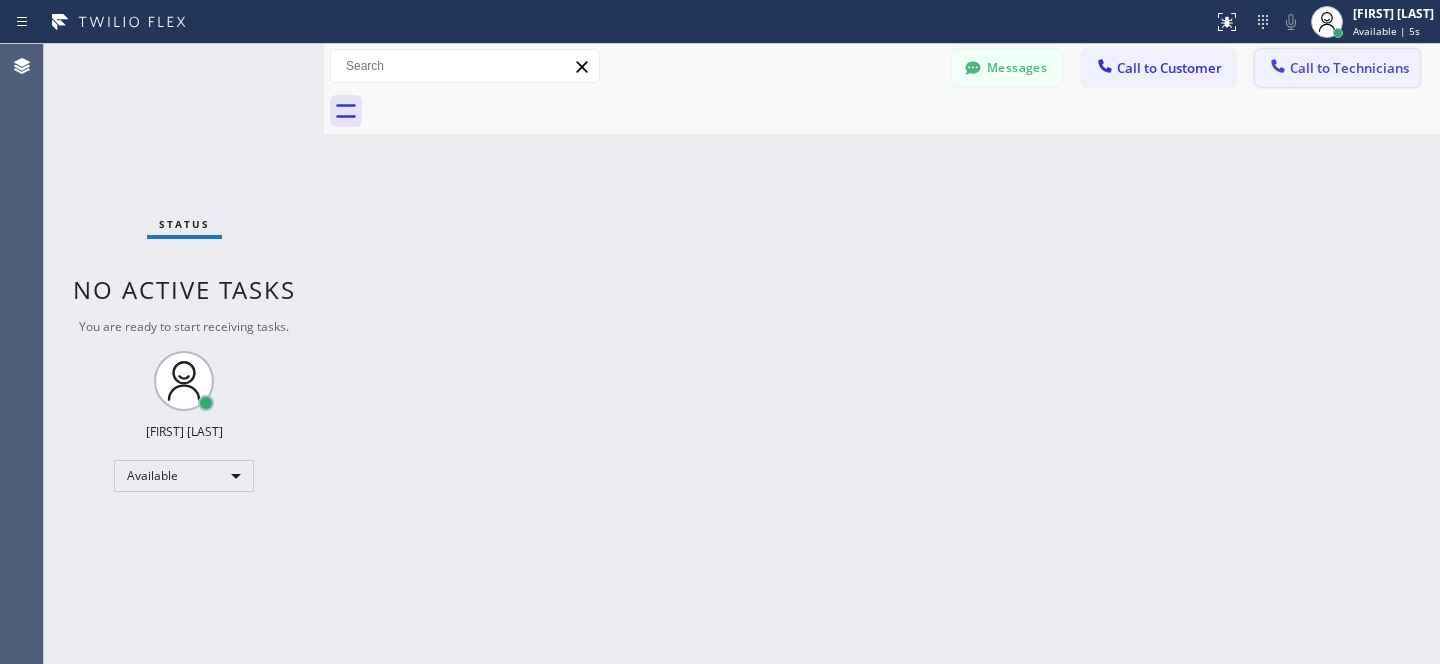 click on "Call to Technicians" at bounding box center (1337, 68) 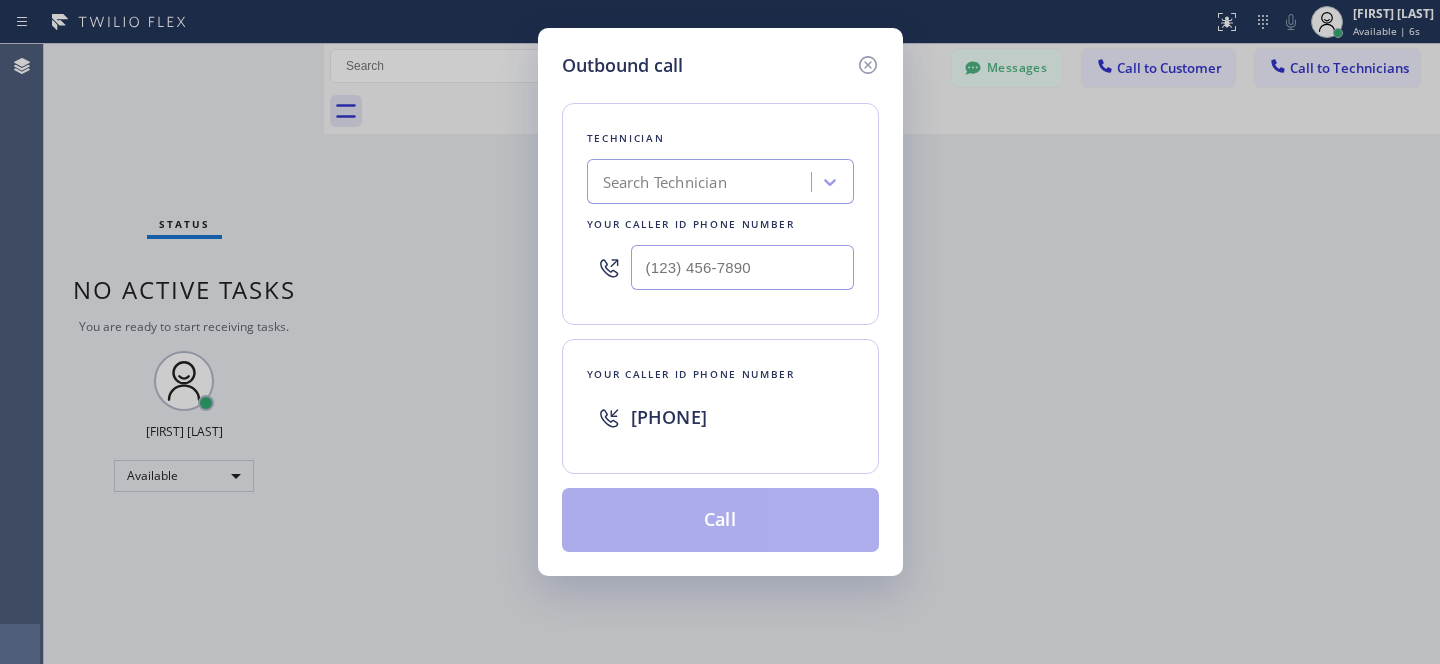 click on "Search Technician" at bounding box center (665, 182) 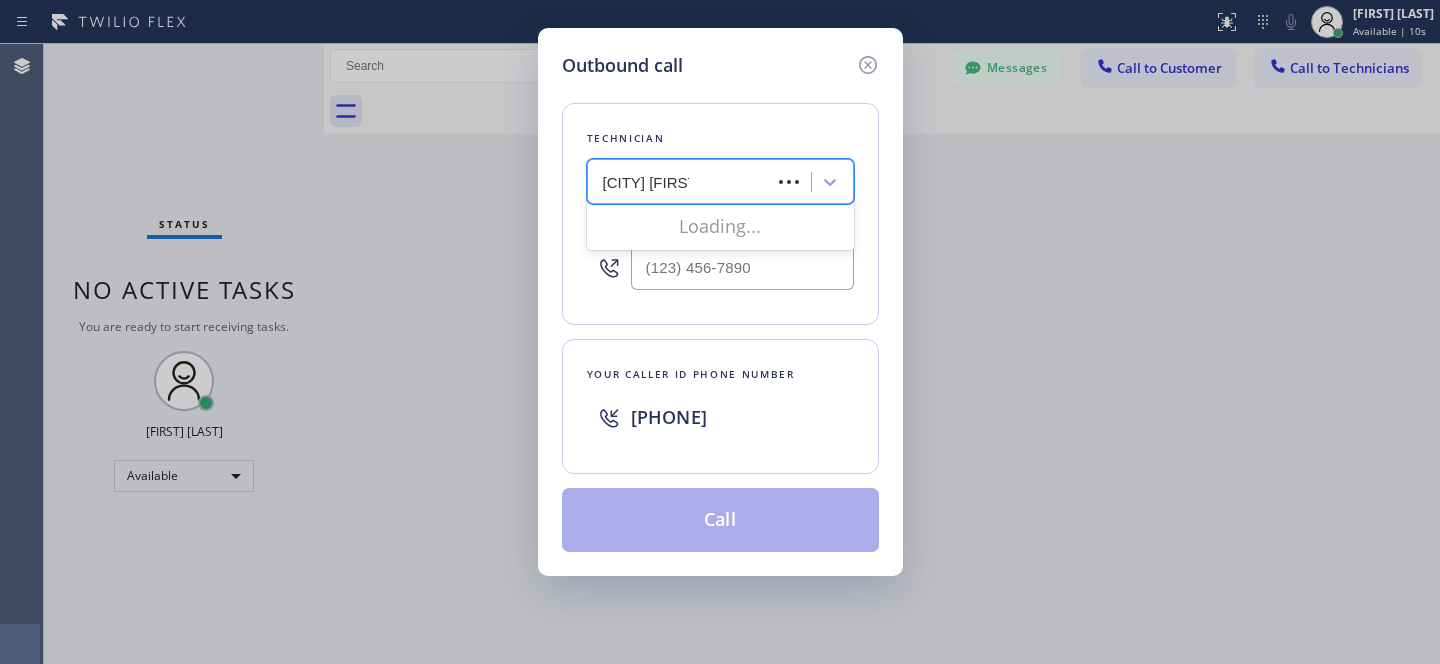 type on "[CITY] [FIRST]" 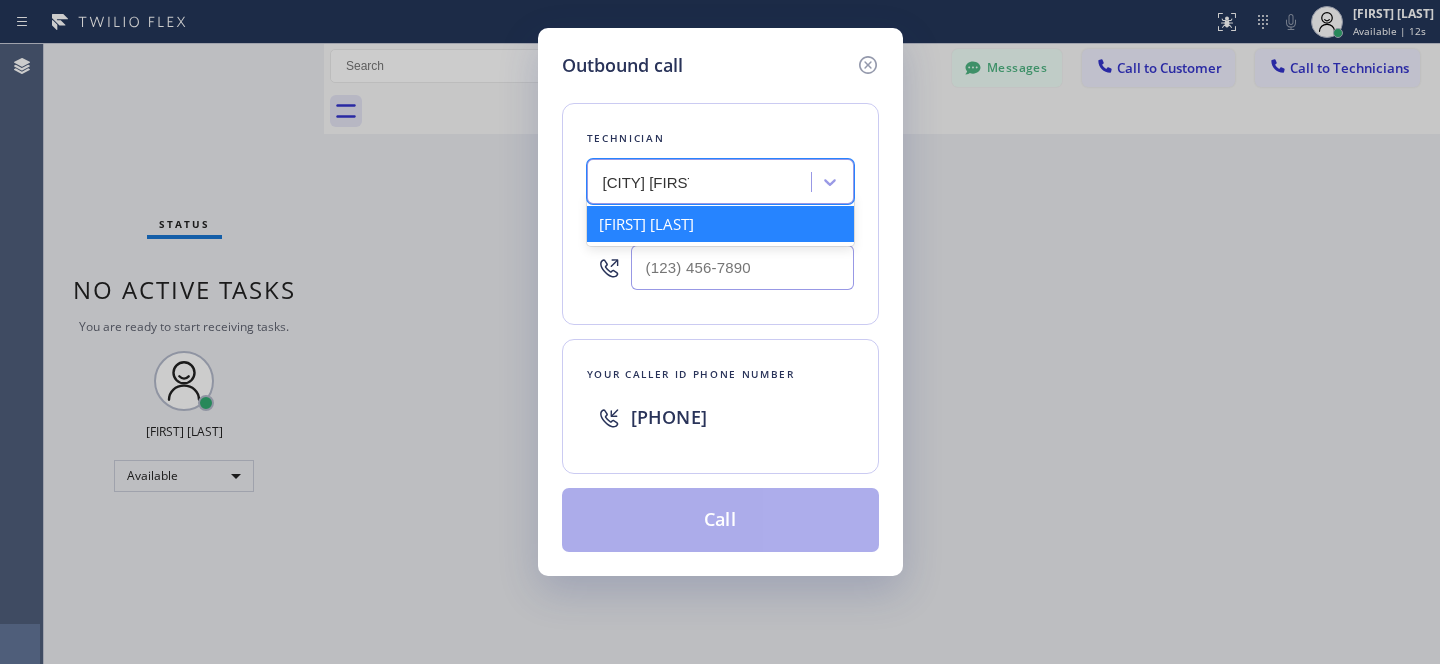 click on "[FIRST] [LAST]" at bounding box center (720, 224) 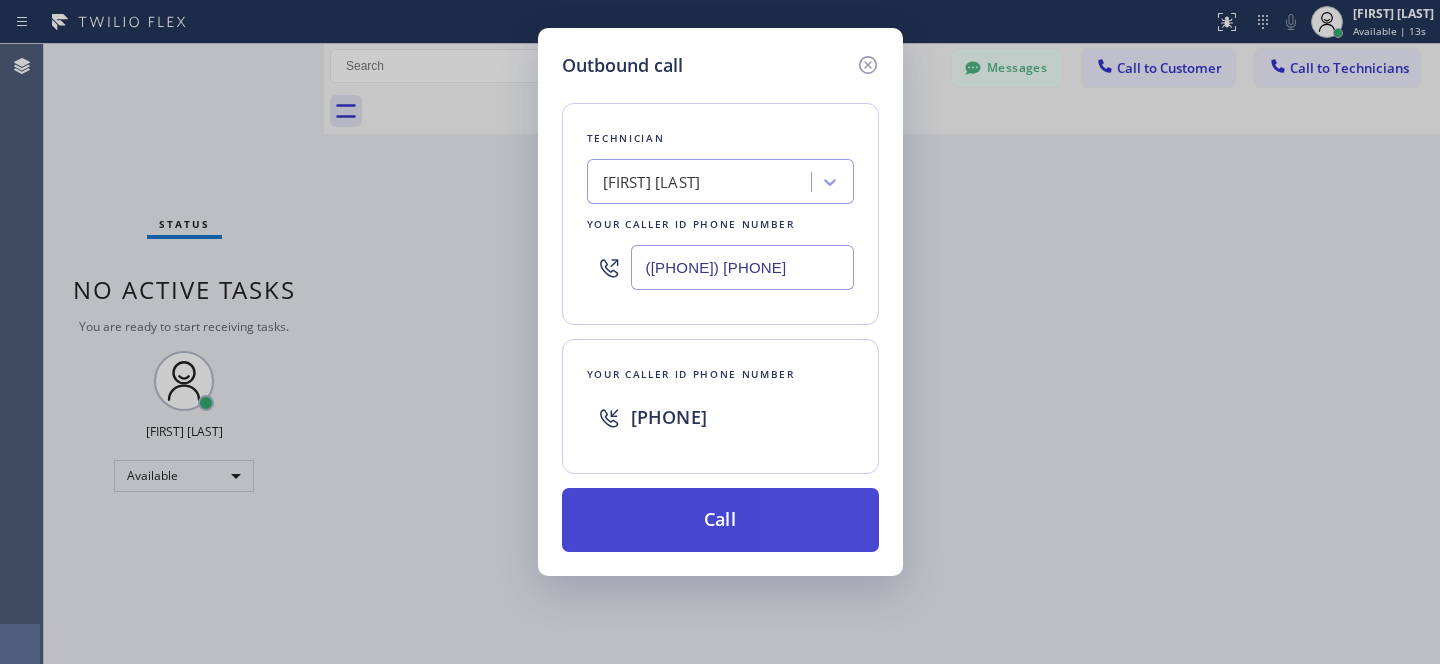 click on "Call" at bounding box center (720, 520) 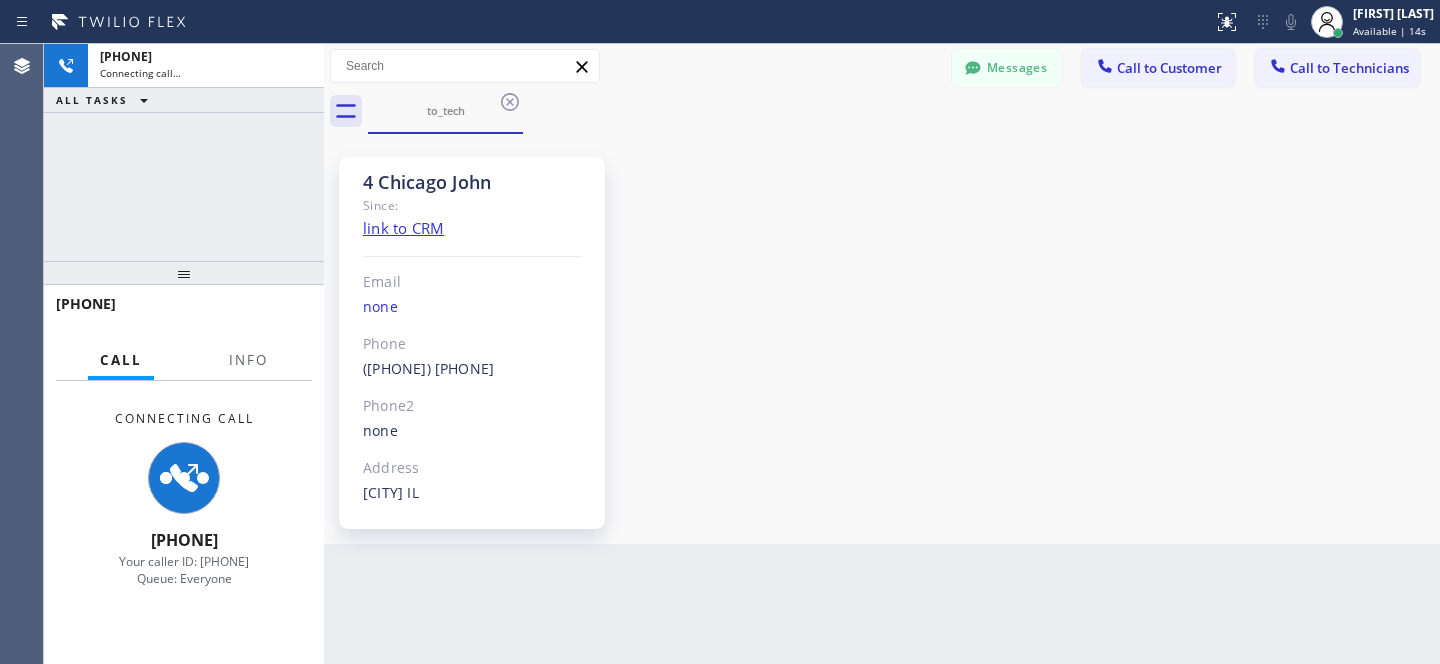 scroll, scrollTop: 534, scrollLeft: 0, axis: vertical 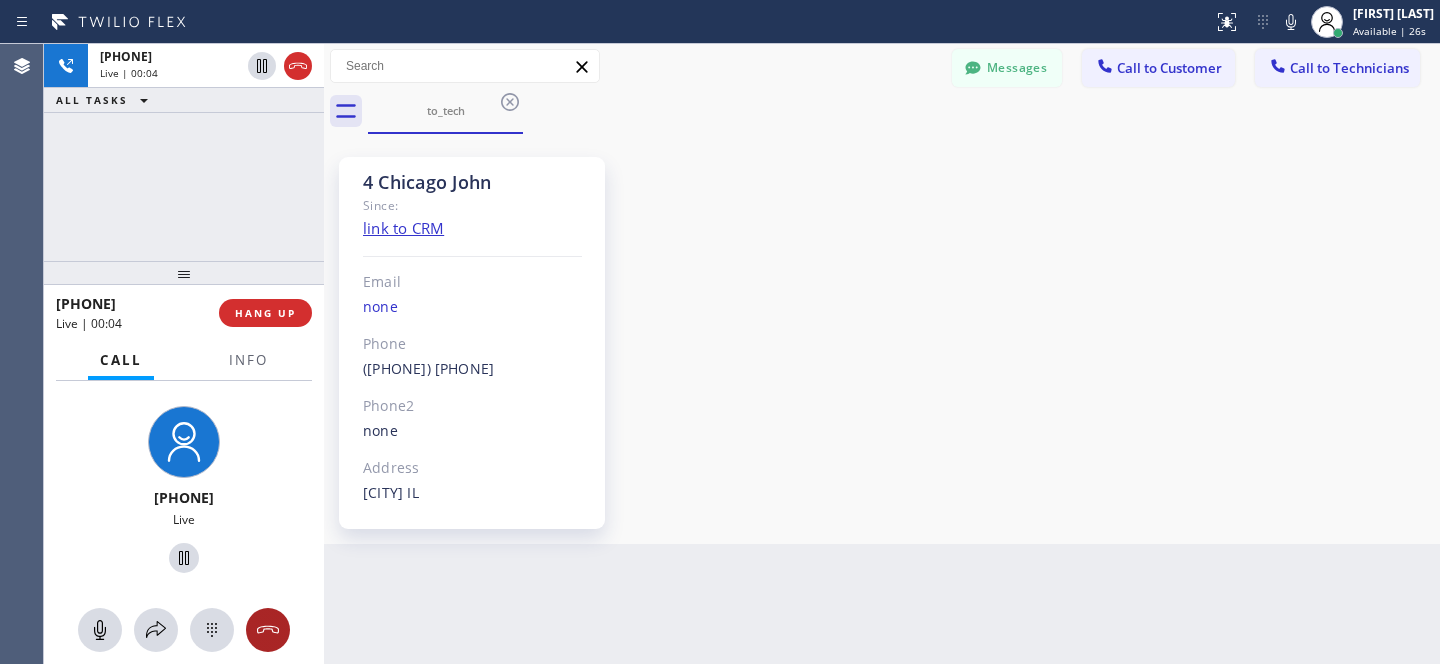click 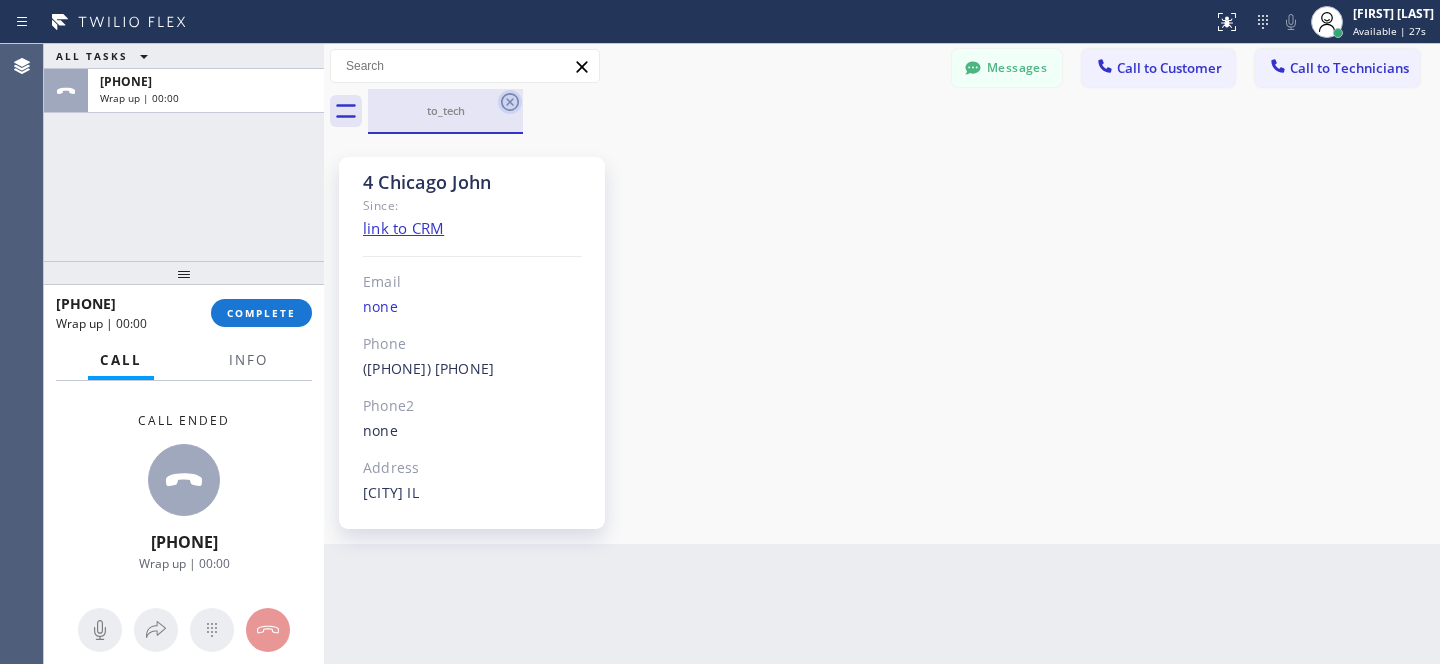 click 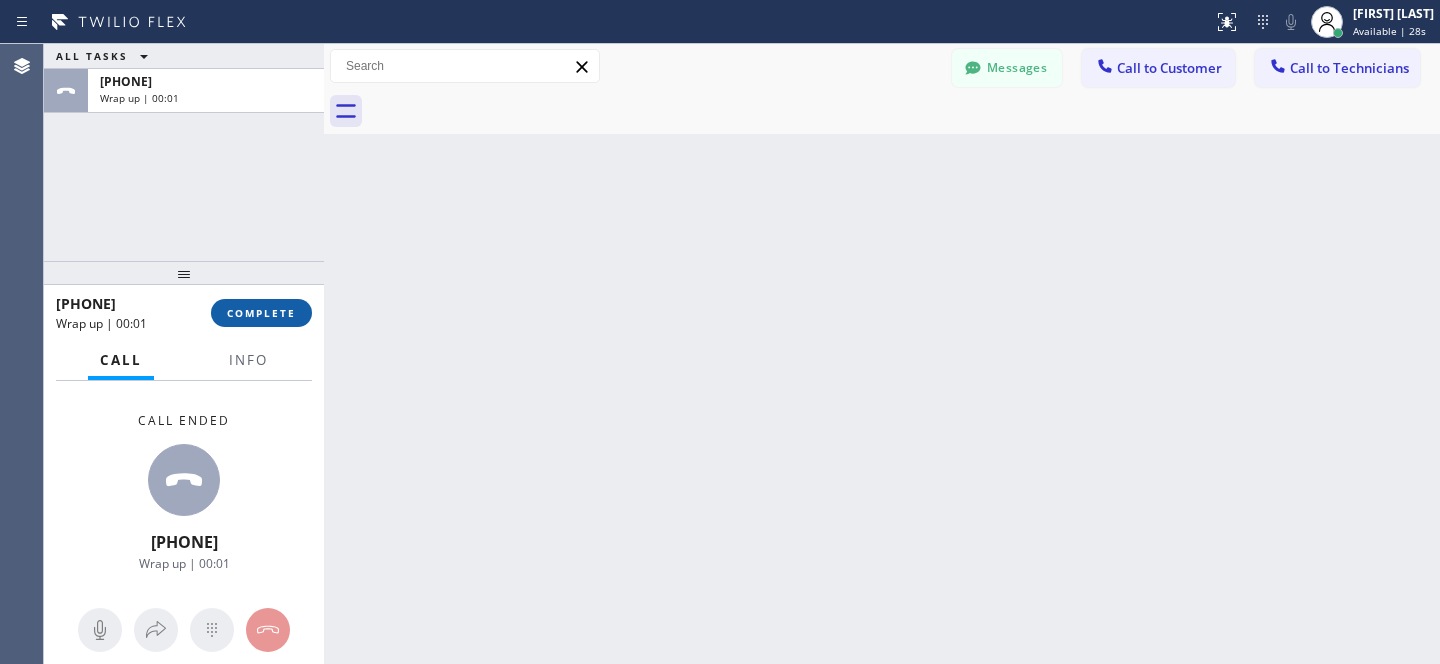 click on "COMPLETE" at bounding box center [261, 313] 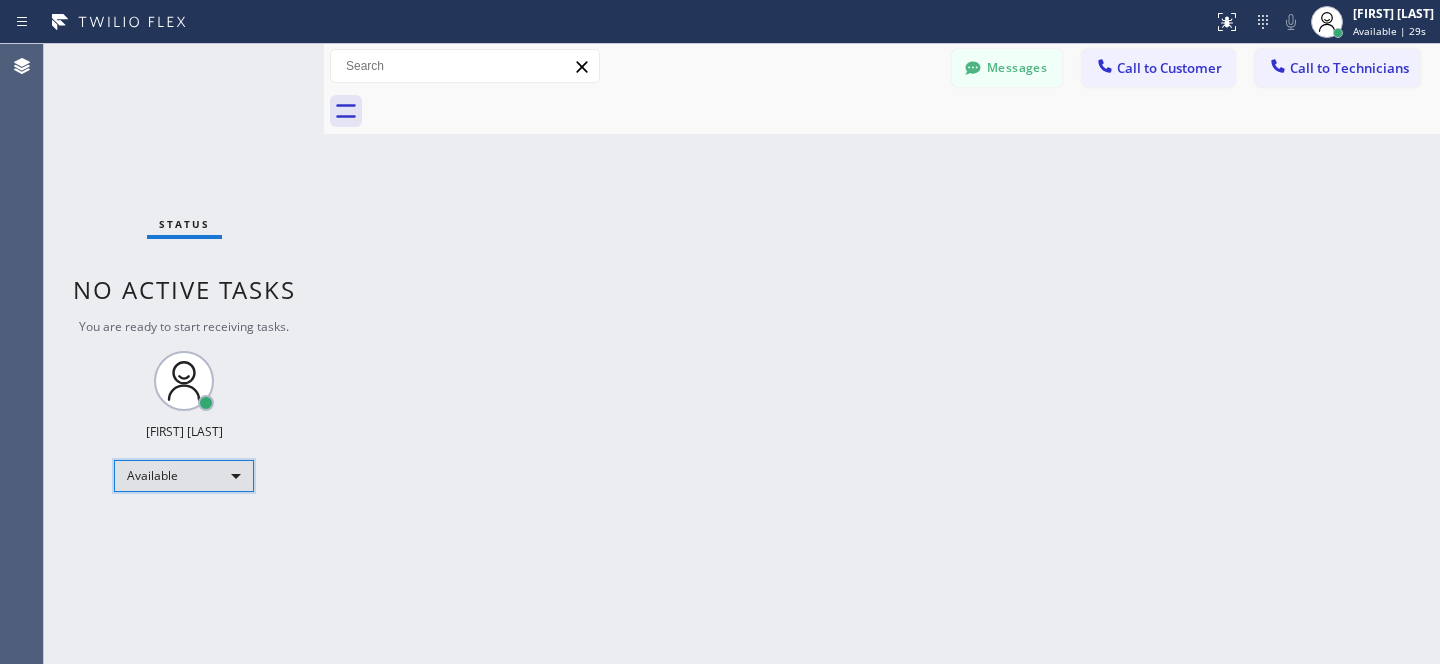 click on "Available" at bounding box center [184, 476] 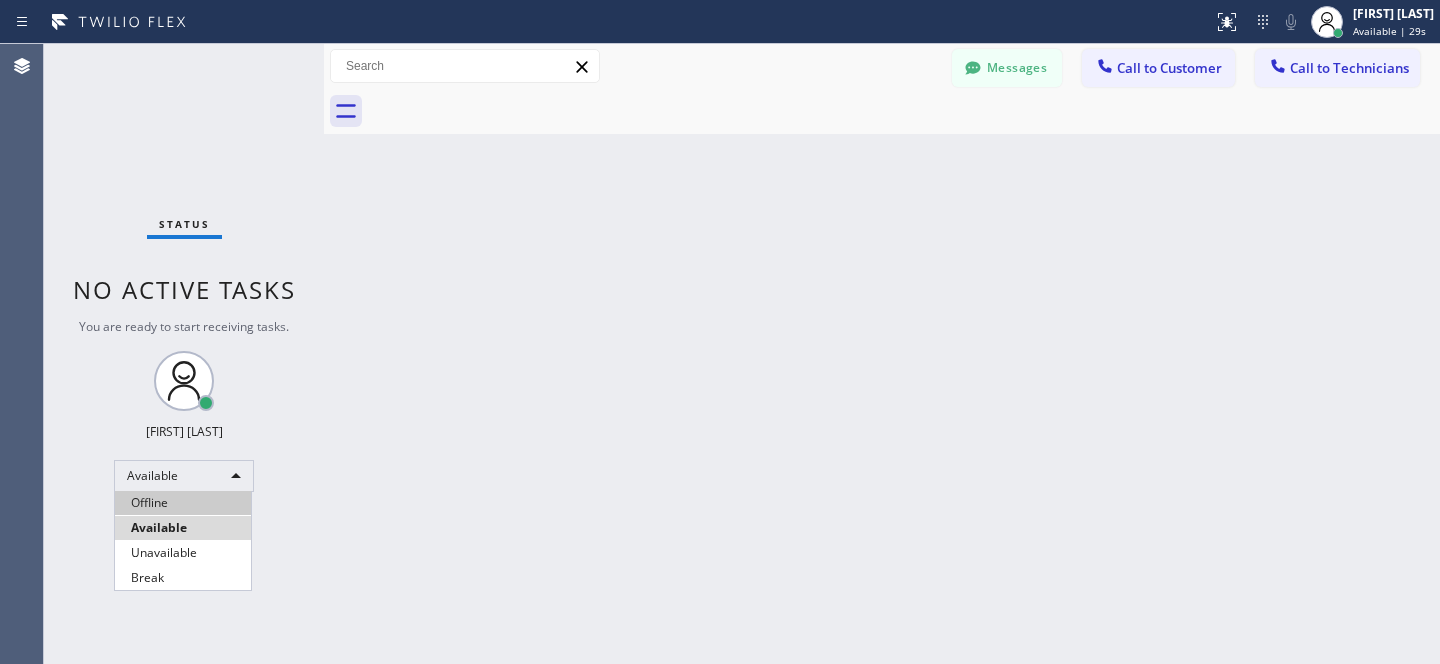 click on "Offline" at bounding box center [183, 503] 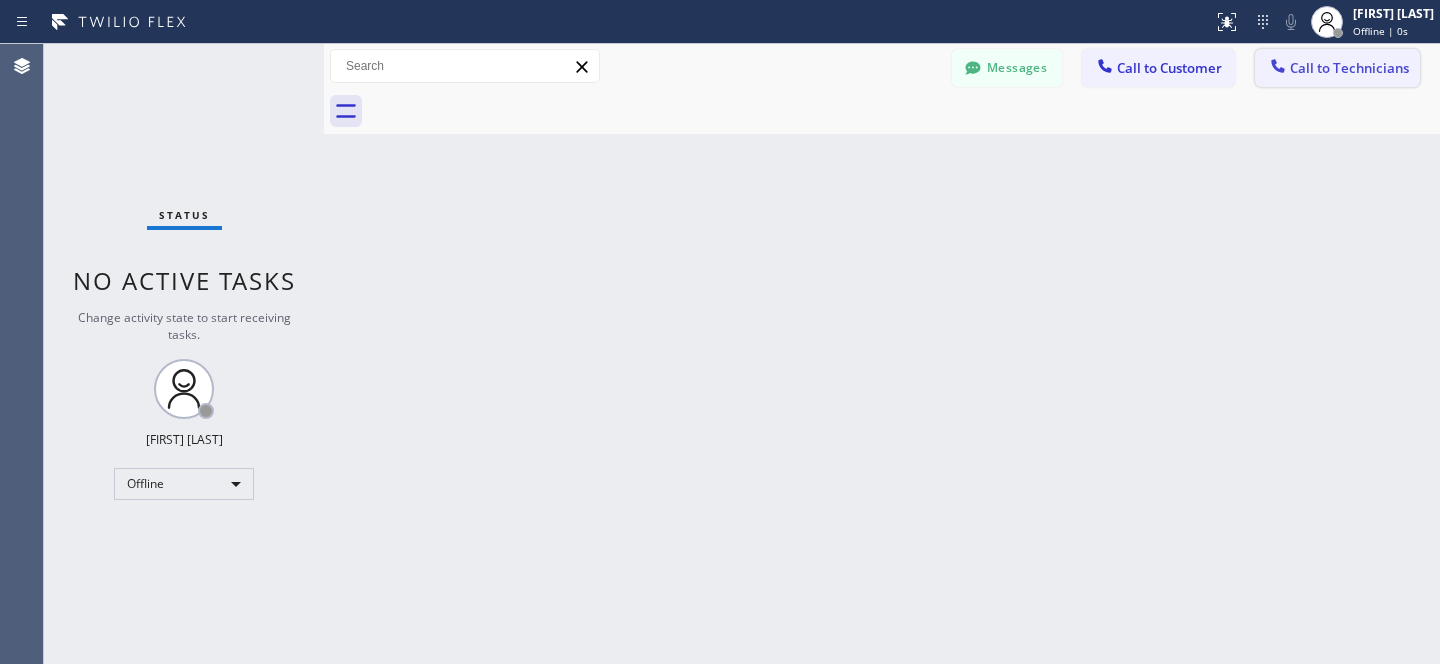 click on "Call to Technicians" at bounding box center [1349, 68] 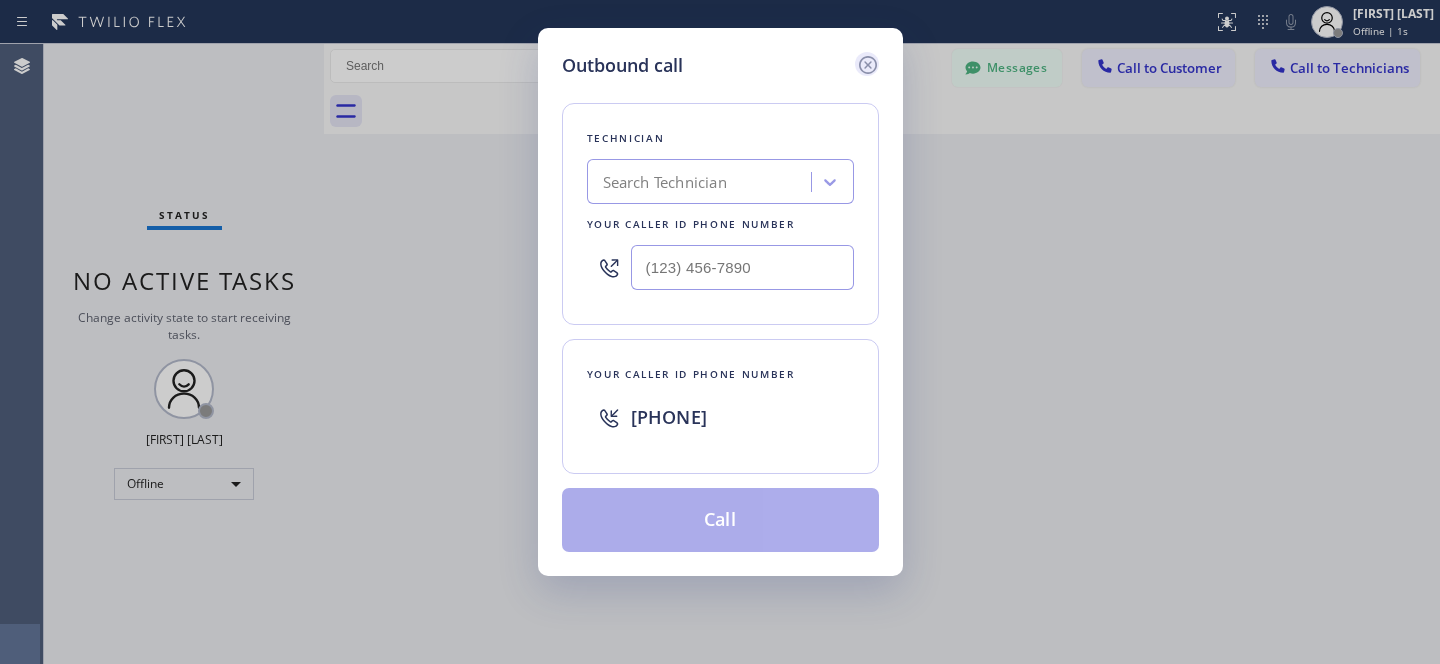 click 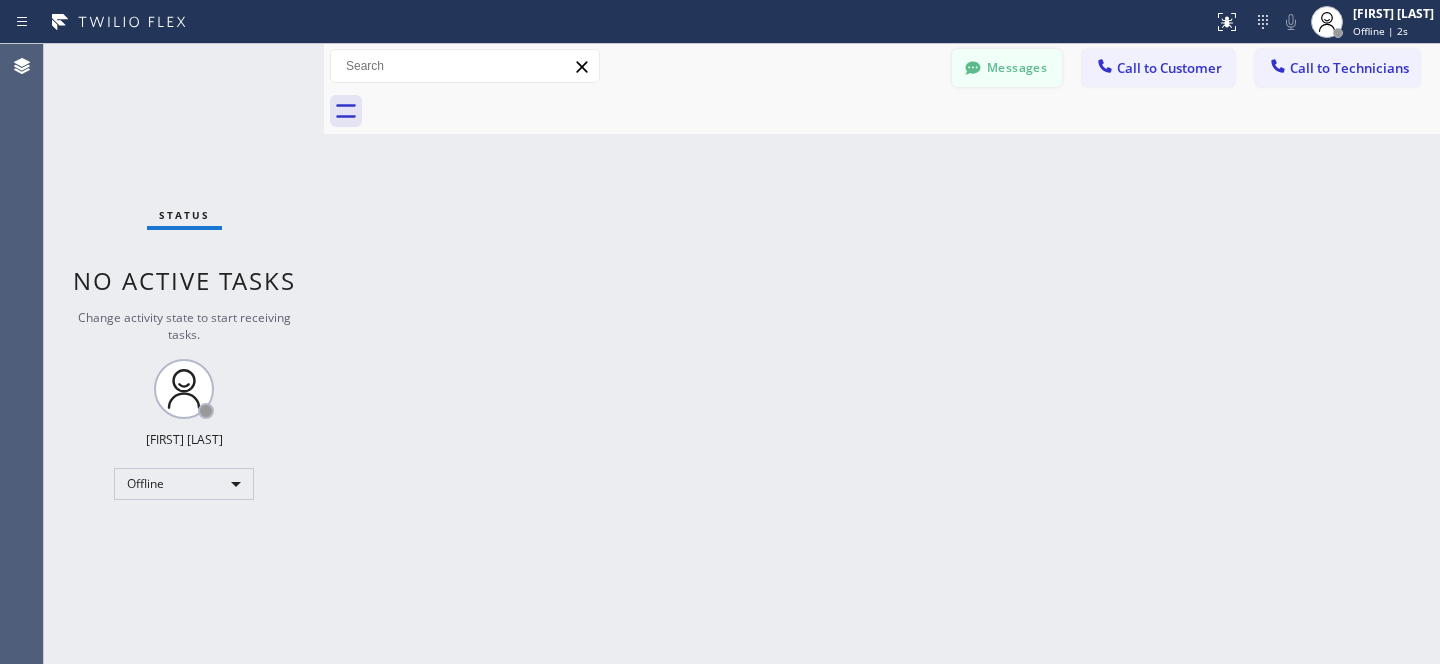 click on "Messages" at bounding box center (1007, 68) 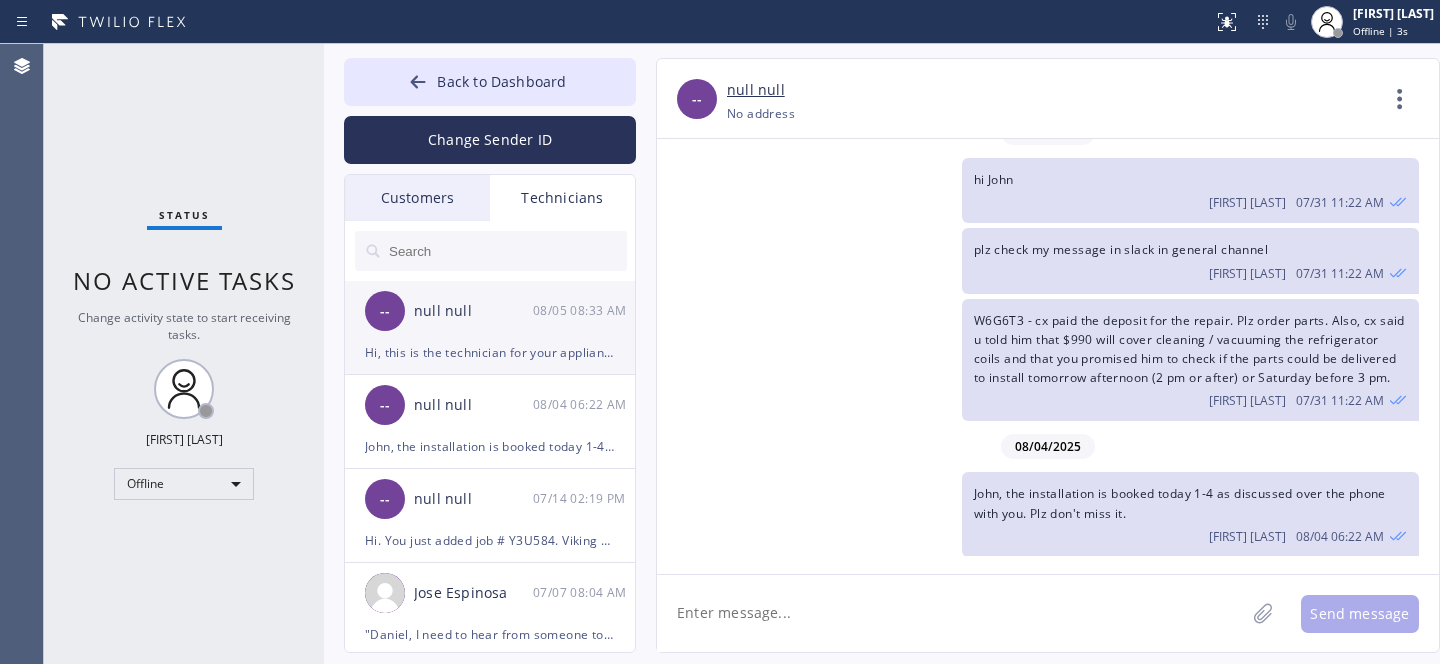drag, startPoint x: 455, startPoint y: 323, endPoint x: 466, endPoint y: 323, distance: 11 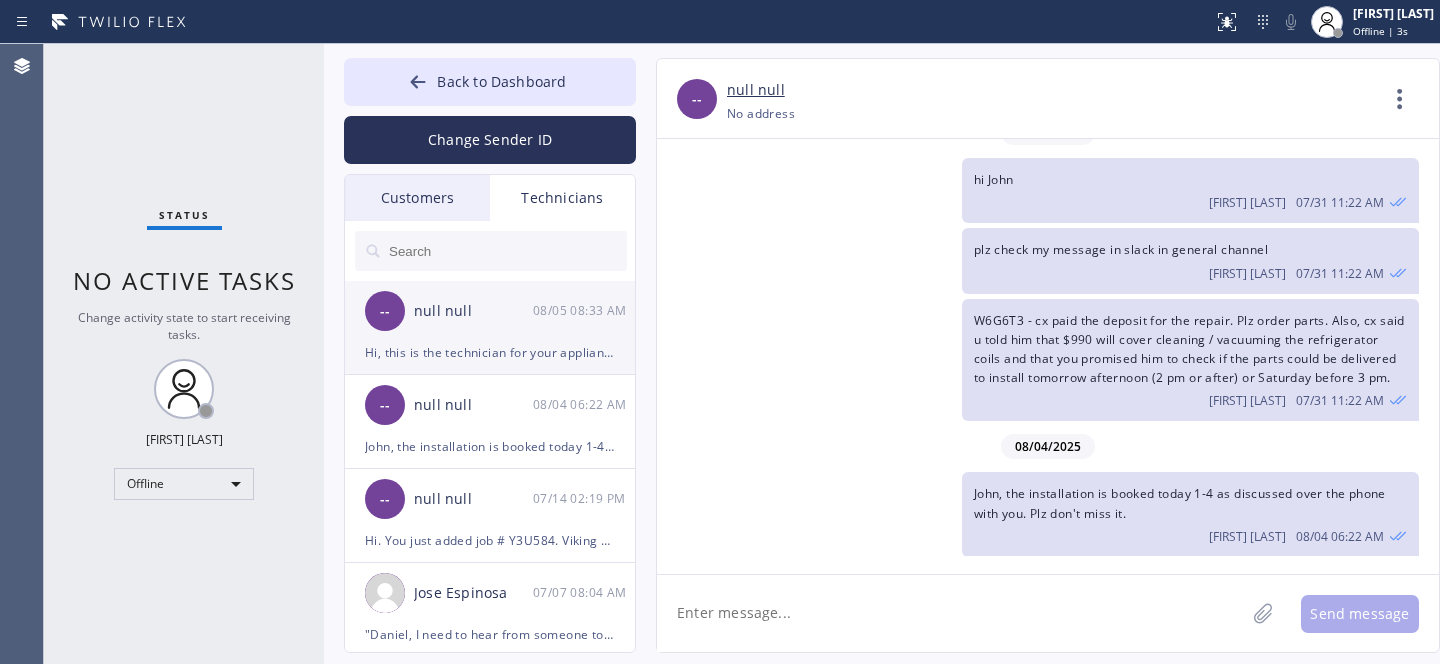 click on "-- null [LAST] [DATE] [TIME]" at bounding box center [491, 311] 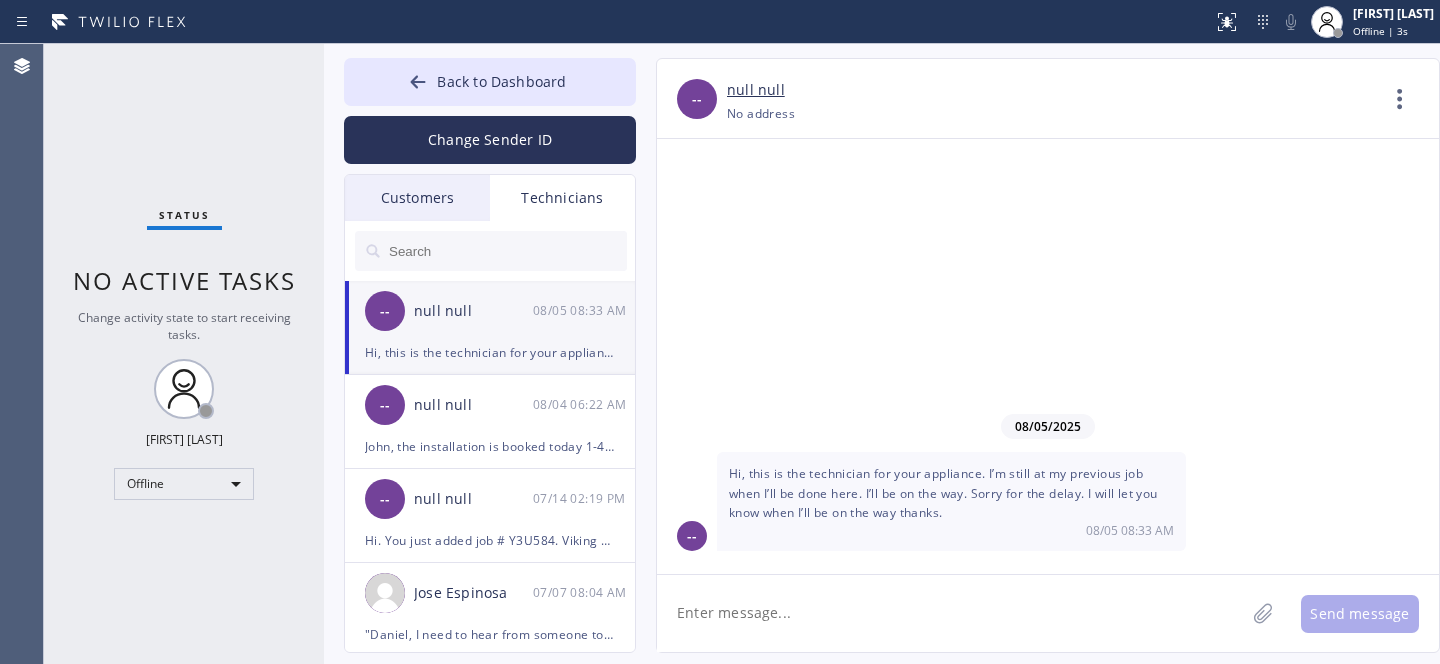 scroll, scrollTop: 0, scrollLeft: 0, axis: both 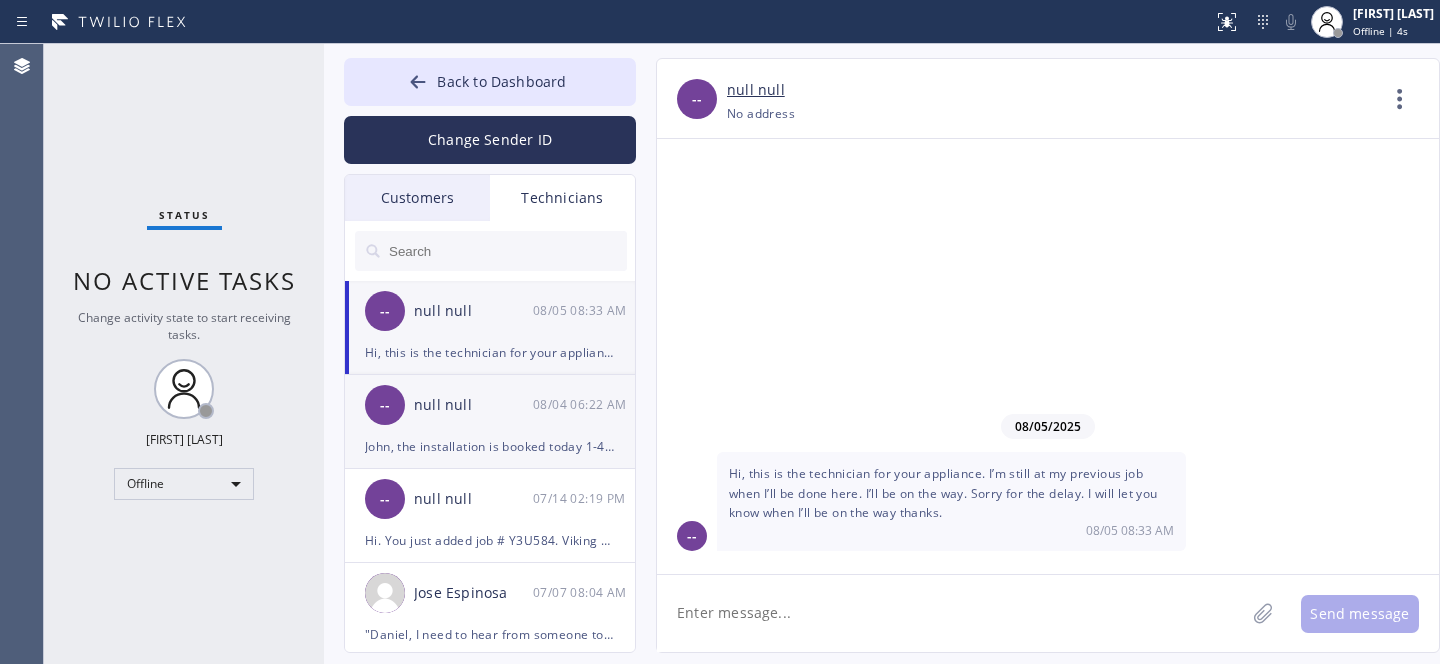 click on "-- null [FIRST] [MONTH]/[DAY] [TIME]" at bounding box center (491, 405) 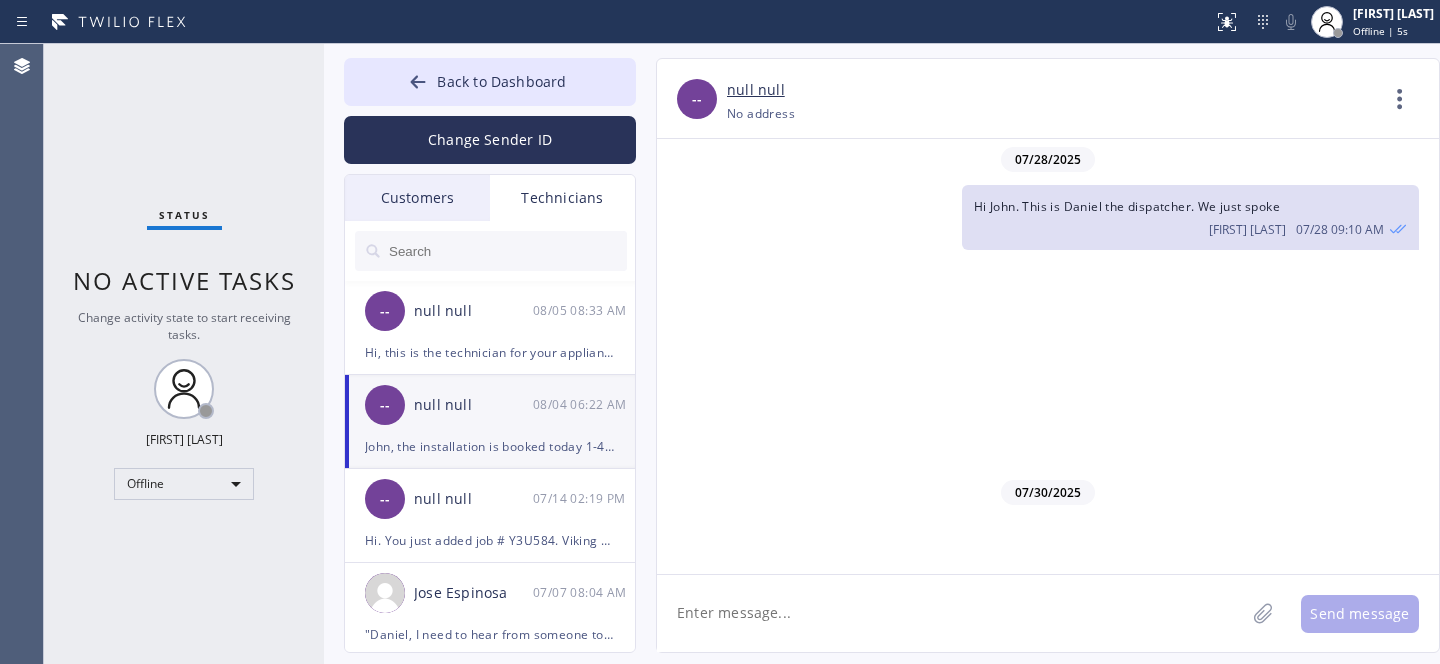 scroll, scrollTop: 534, scrollLeft: 0, axis: vertical 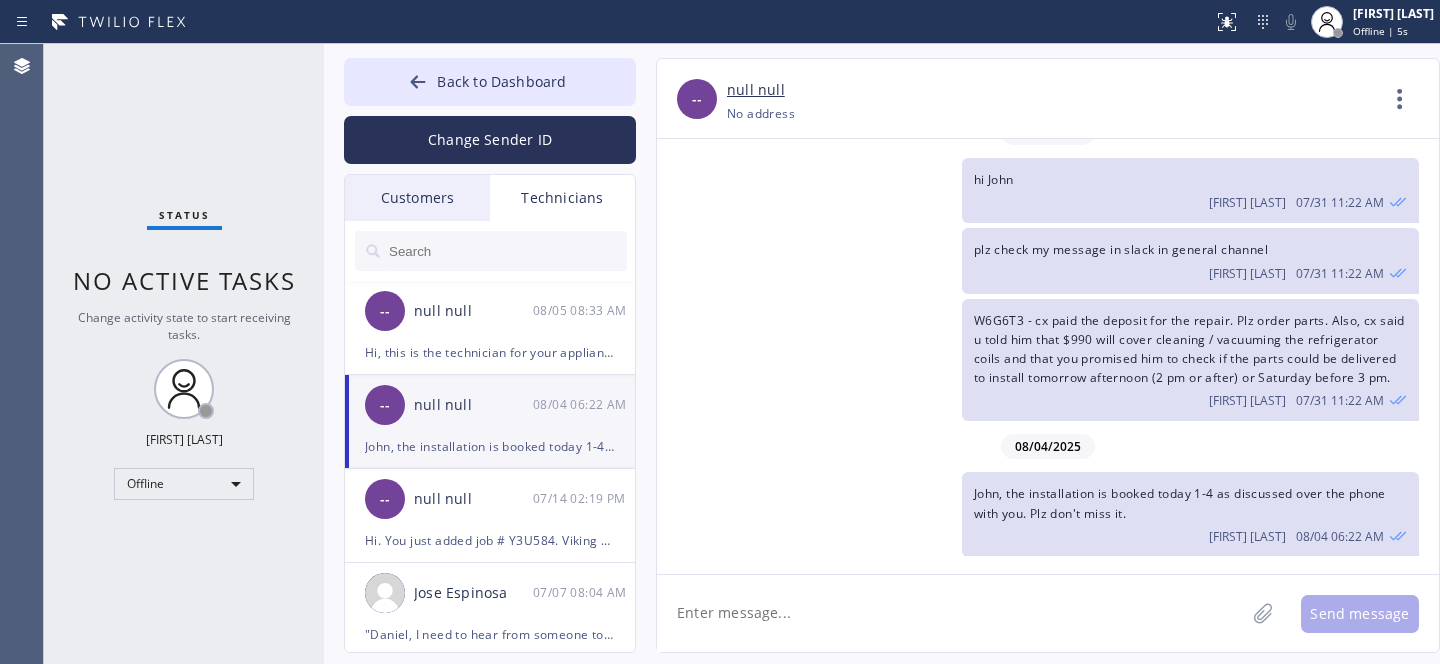 click 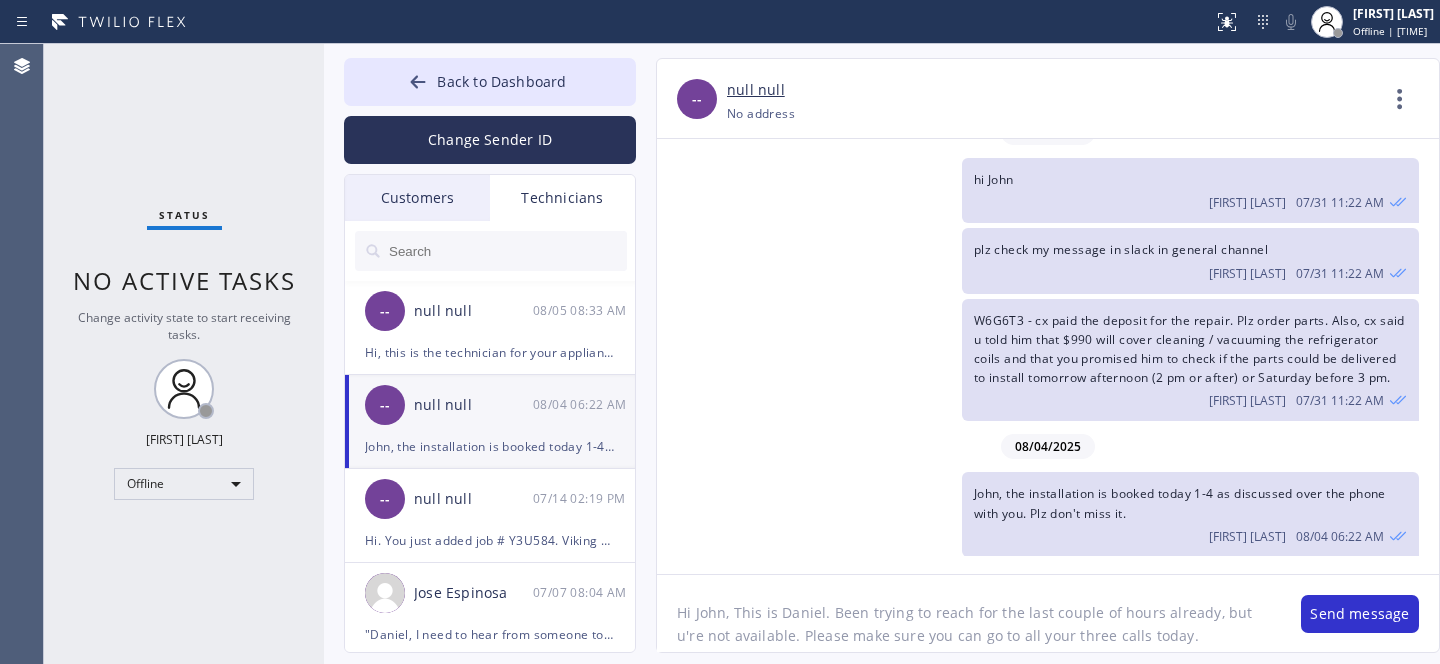 type on "Hi John, This is Daniel. Been trying to reach for the last couple of hours already, but u're not available. Please make sure you can go to all your three calls today." 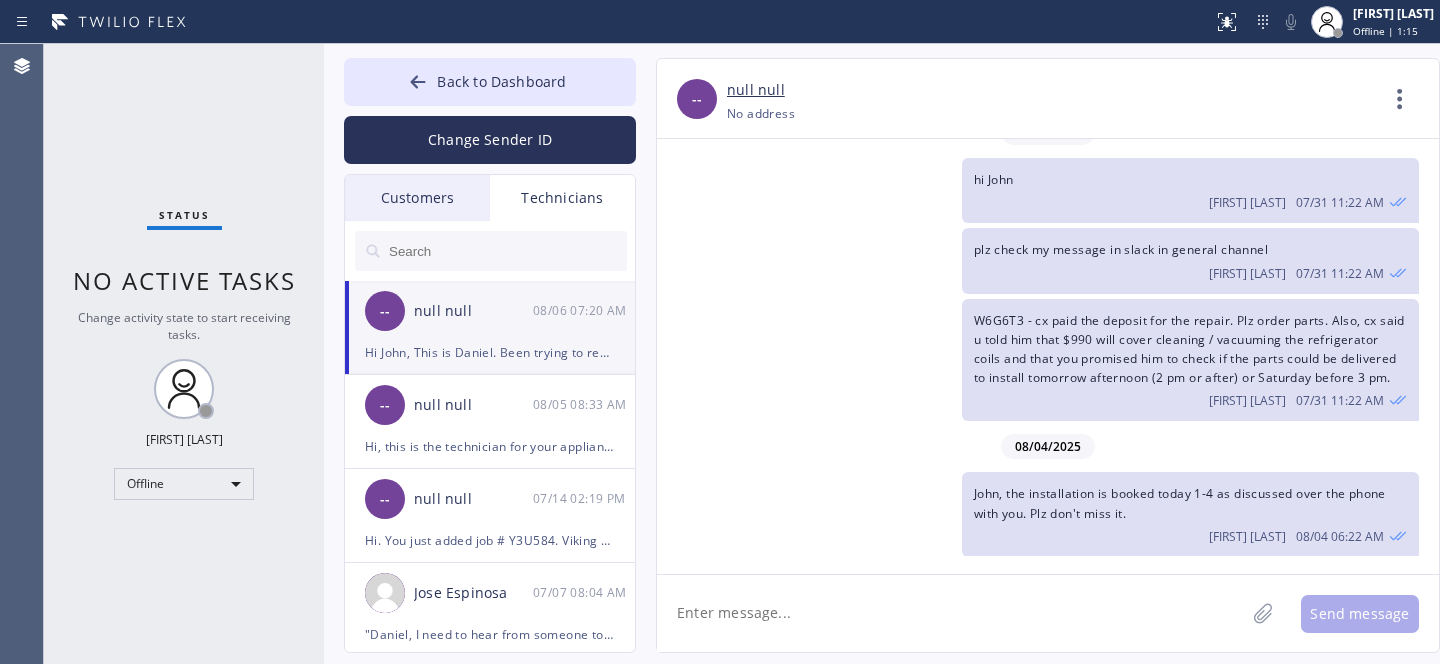 scroll, scrollTop: 687, scrollLeft: 0, axis: vertical 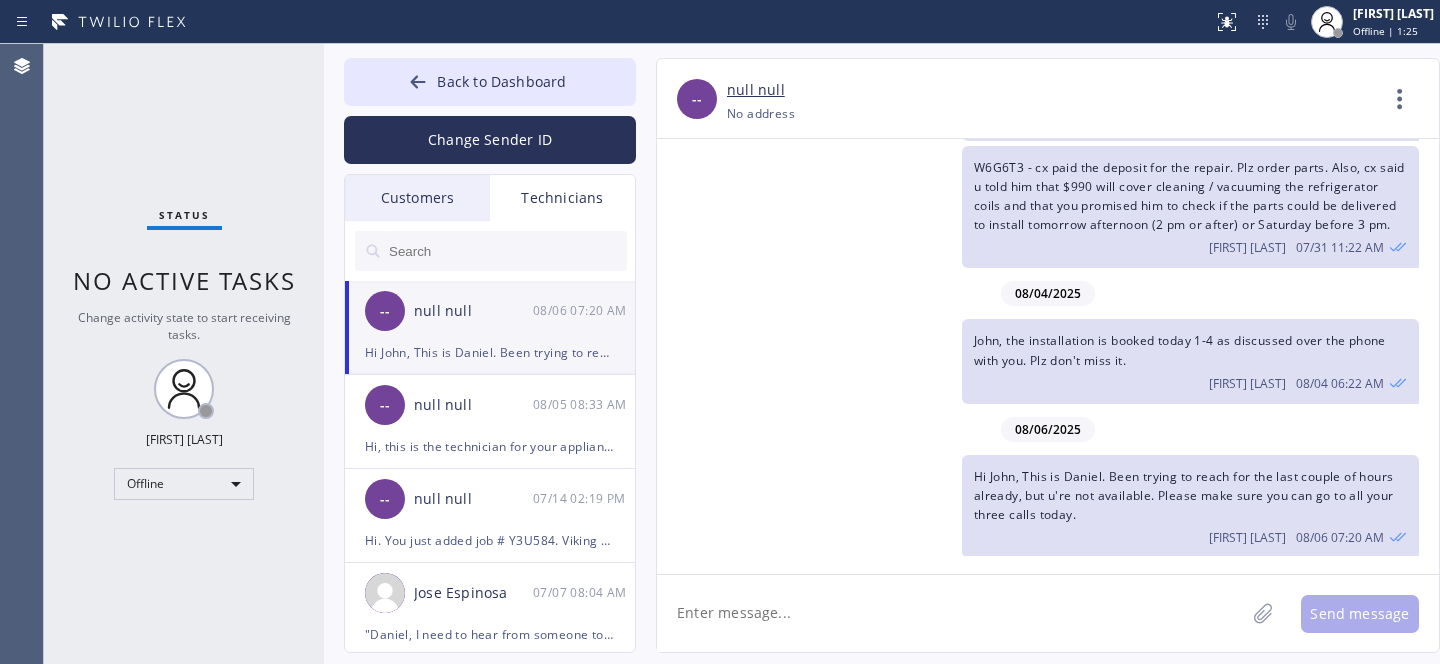 click 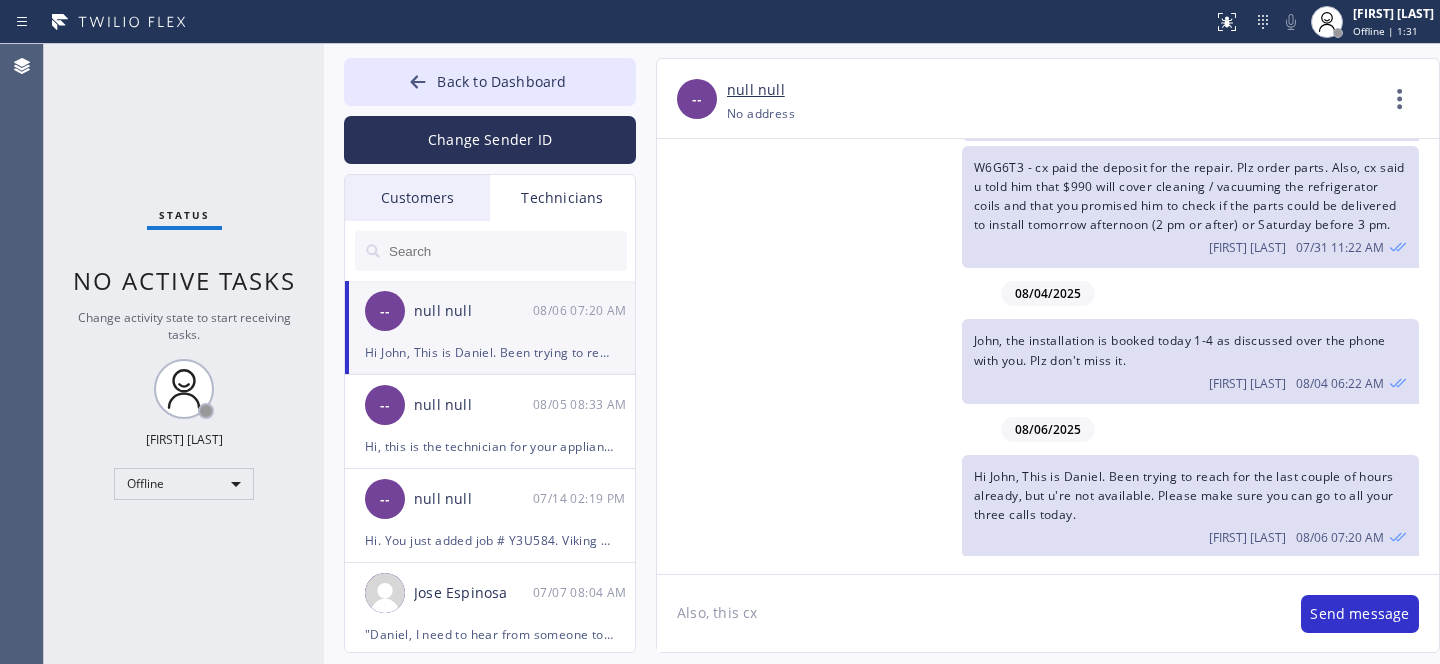 paste on "W6G6T3" 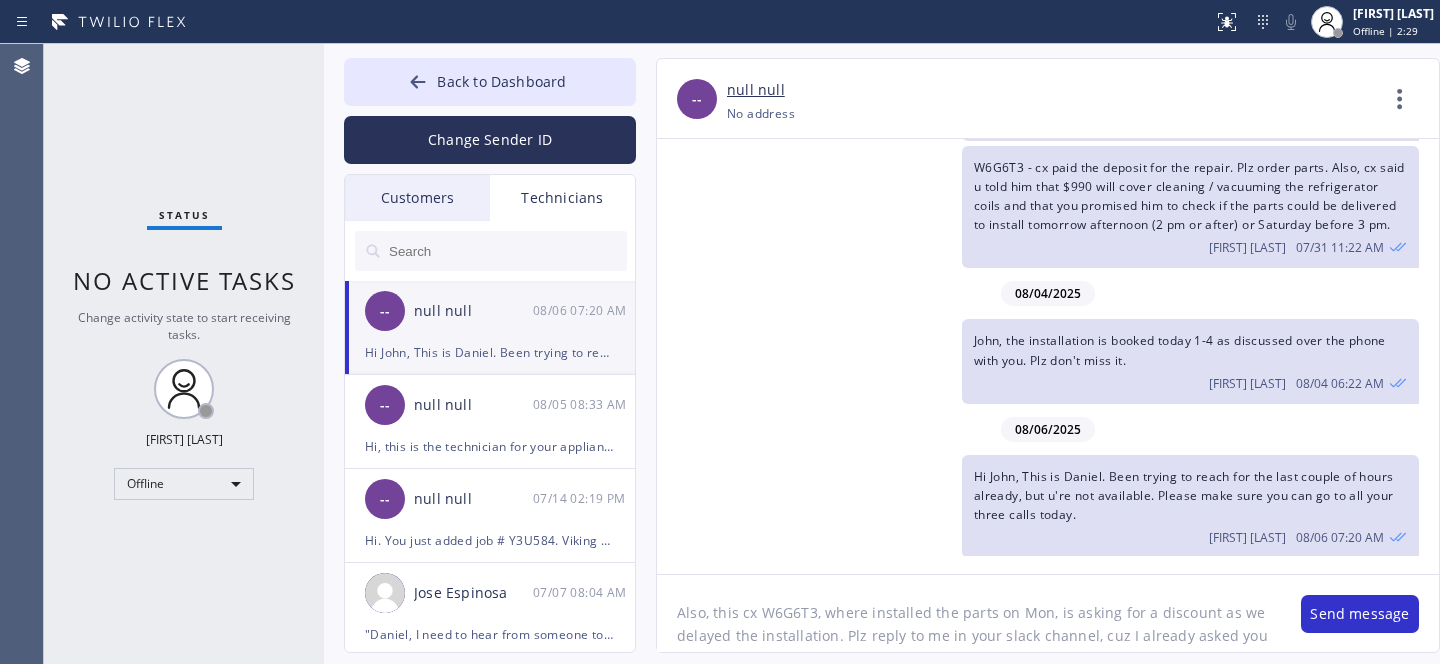 scroll, scrollTop: 16, scrollLeft: 0, axis: vertical 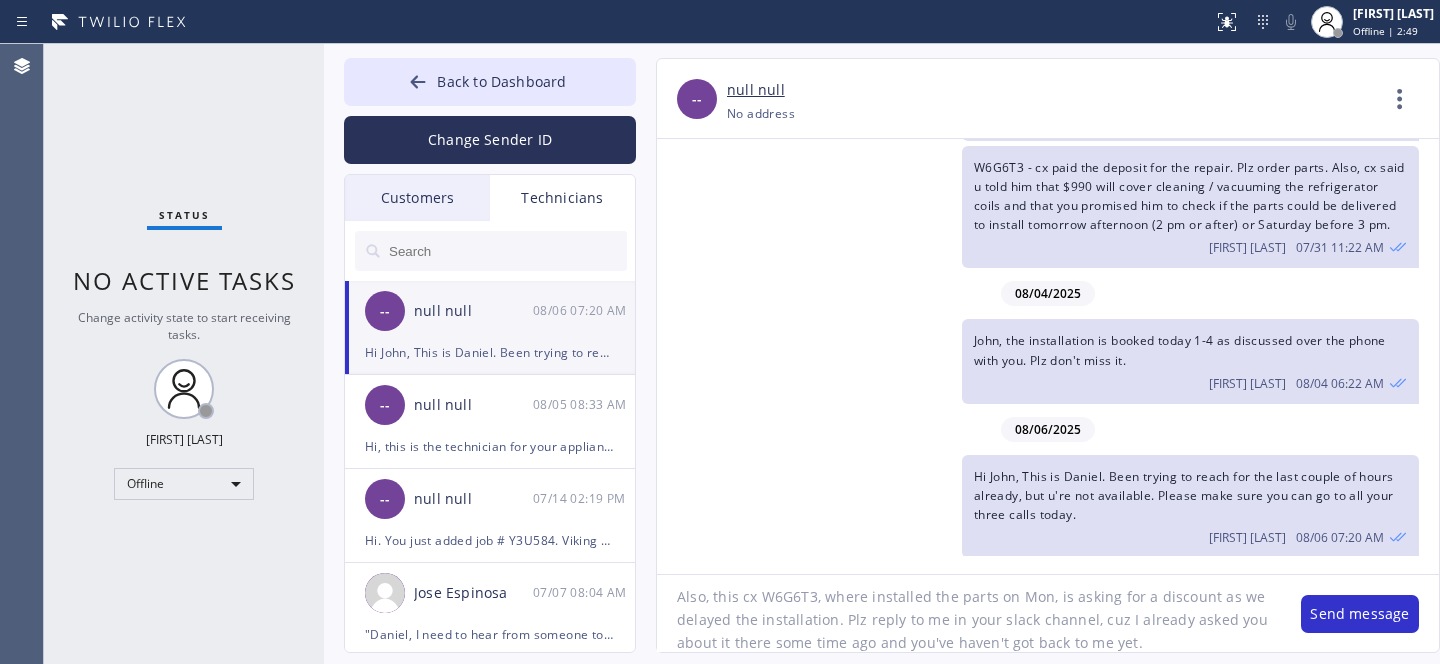 type on "Also, this cx W6G6T3, where installed the parts on Mon, is asking for a discount as we delayed the installation. Plz reply to me in your slack channel, cuz I already asked you about it there some time ago and you've haven't got back to me yet." 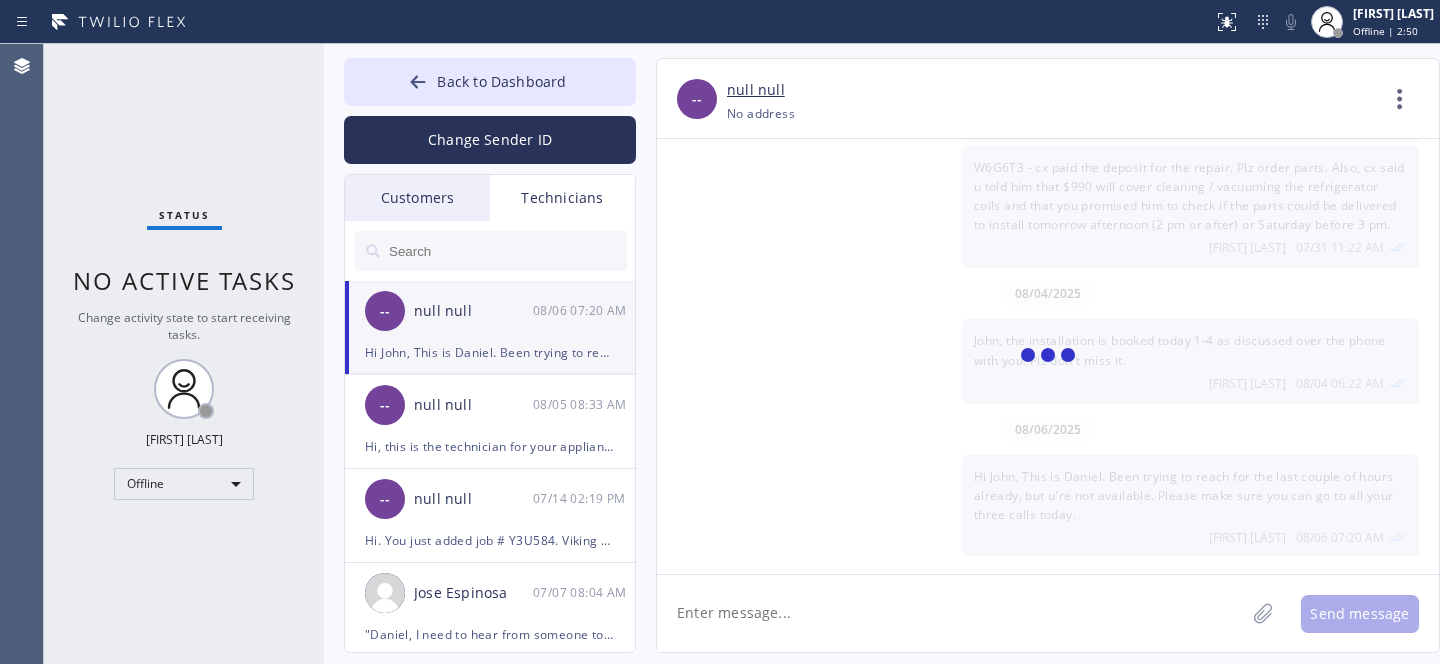 scroll, scrollTop: 0, scrollLeft: 0, axis: both 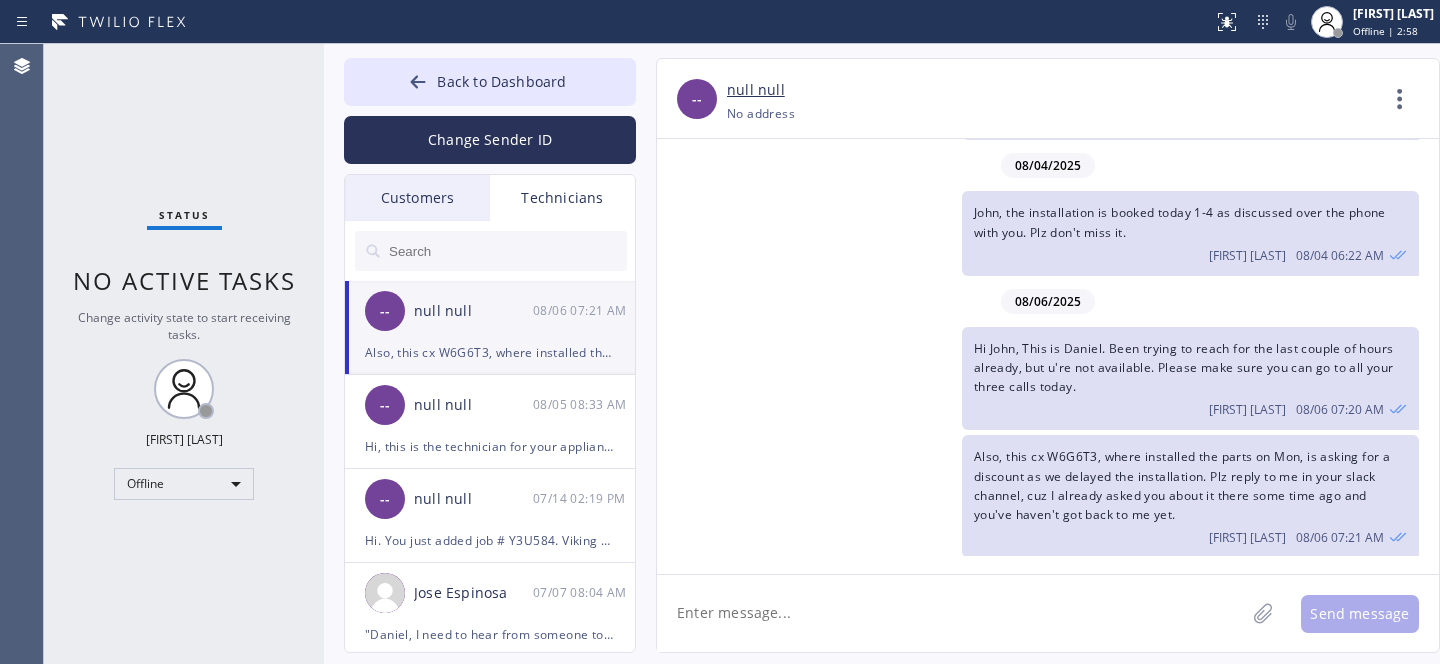 drag, startPoint x: 913, startPoint y: 597, endPoint x: 922, endPoint y: 603, distance: 10.816654 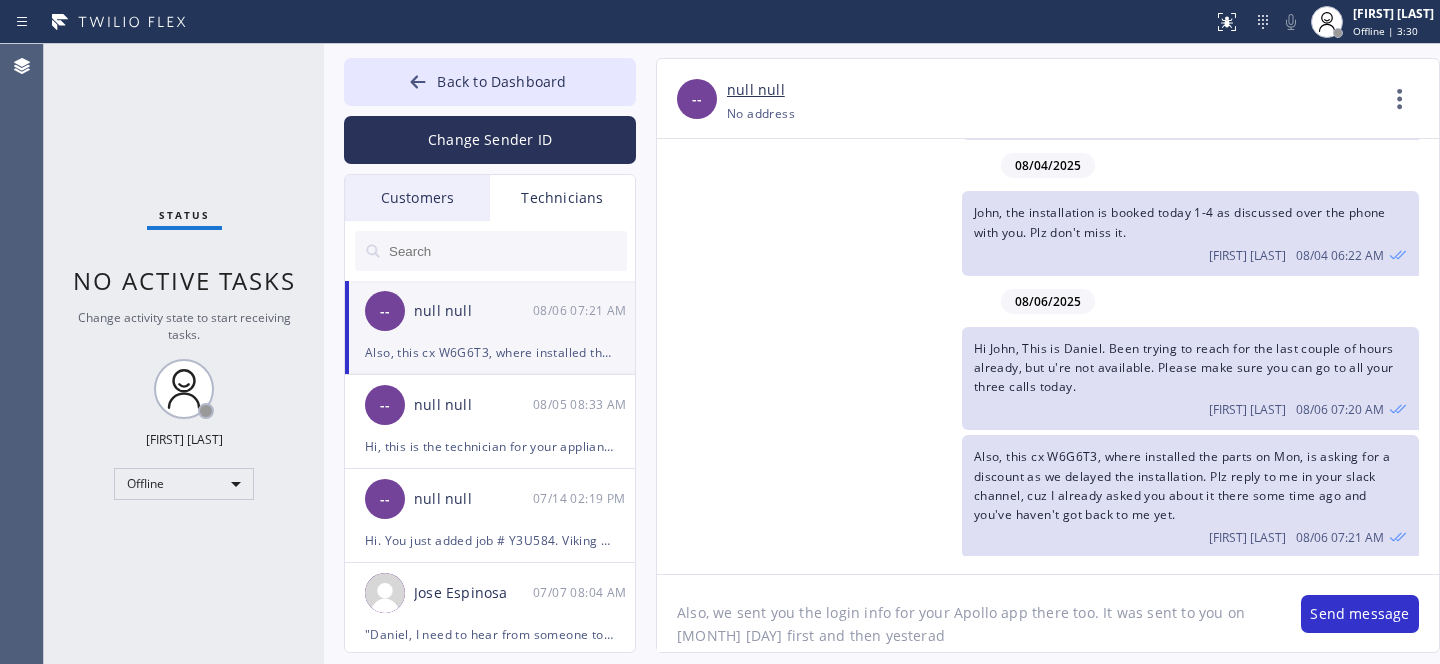 type on "Also, we sent you the login info for your Apollo app there too. It was sent to you on Jul 31st first and then yesterady" 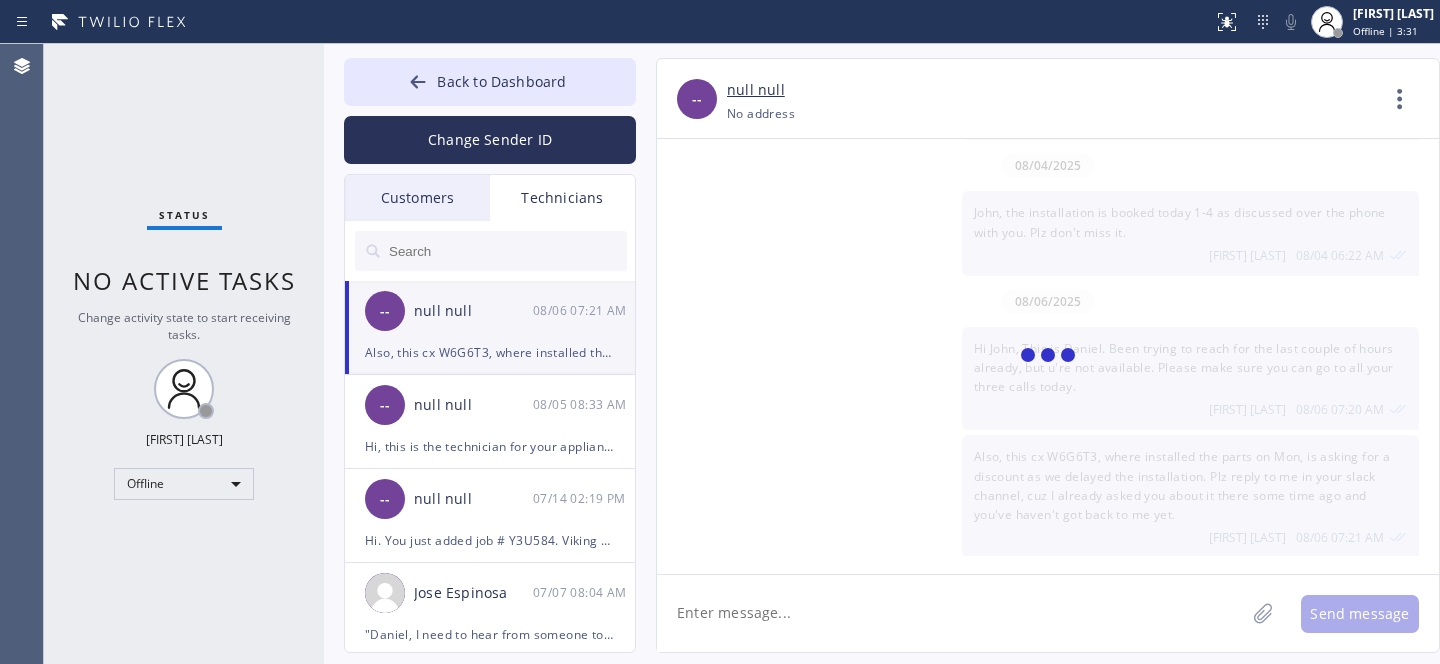 scroll, scrollTop: 903, scrollLeft: 0, axis: vertical 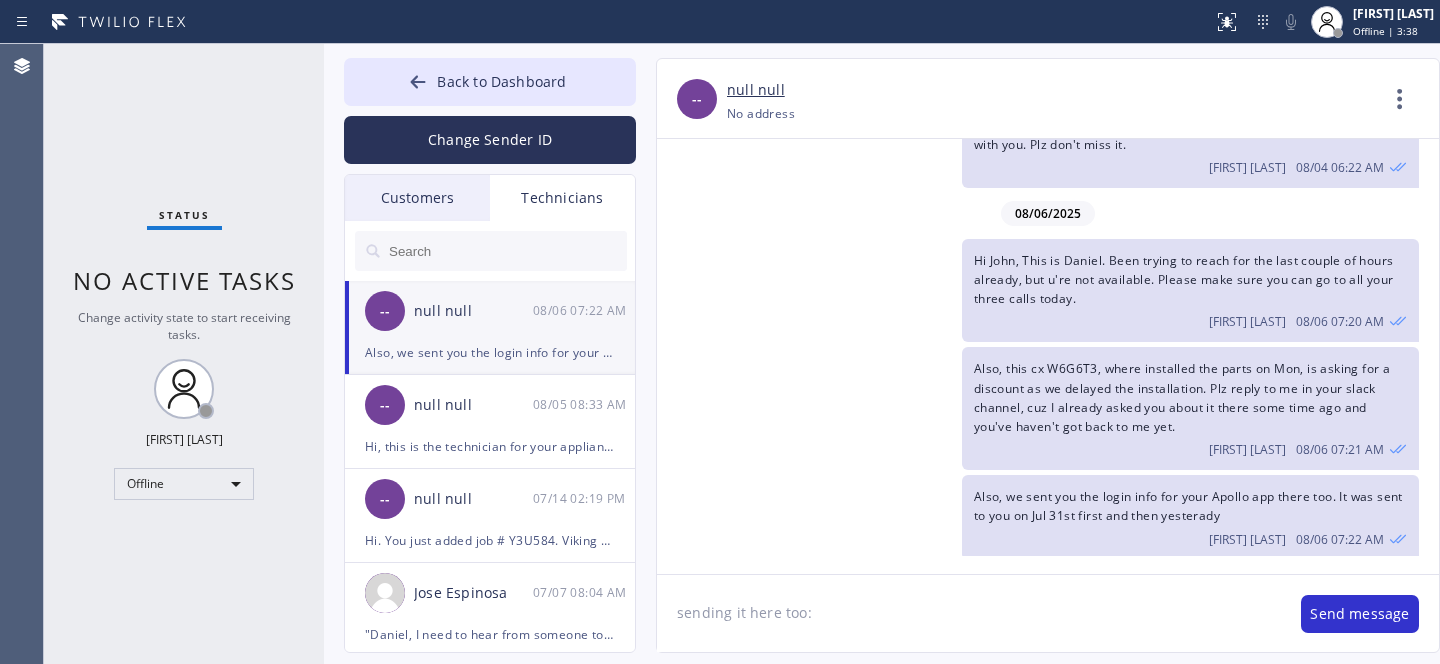 paste on "[EMAIL]
https://erp.apollosoft.co/
[PASSWORD]!" 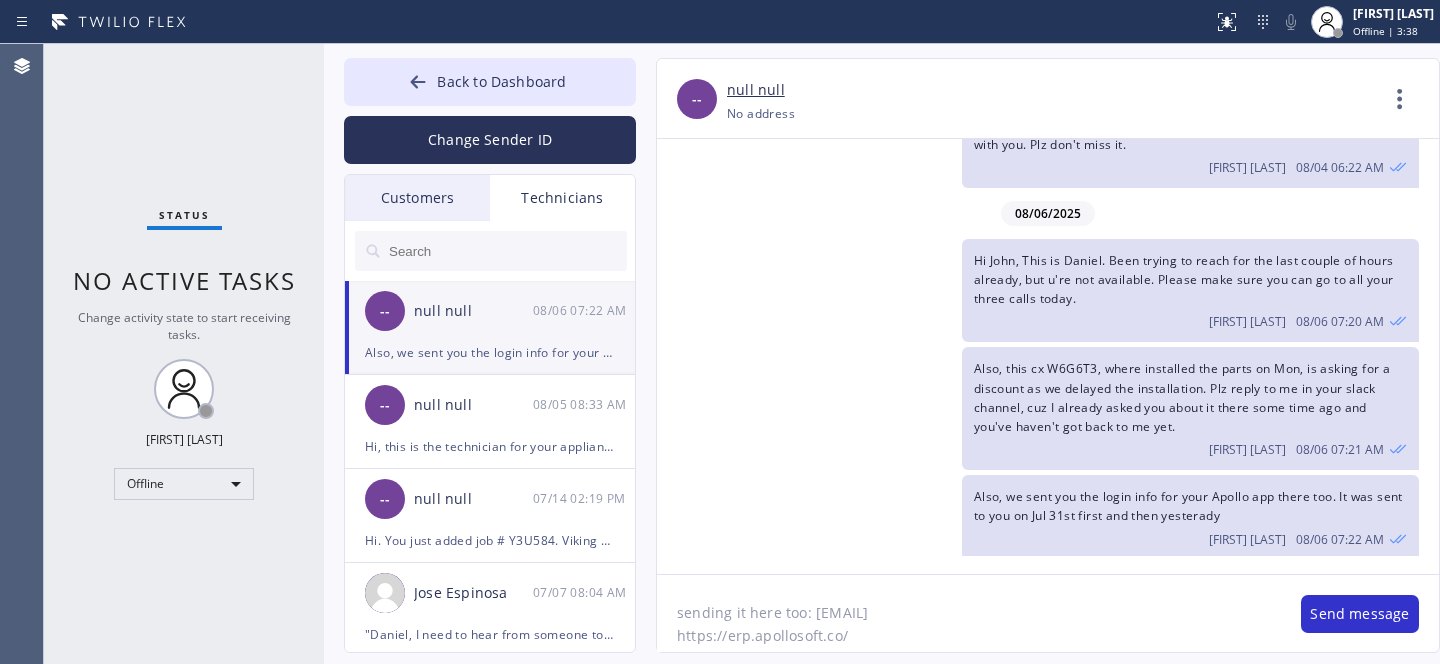 scroll, scrollTop: 16, scrollLeft: 0, axis: vertical 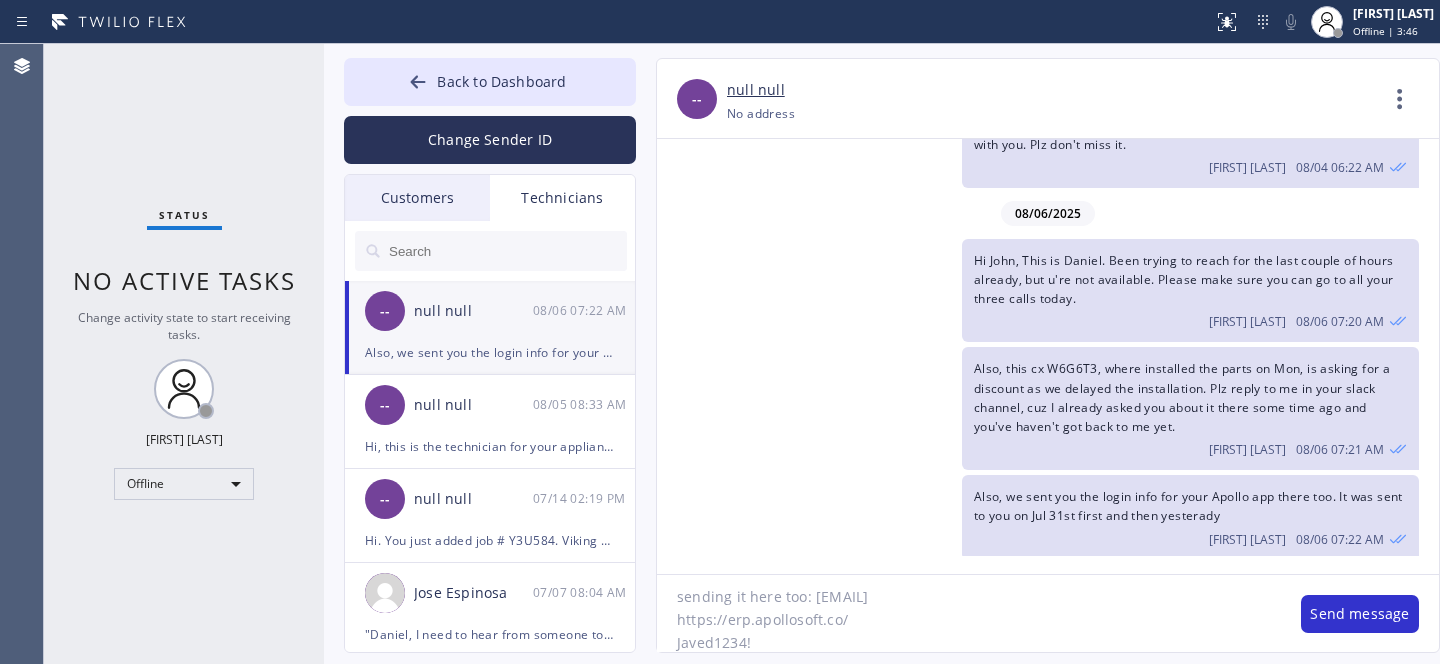 click on "sending it here too: [EMAIL]
https://erp.apollosoft.co/
Javed1234!" 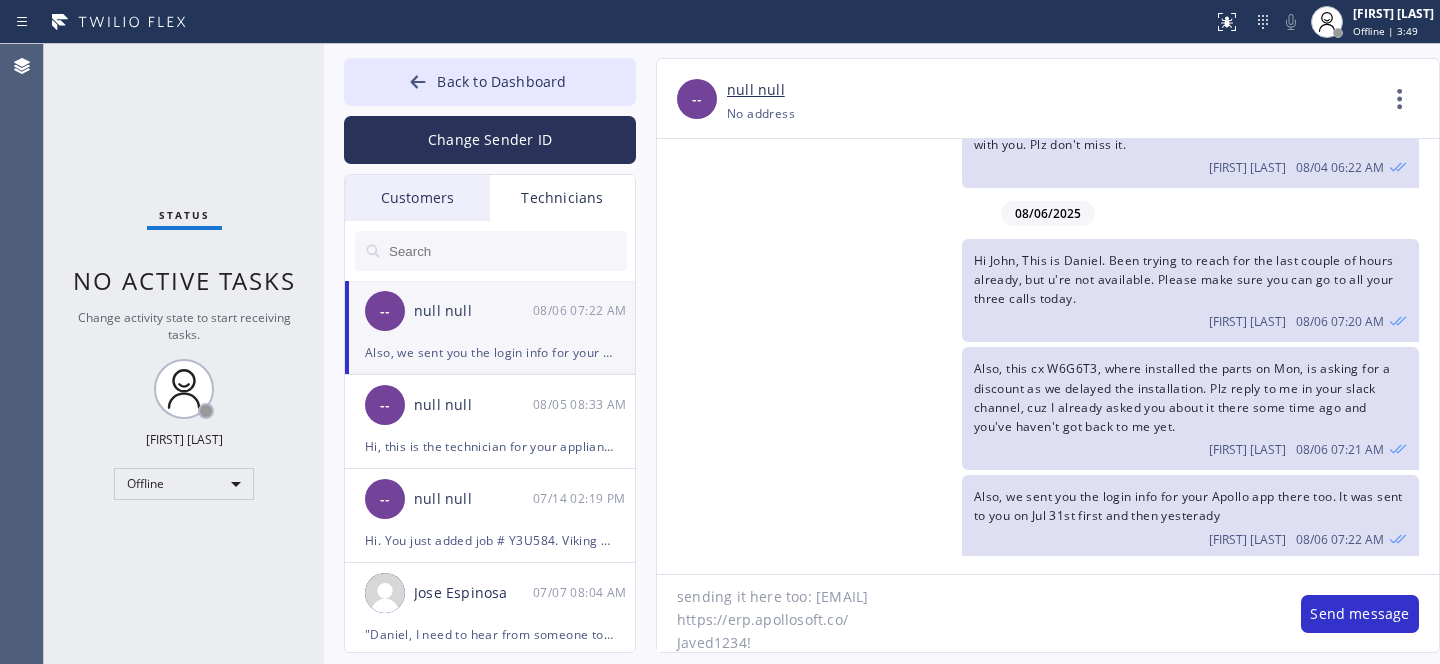 click on "sending it here too: [EMAIL]
https://erp.apollosoft.co/
Javed1234!" 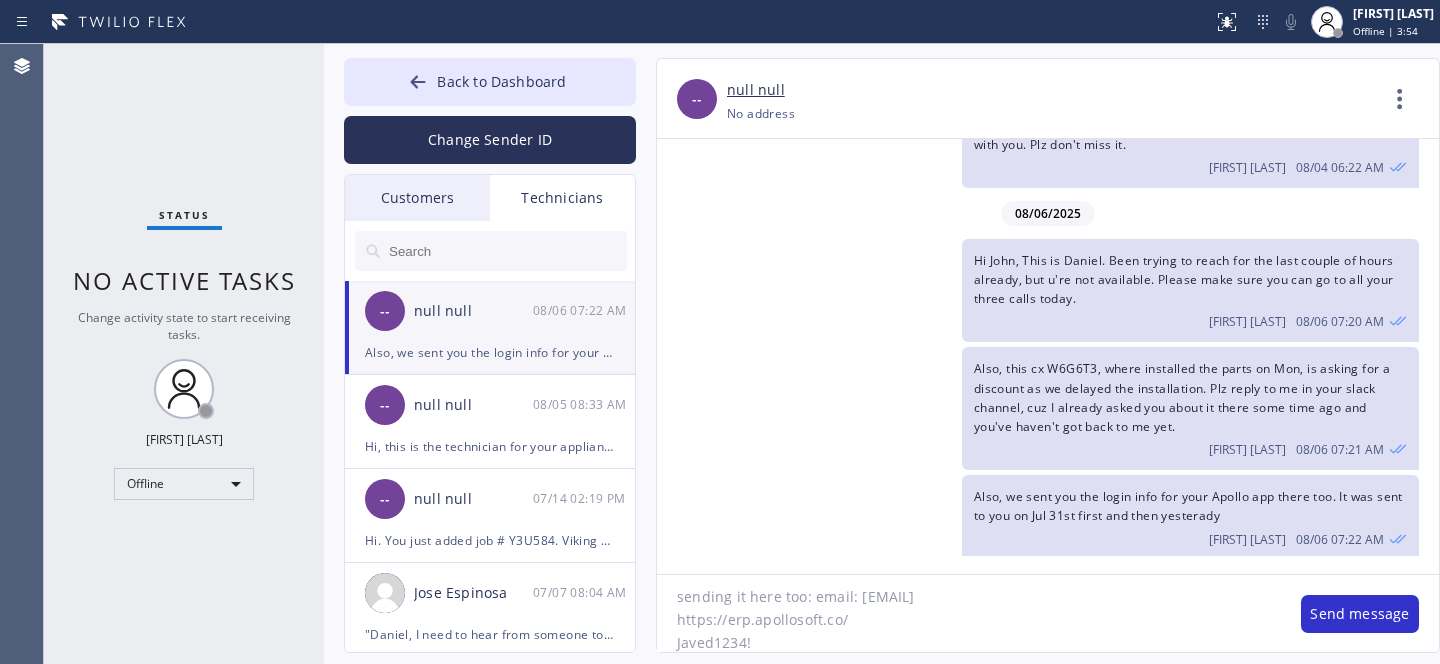 click on "sending it here too: email: [EMAIL]
https://erp.apollosoft.co/
Javed1234!" 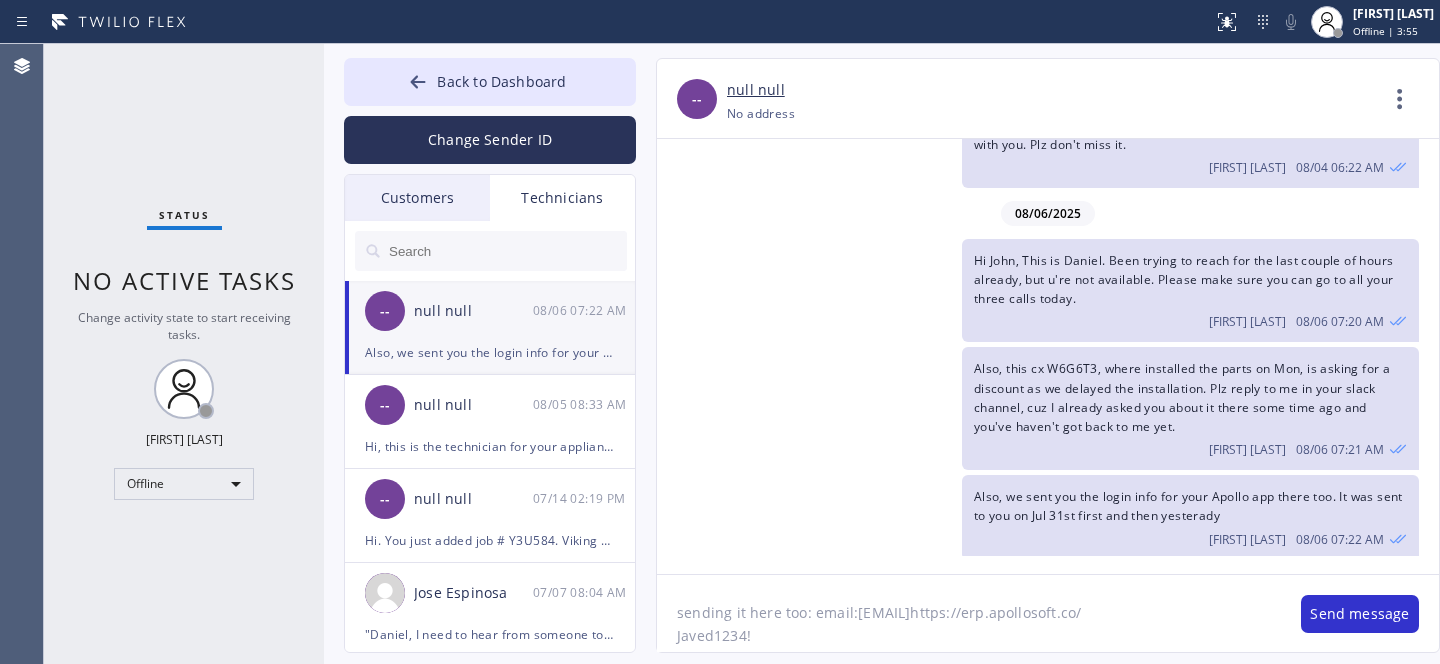 scroll, scrollTop: 0, scrollLeft: 0, axis: both 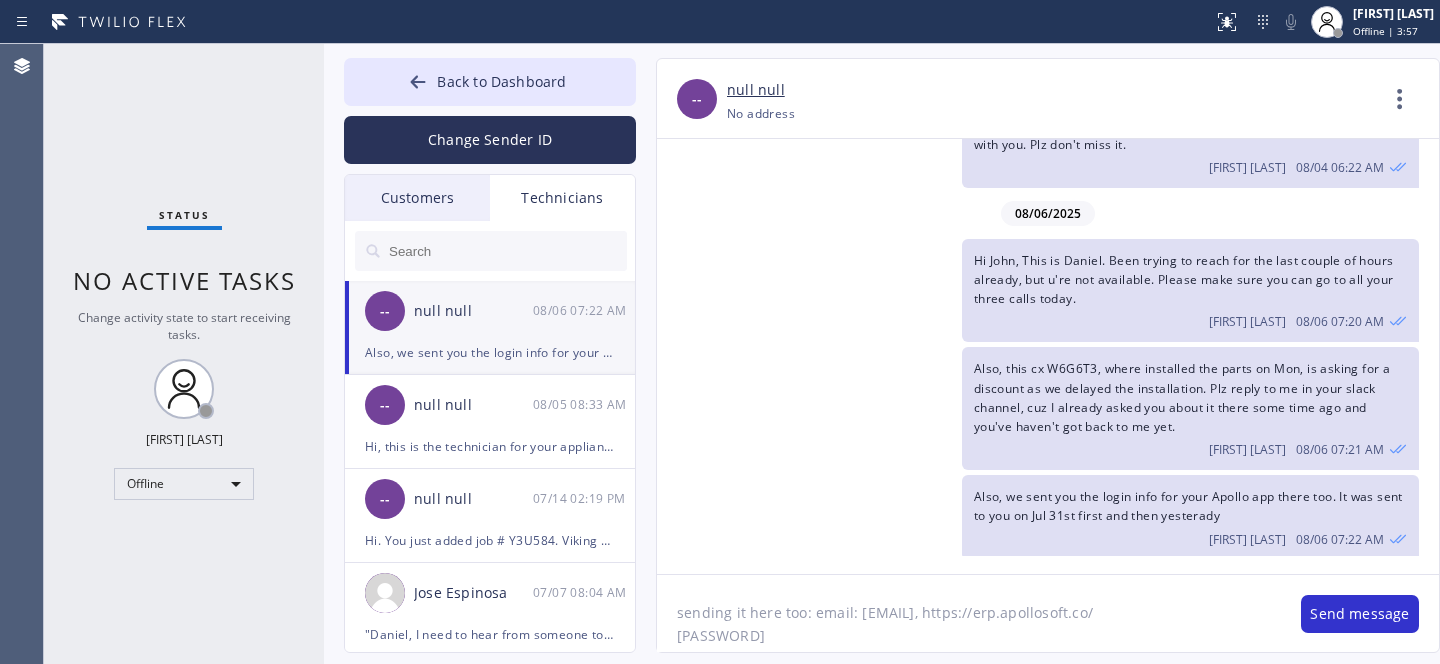 click on "sending it here too: email: [EMAIL], https://erp.apollosoft.co/
[PASSWORD]" 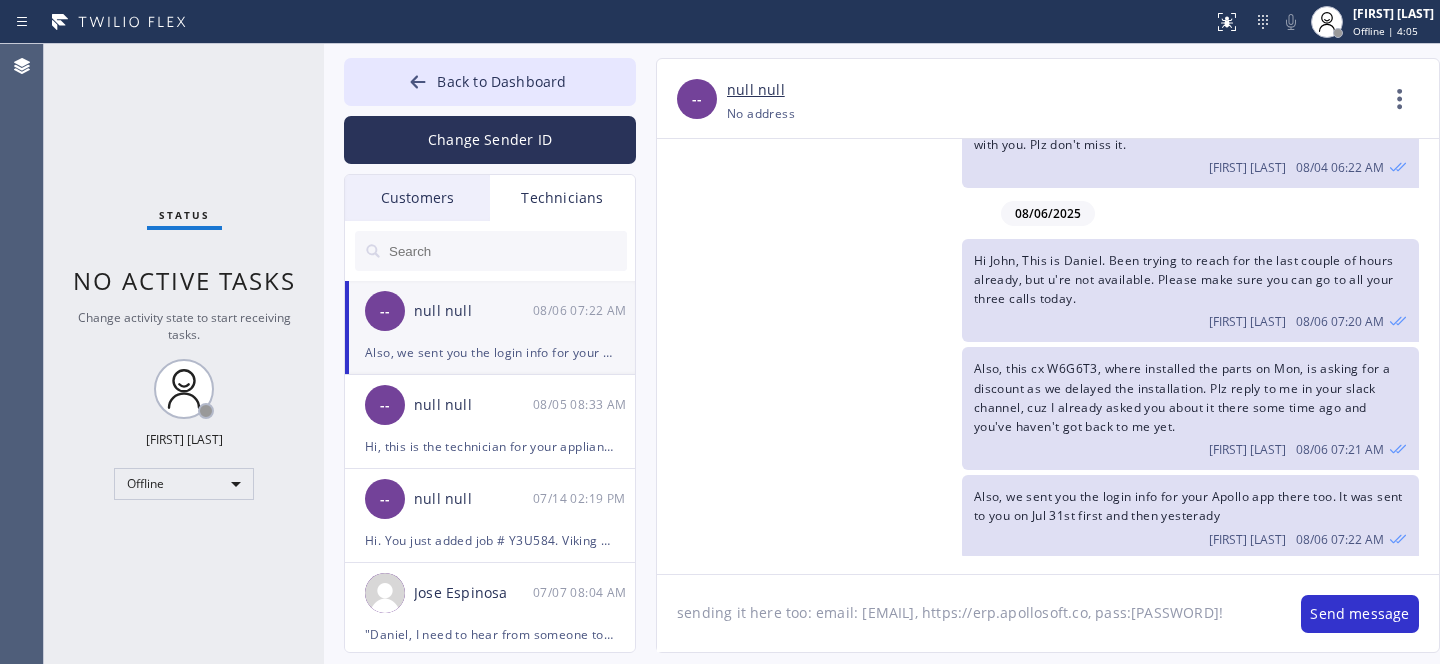 type on "email: [EMAIL], https://erp.apollosoft.co, pass: [PASSWORD]" 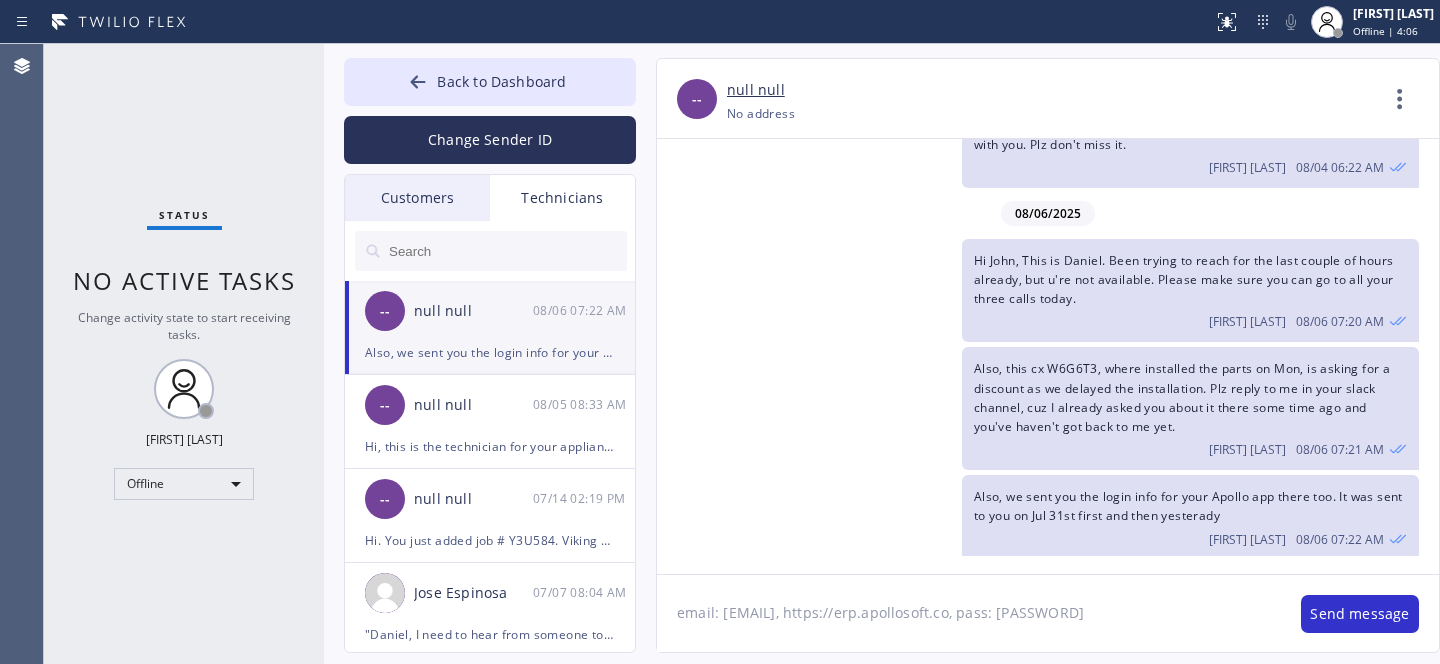 type 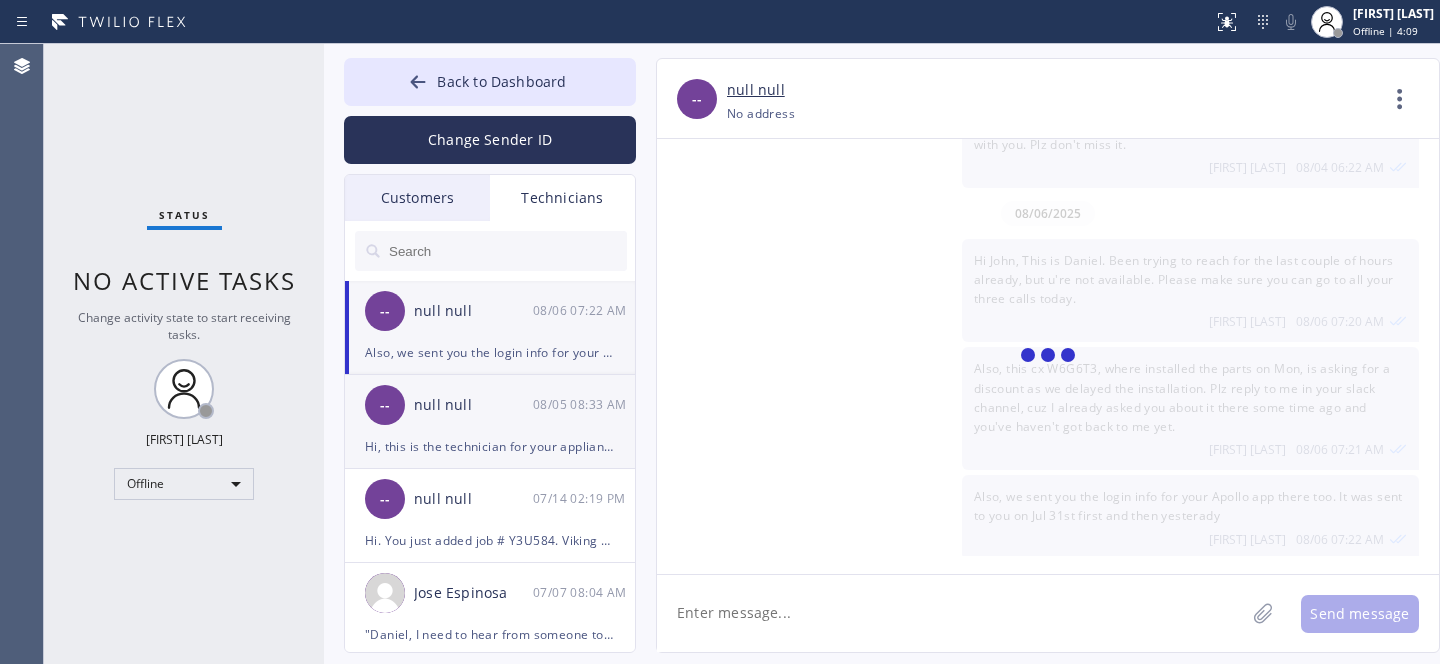 click on "-- null [LAST] [DATE] [TIME]" at bounding box center [491, 405] 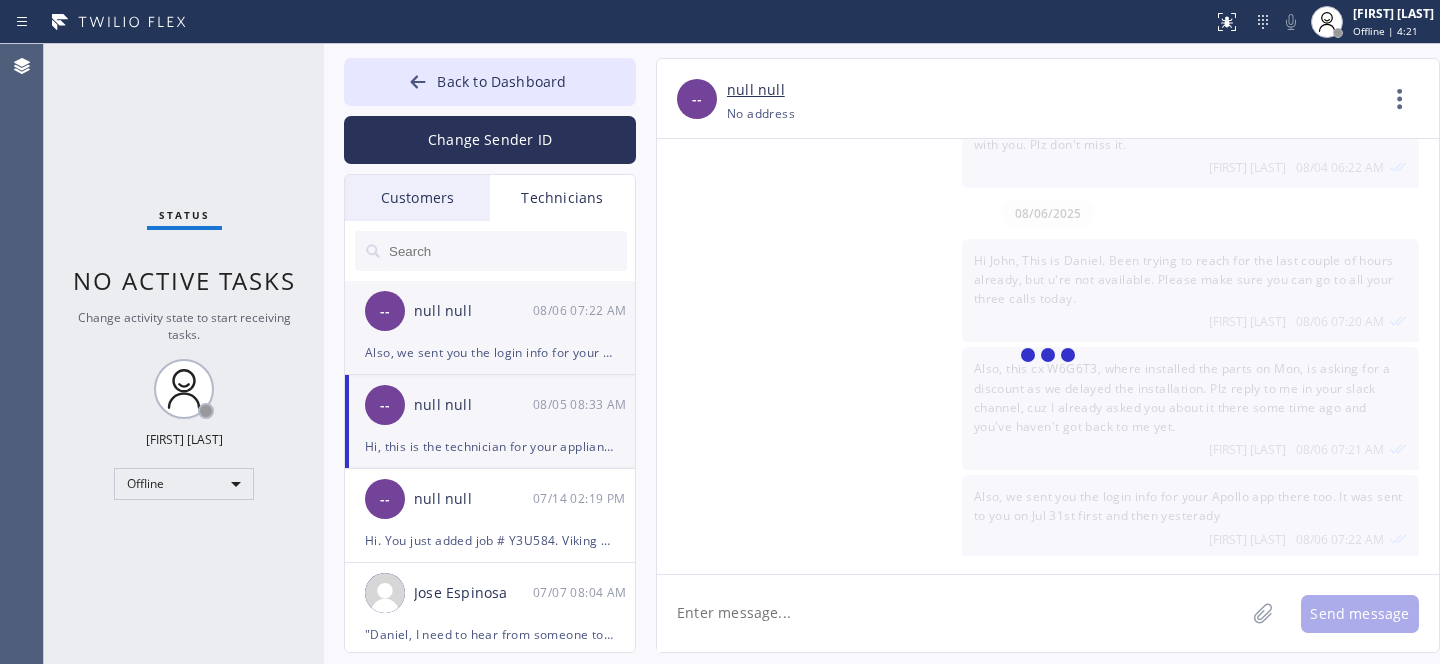 click on "-- null [LAST] [DATE] [TIME]" at bounding box center (491, 311) 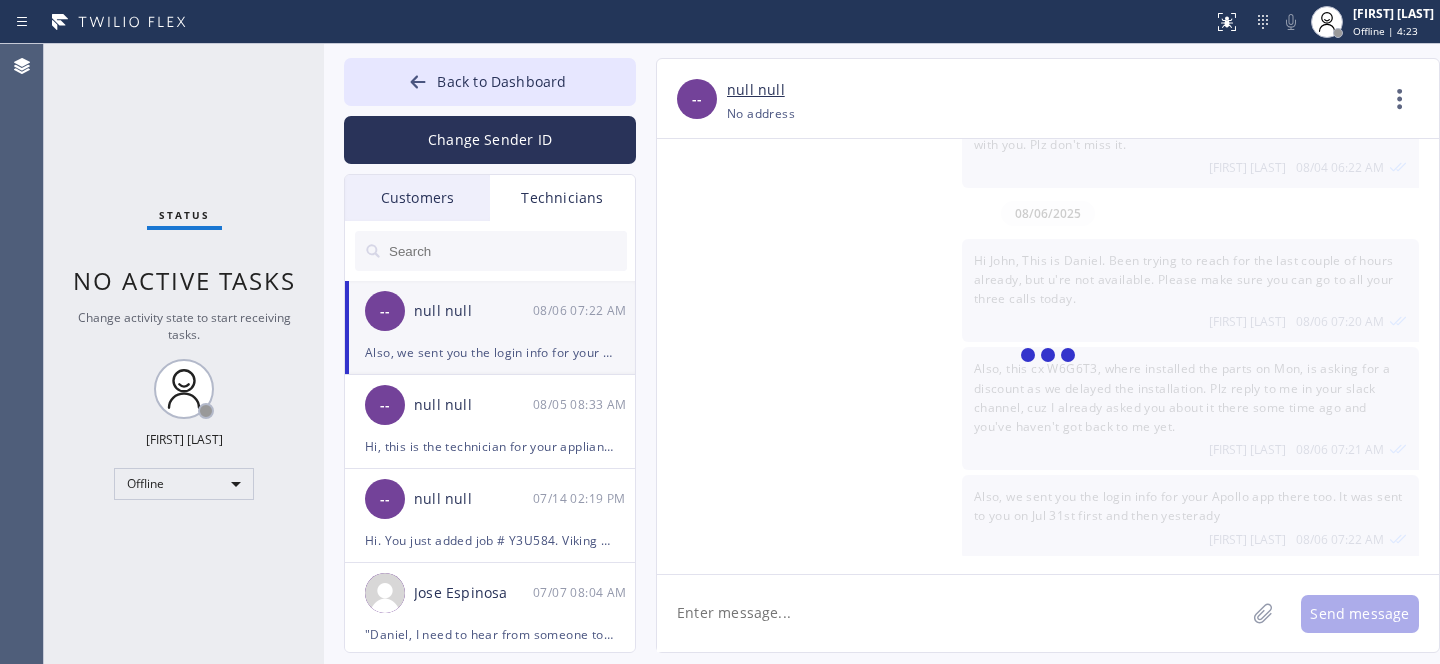 click on "-- null [LAST] [DATE] [TIME]" at bounding box center (491, 311) 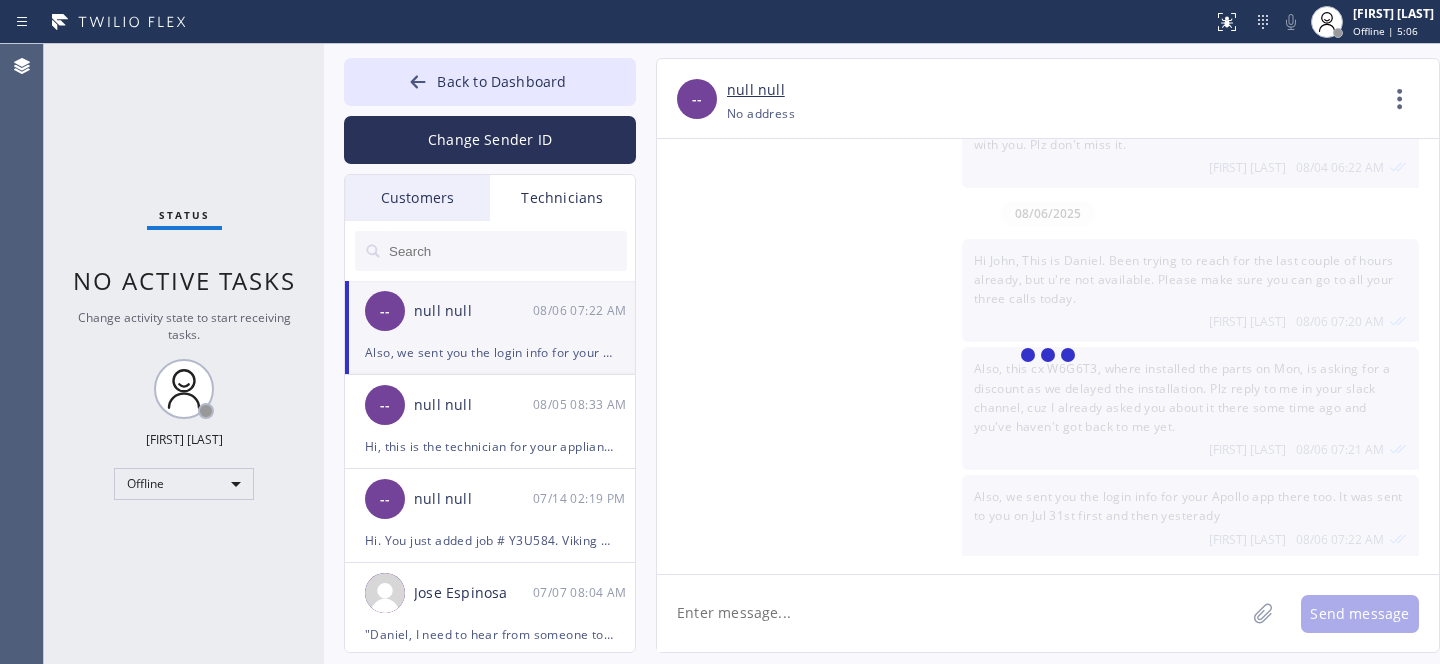 click on "Customers" at bounding box center (417, 198) 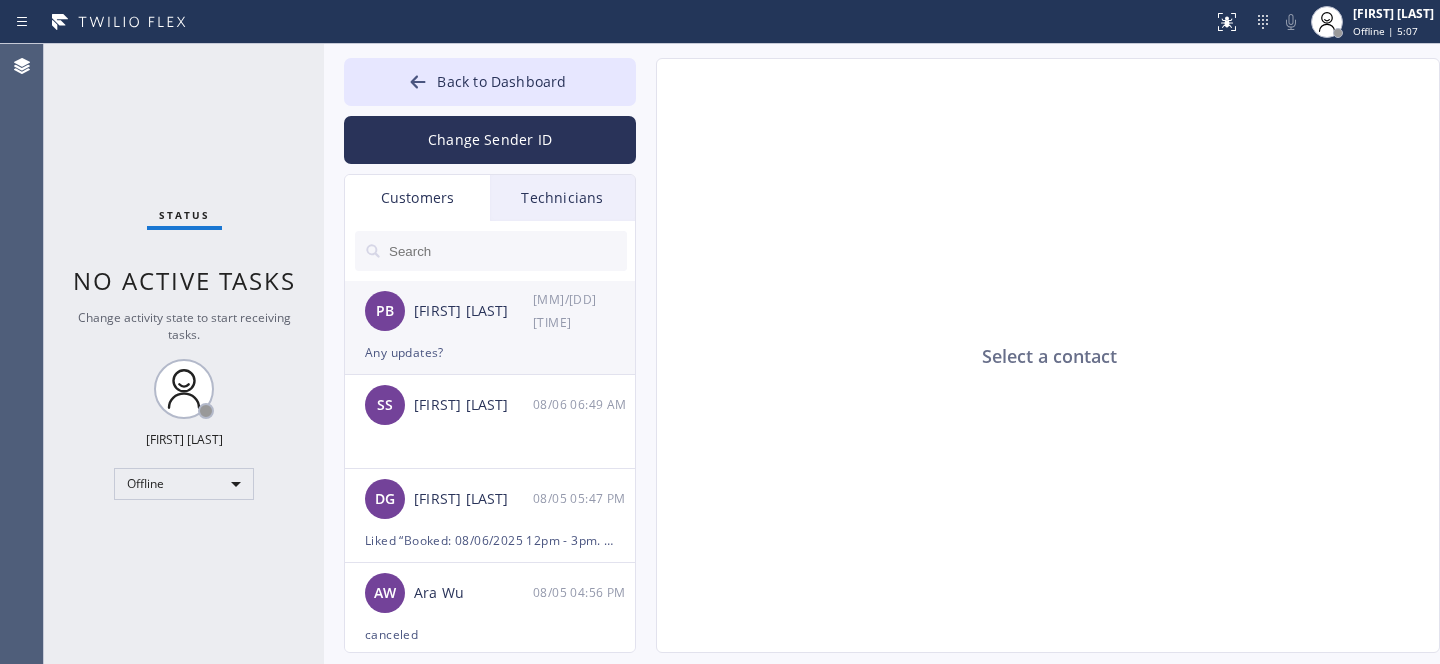 click on "Any updates?" at bounding box center (490, 352) 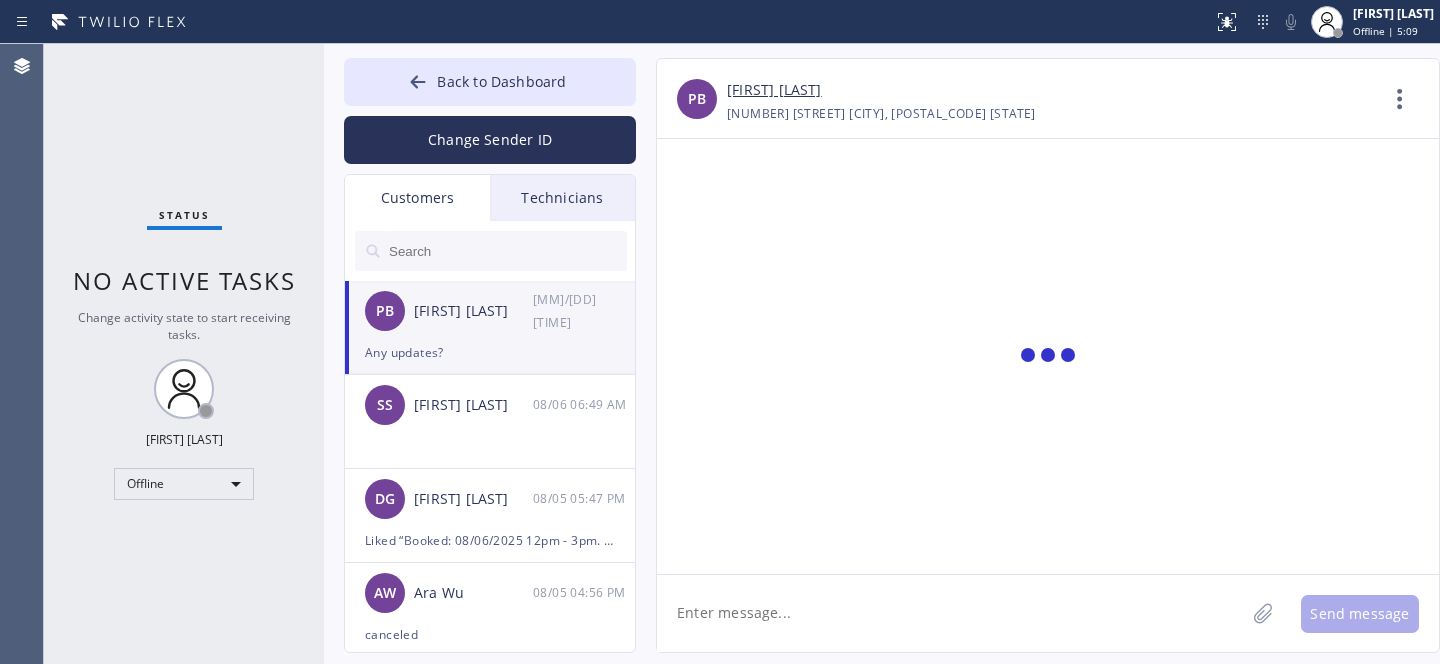 click on "Technicians" at bounding box center [562, 198] 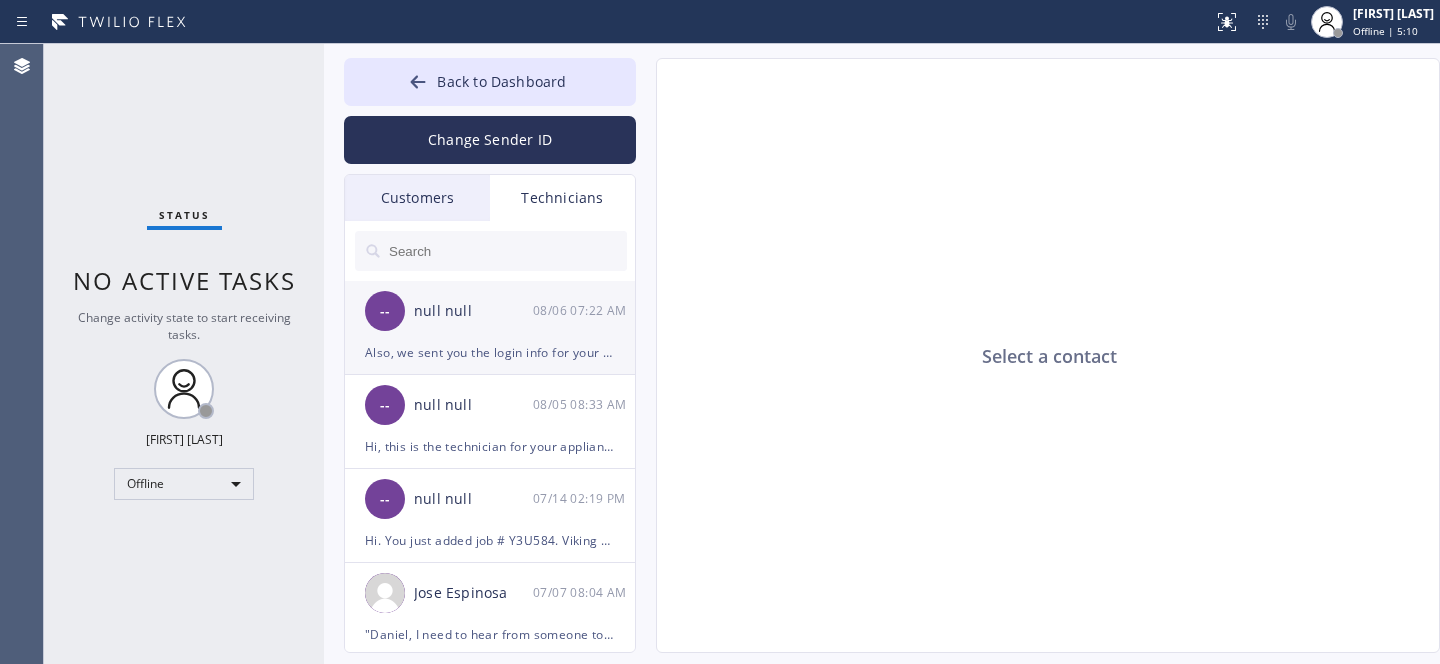 drag, startPoint x: 463, startPoint y: 352, endPoint x: 496, endPoint y: 348, distance: 33.24154 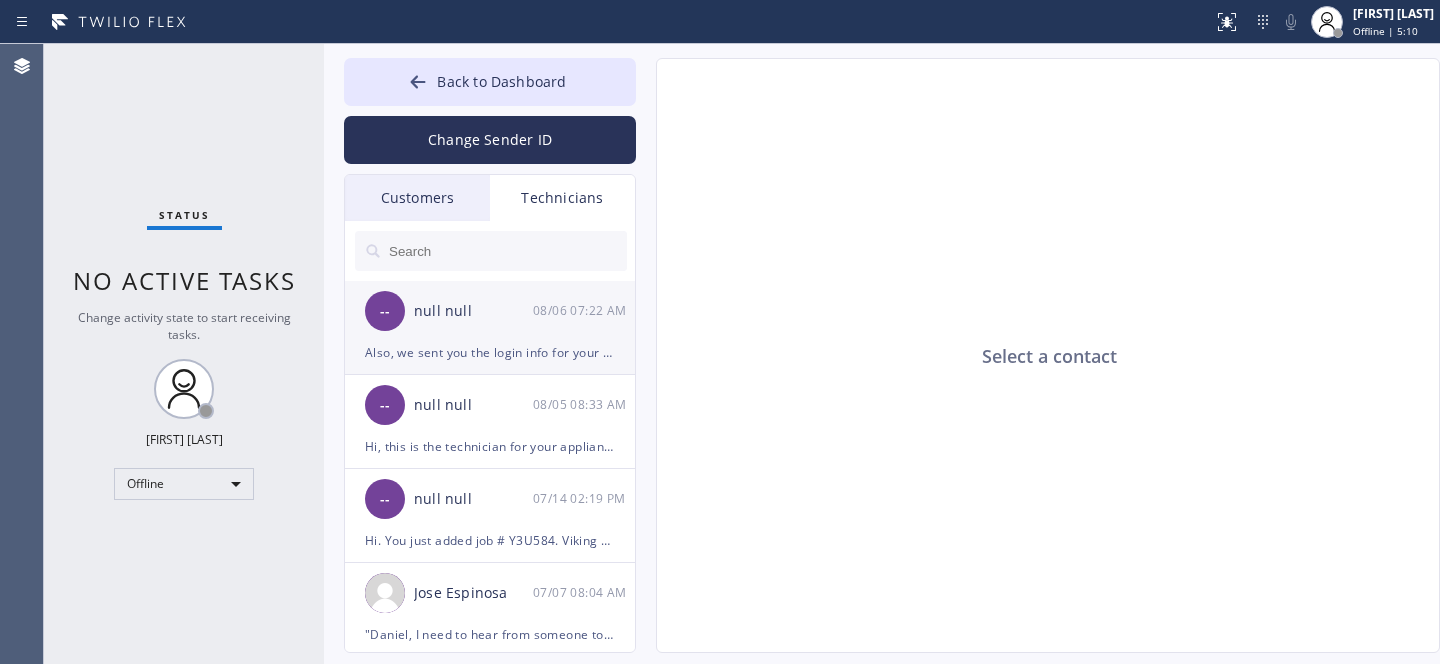 click on "Also, we sent you the login info for your Apollo app there too. It was sent to you on Jul 31st first and then yesterady" at bounding box center [490, 352] 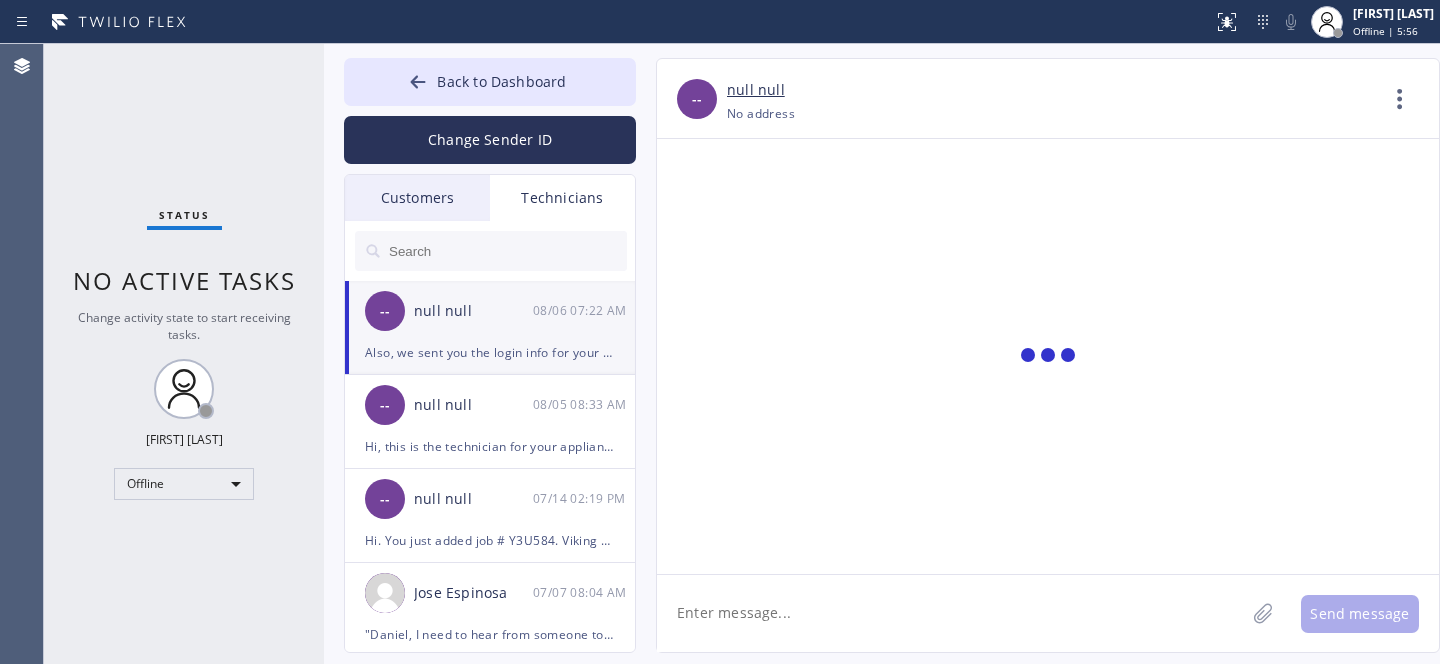 click on "null null" at bounding box center [473, 311] 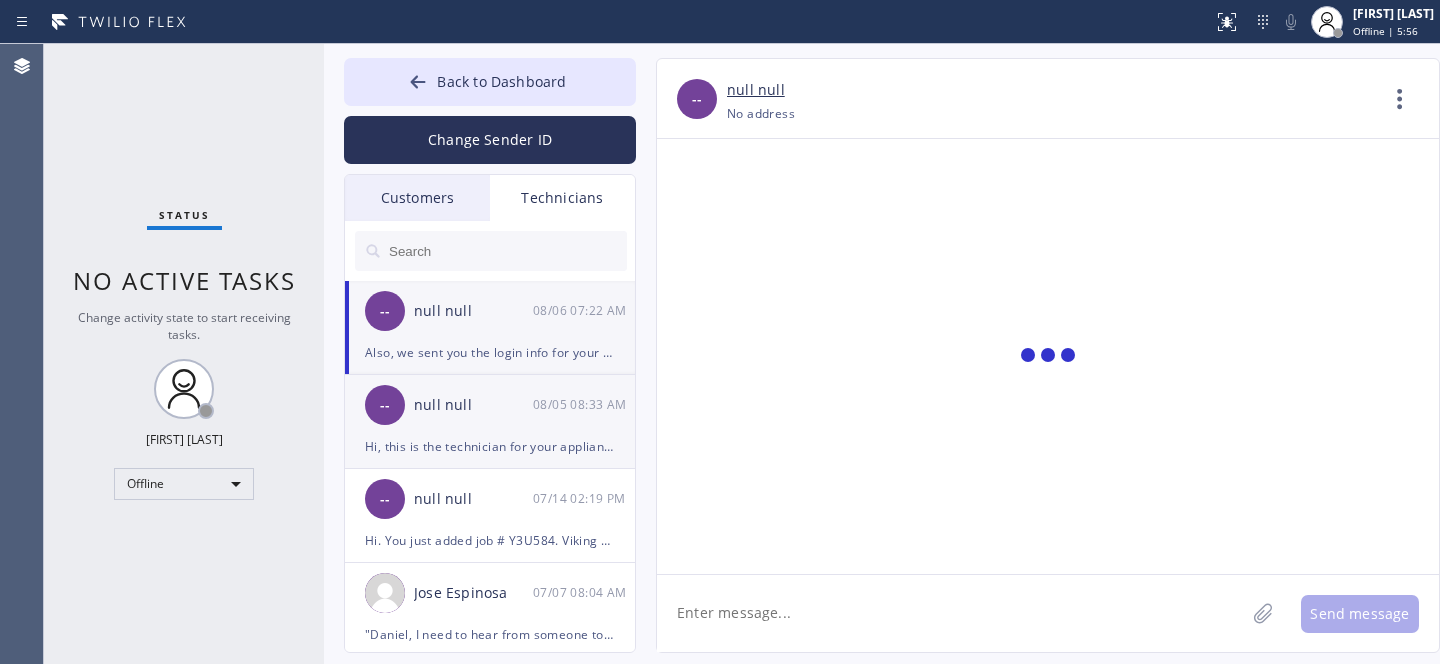 click on "-- null [LAST] [DATE] [TIME]" at bounding box center [491, 405] 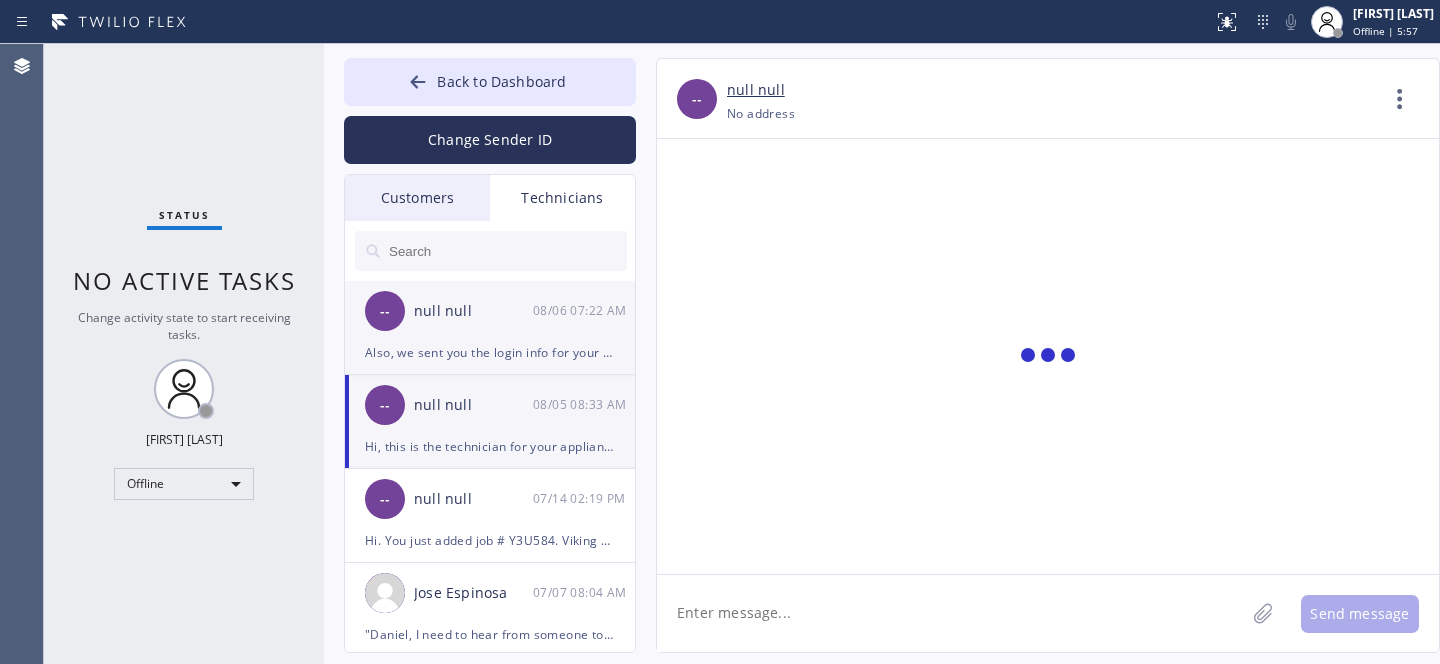 click on "null null" at bounding box center [473, 311] 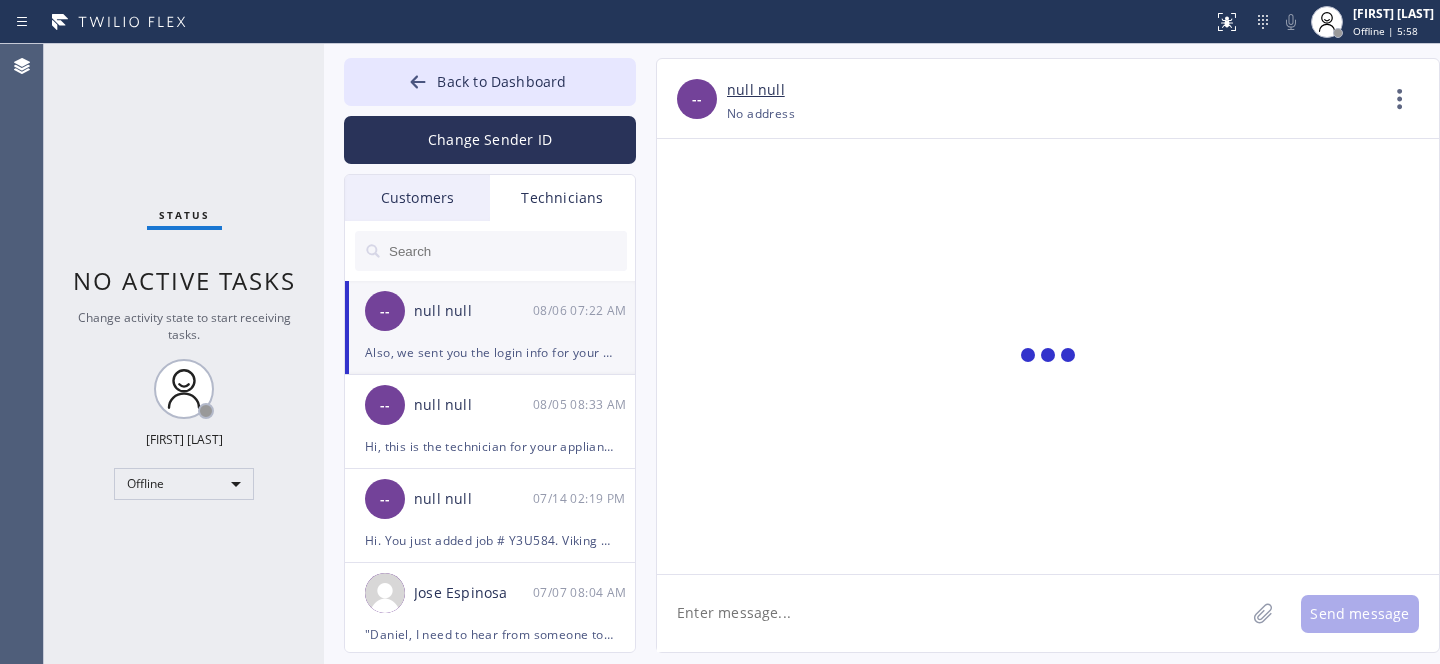 click on "Customers" at bounding box center [417, 198] 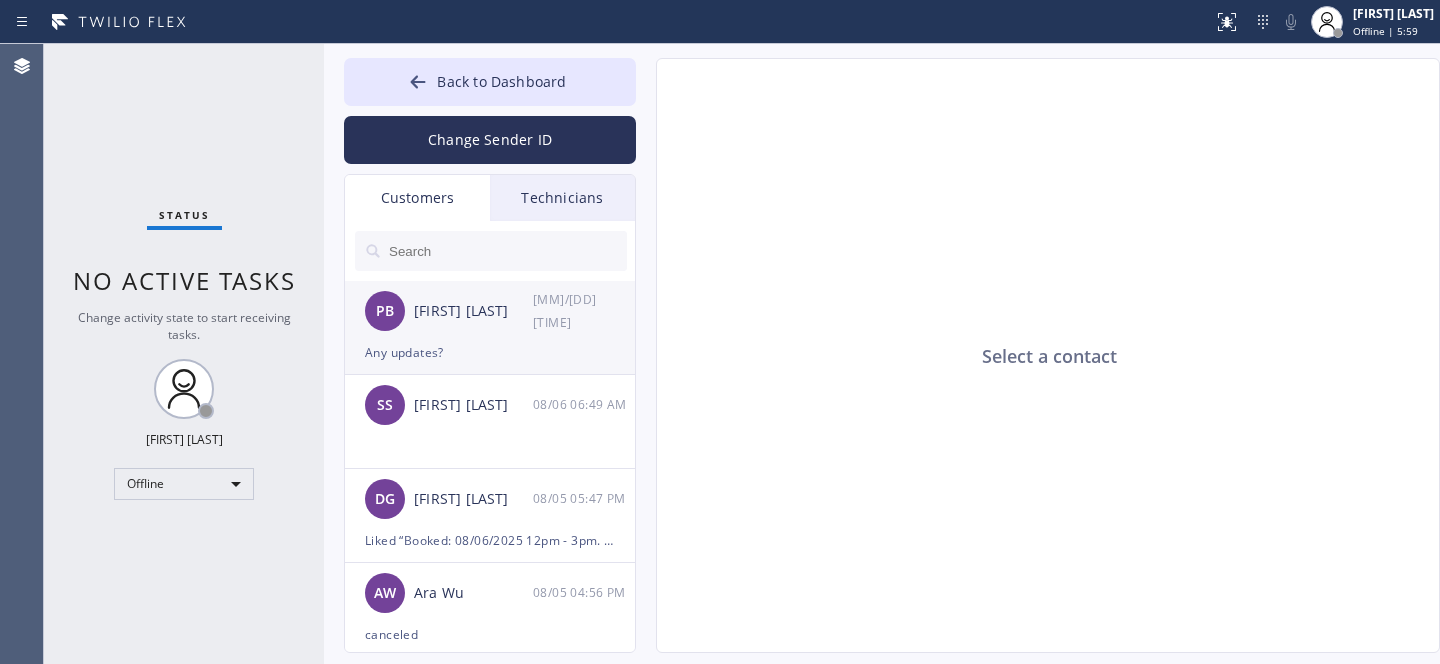 click on "PB Pat  Beri 08/06 07:16 AM" at bounding box center (491, 311) 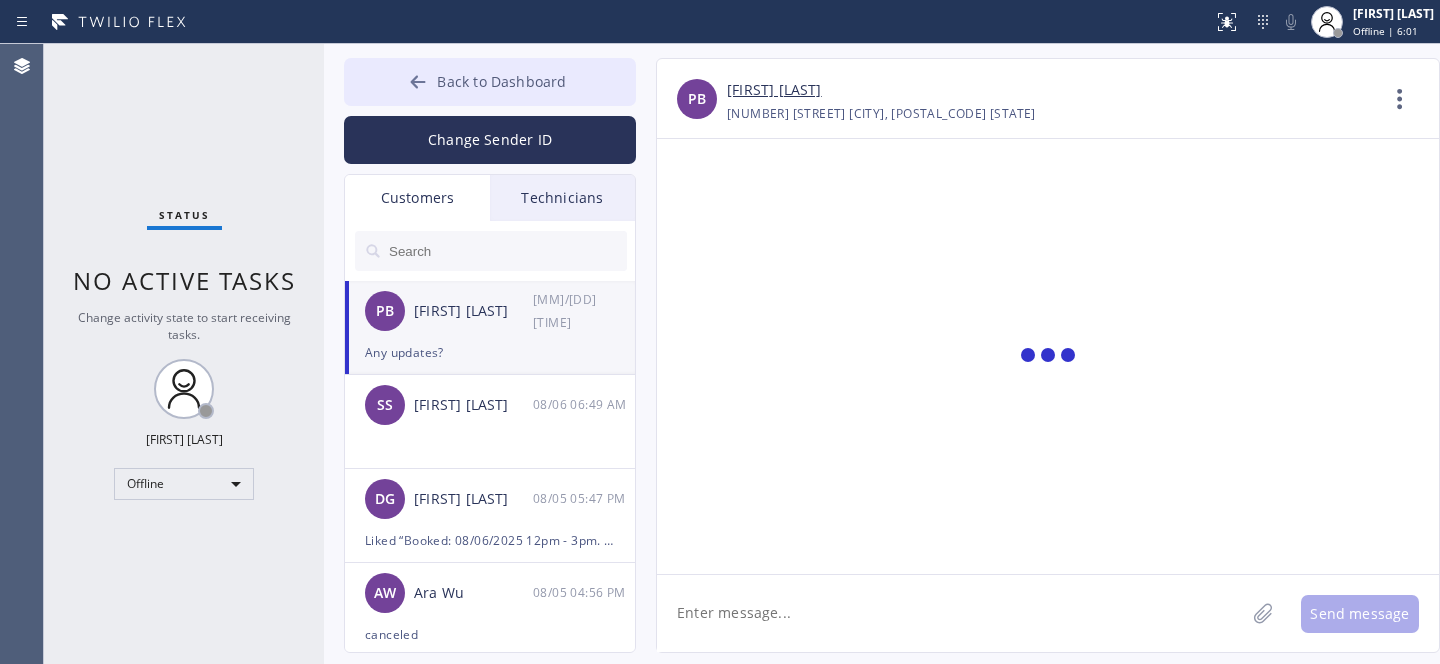drag, startPoint x: 463, startPoint y: 76, endPoint x: 473, endPoint y: 93, distance: 19.723083 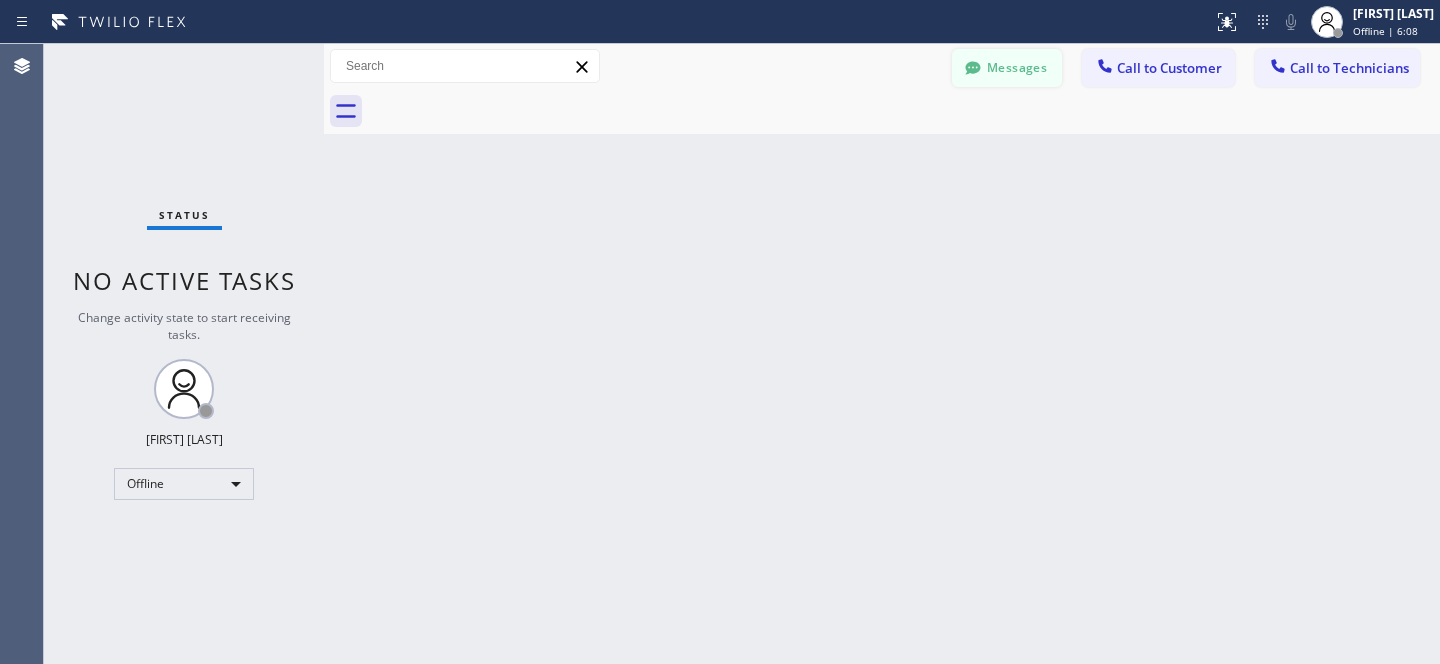 click on "Messages" at bounding box center [1007, 68] 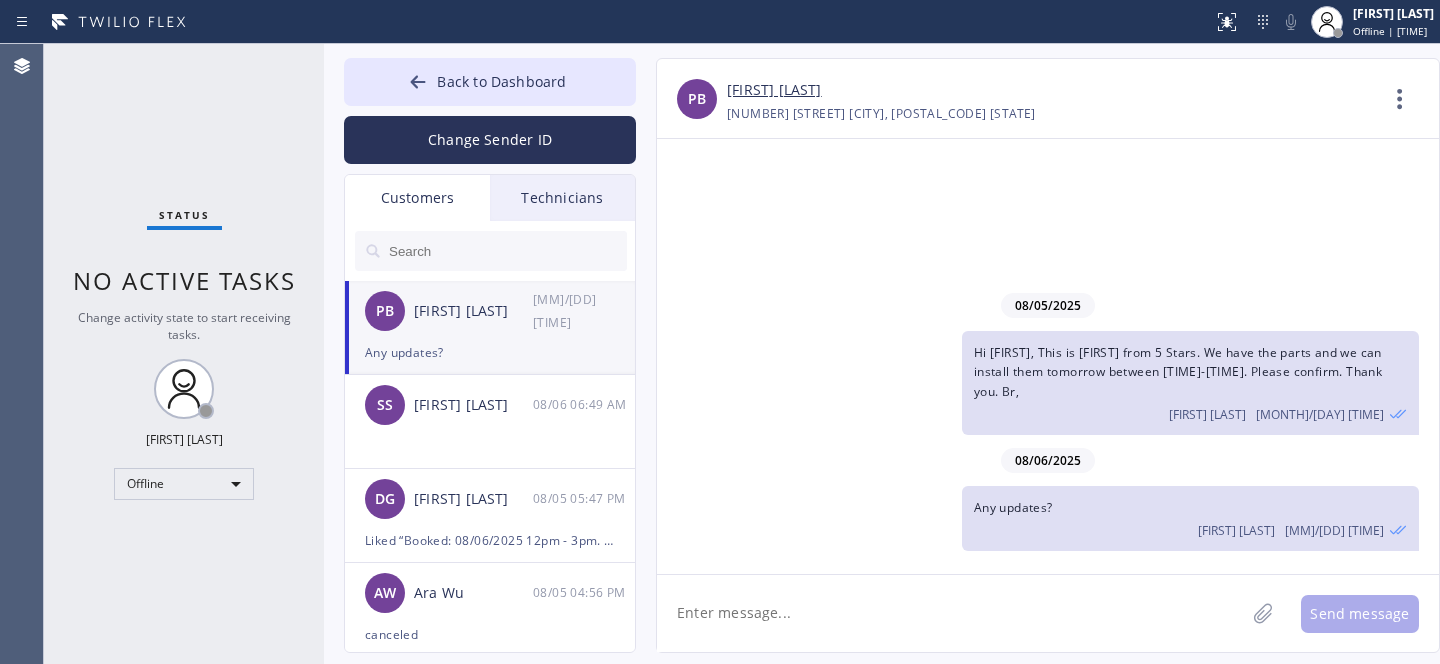click on "Any updates?" at bounding box center (490, 352) 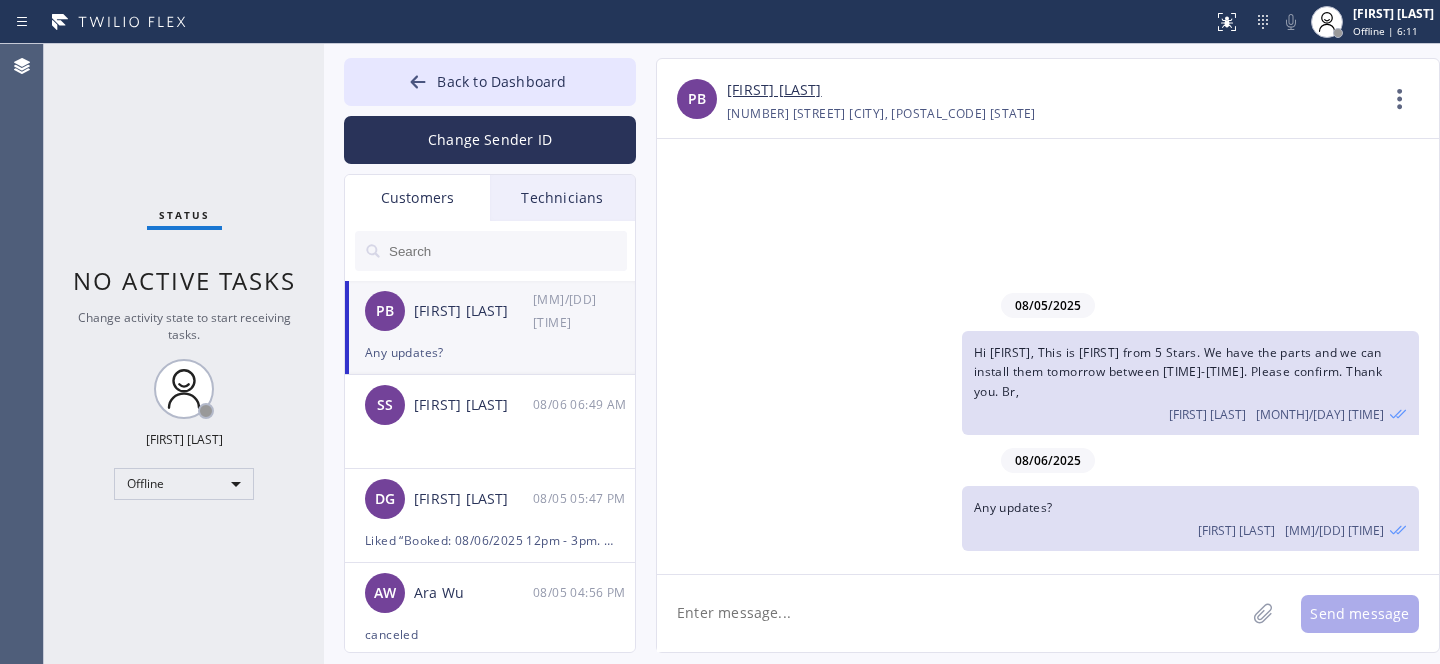 click on "Technicians" at bounding box center [562, 198] 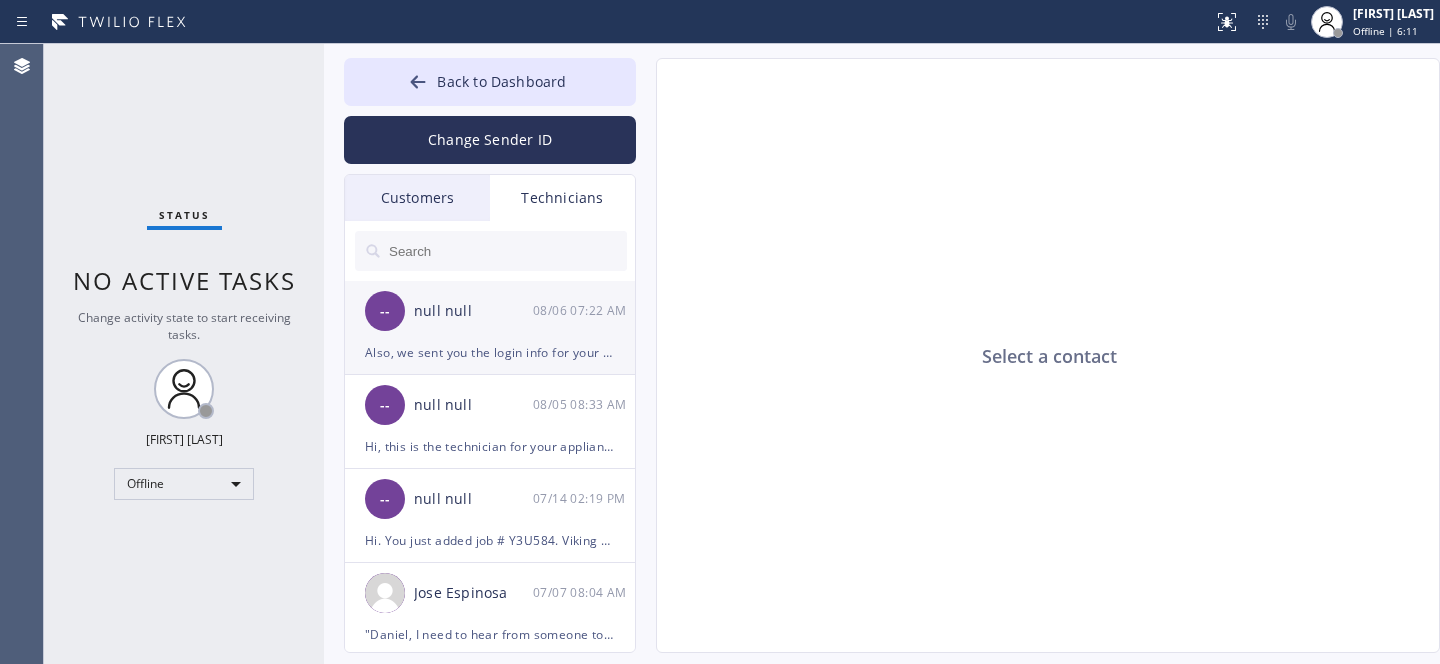 click on "-- null [LAST] [DATE] [TIME]" at bounding box center (491, 311) 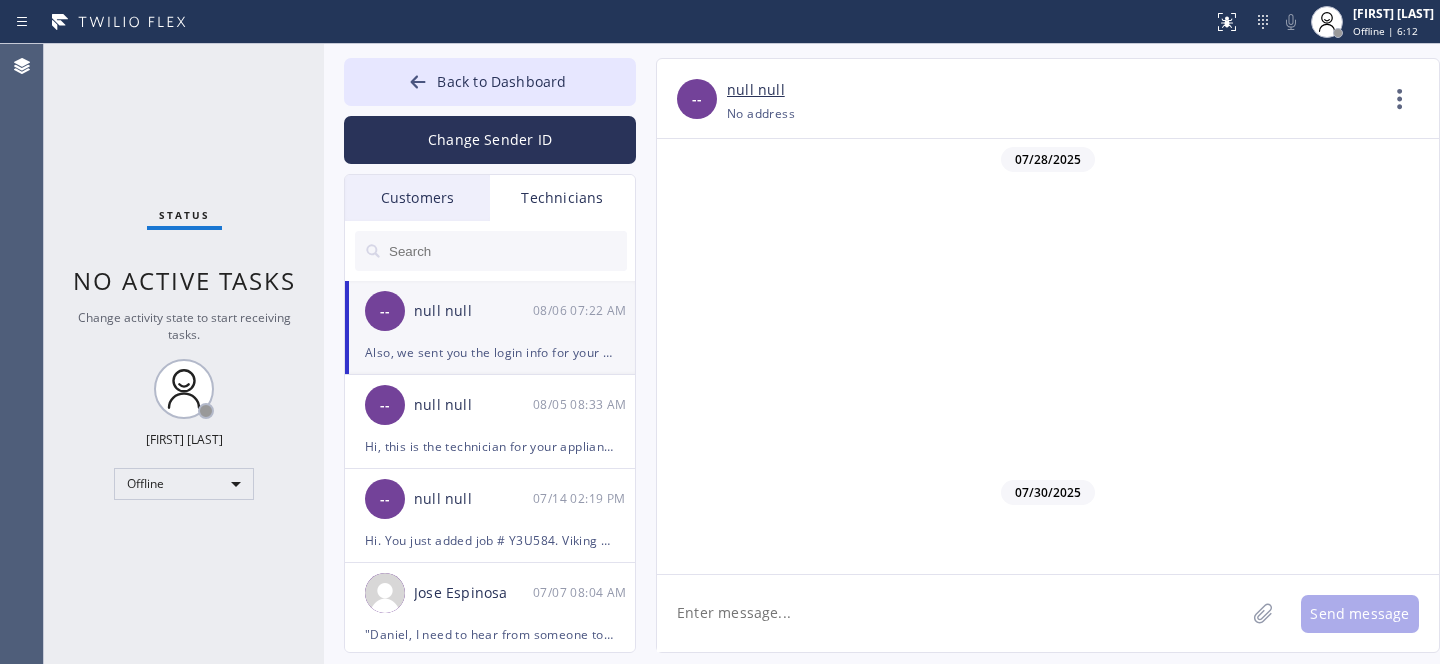 scroll, scrollTop: 903, scrollLeft: 0, axis: vertical 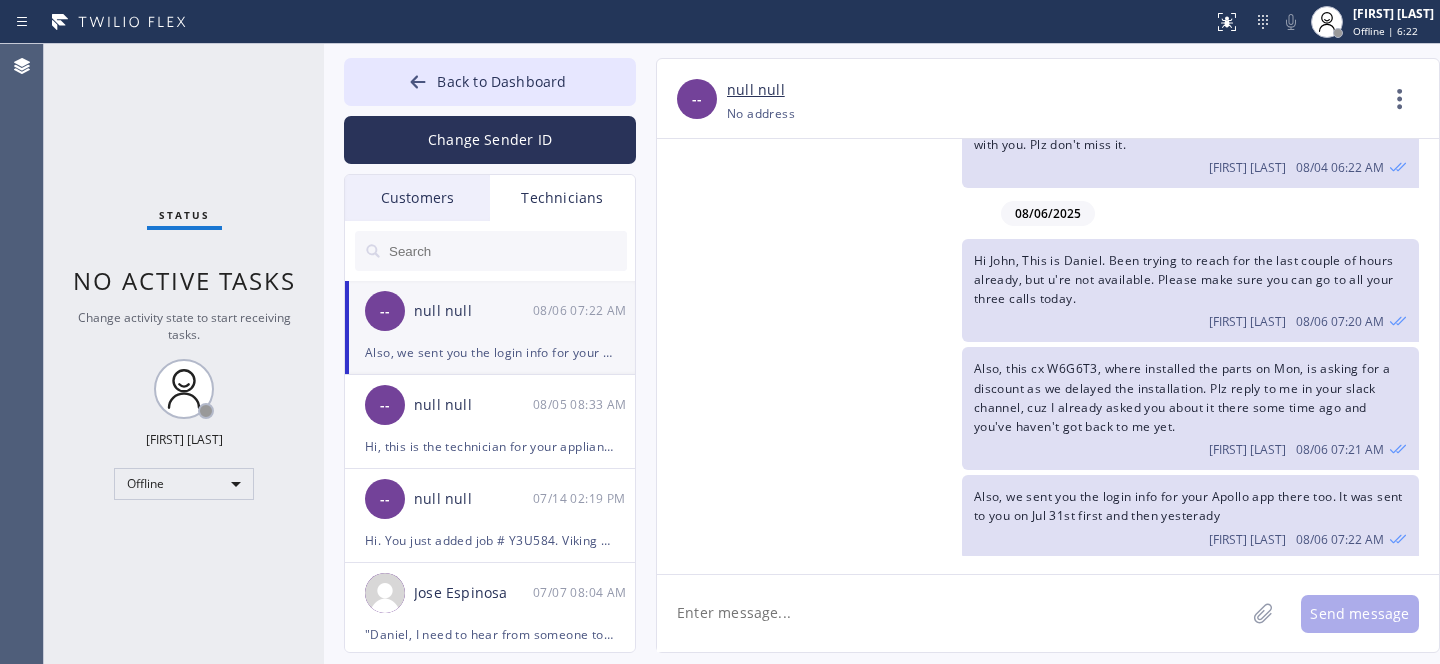 click 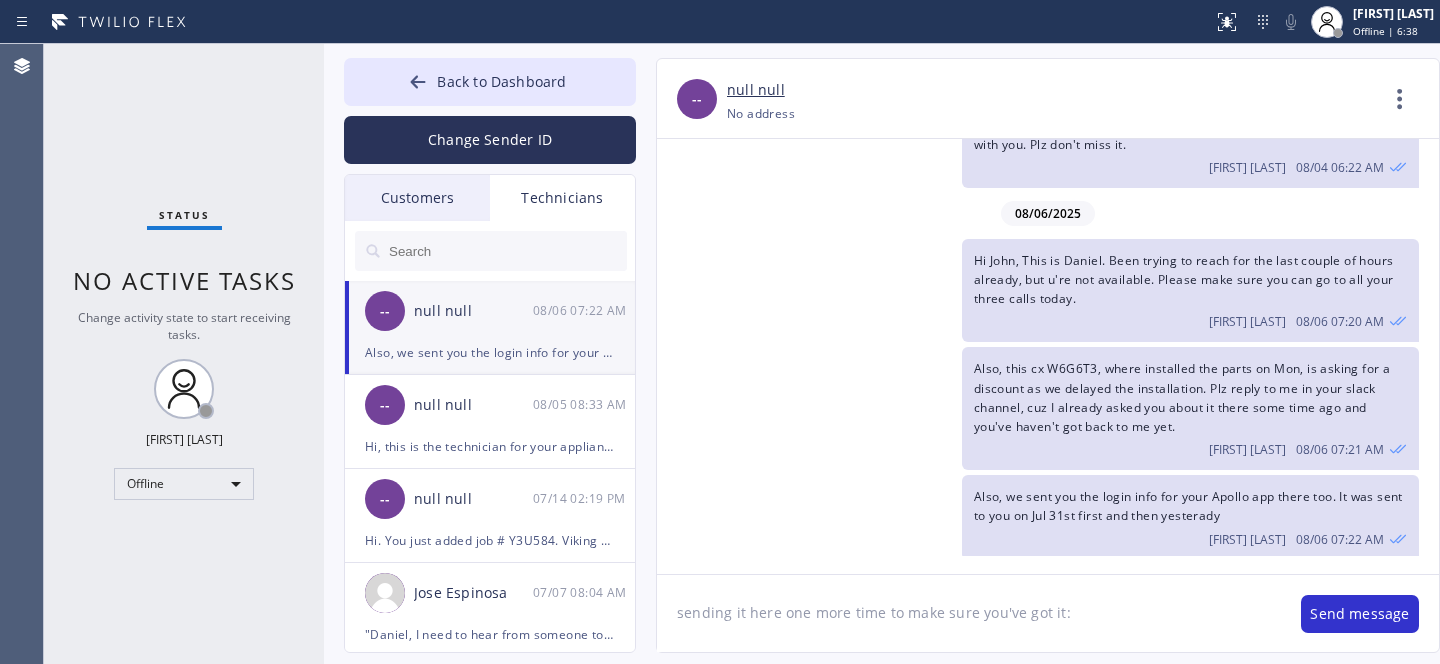 paste on "[EMAIL]
https://erp.apollosoft.co/
[PASSWORD]!" 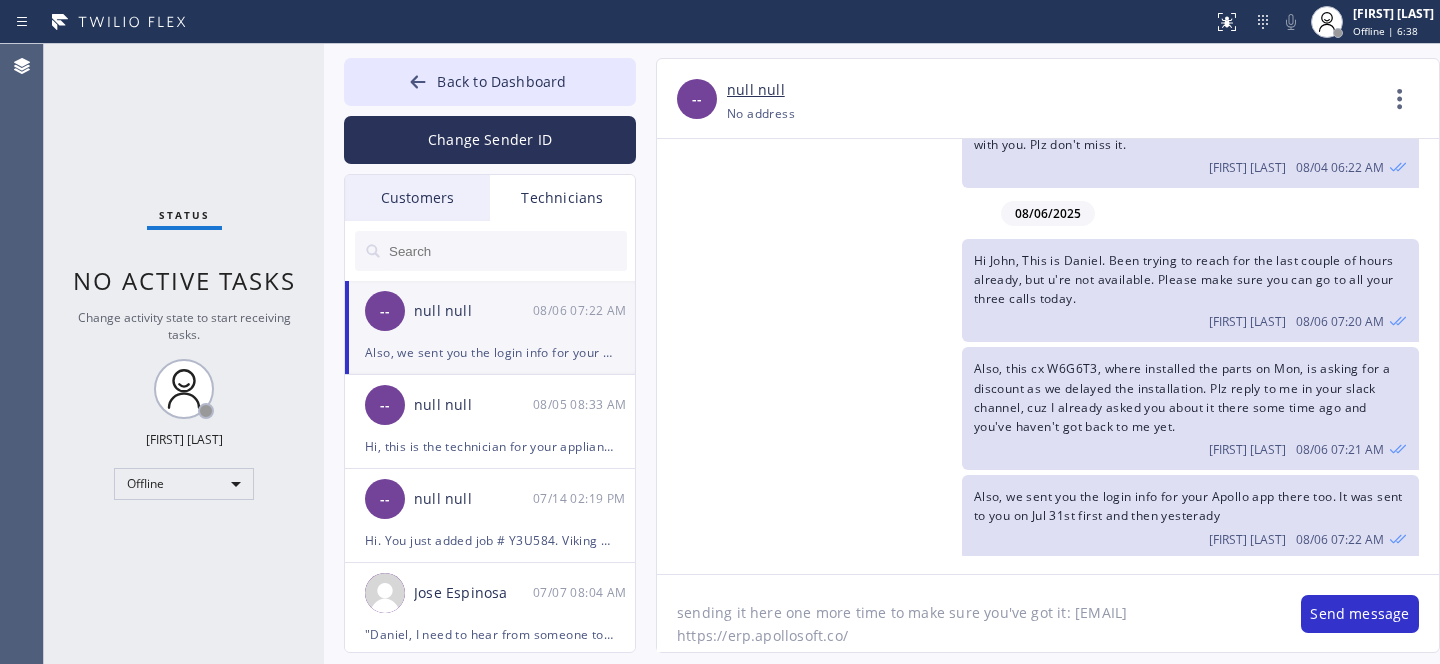 scroll, scrollTop: 39, scrollLeft: 0, axis: vertical 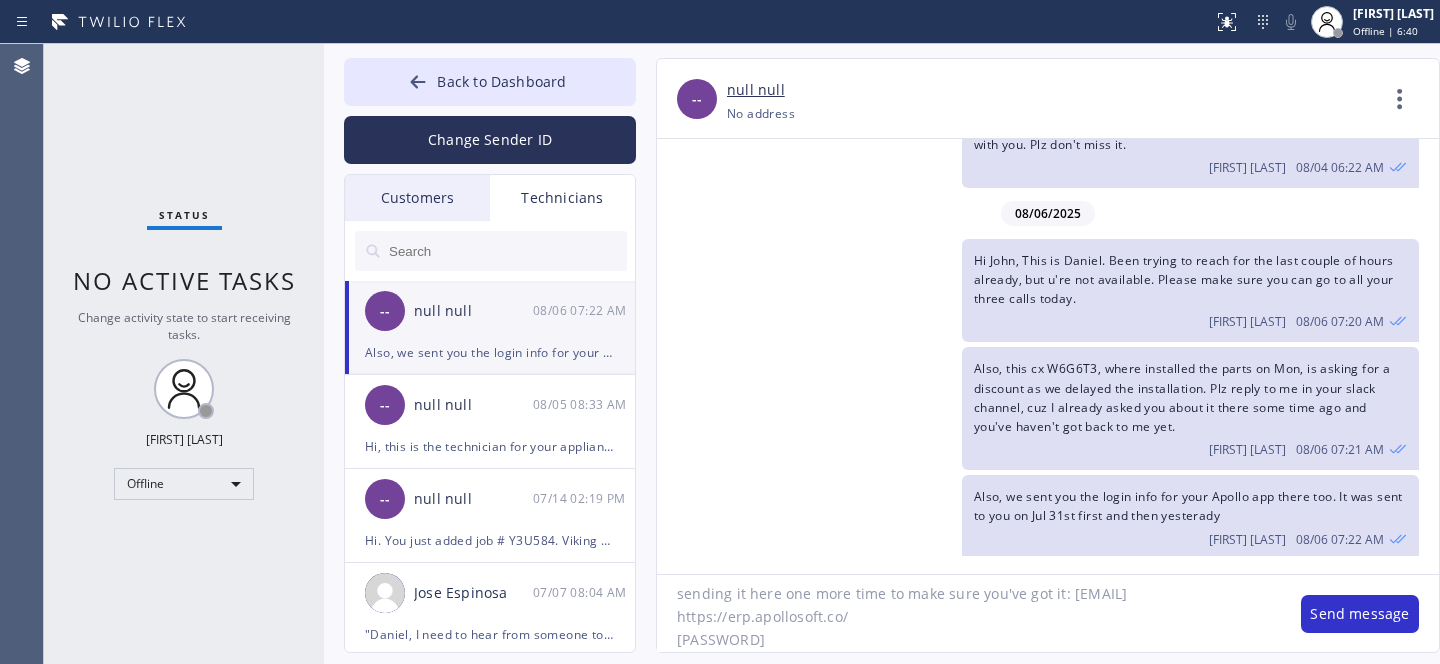 click on "sending it here one more time to make sure you've got it: [EMAIL]
https://erp.apollosoft.co/
[PASSWORD]" 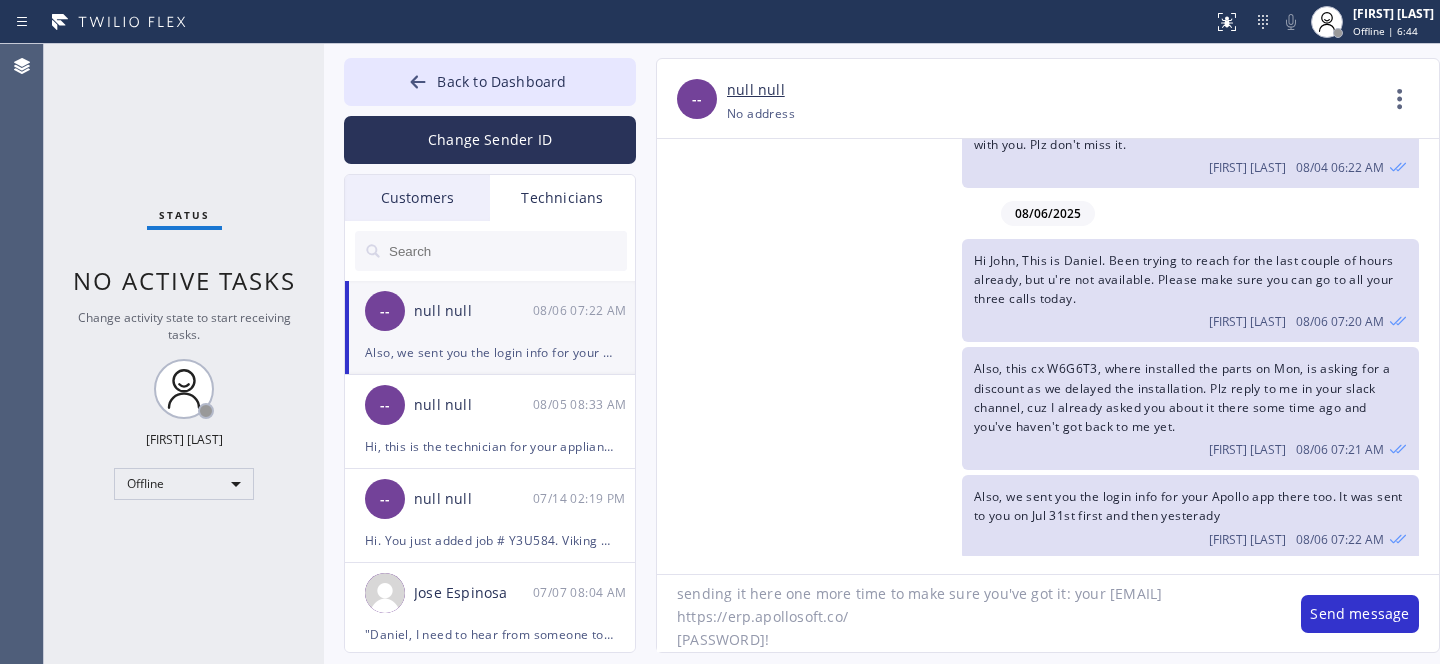 scroll, scrollTop: 28, scrollLeft: 0, axis: vertical 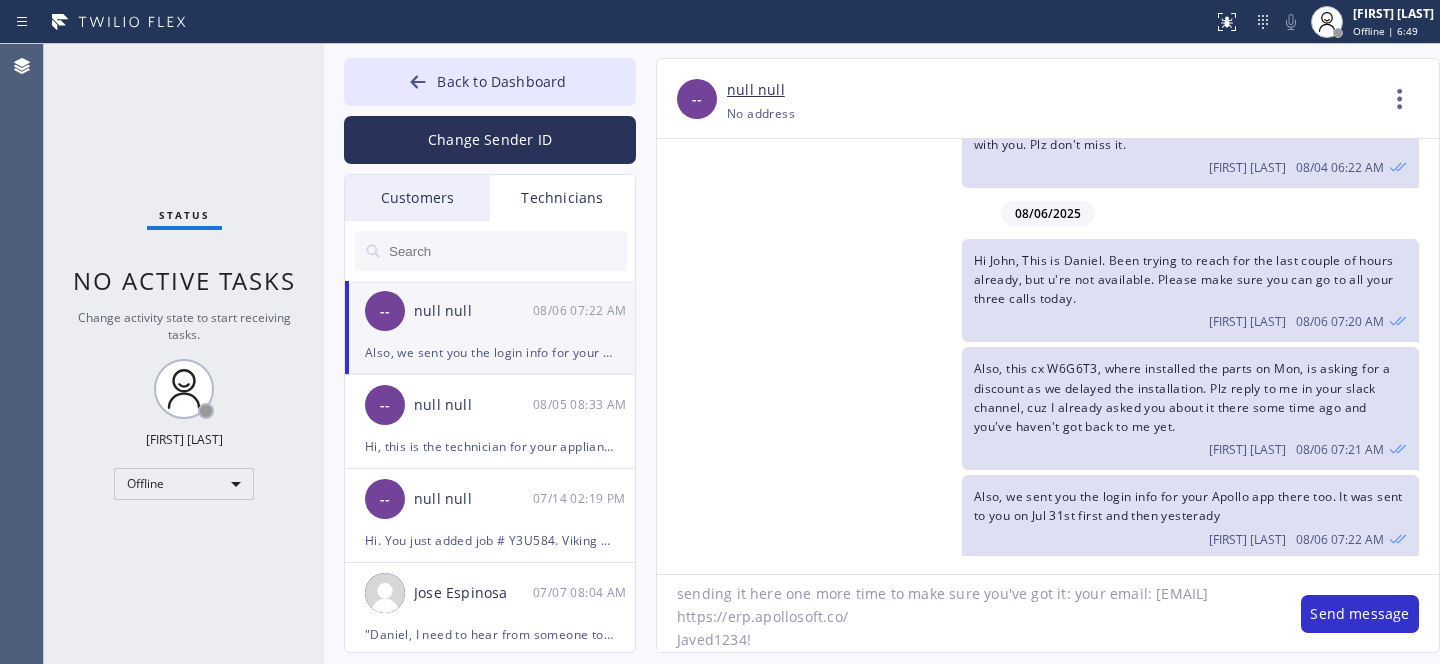 click on "sending it here one more time to make sure you've got it: your email: [EMAIL]
https://erp.apollosoft.co/
Javed1234!" 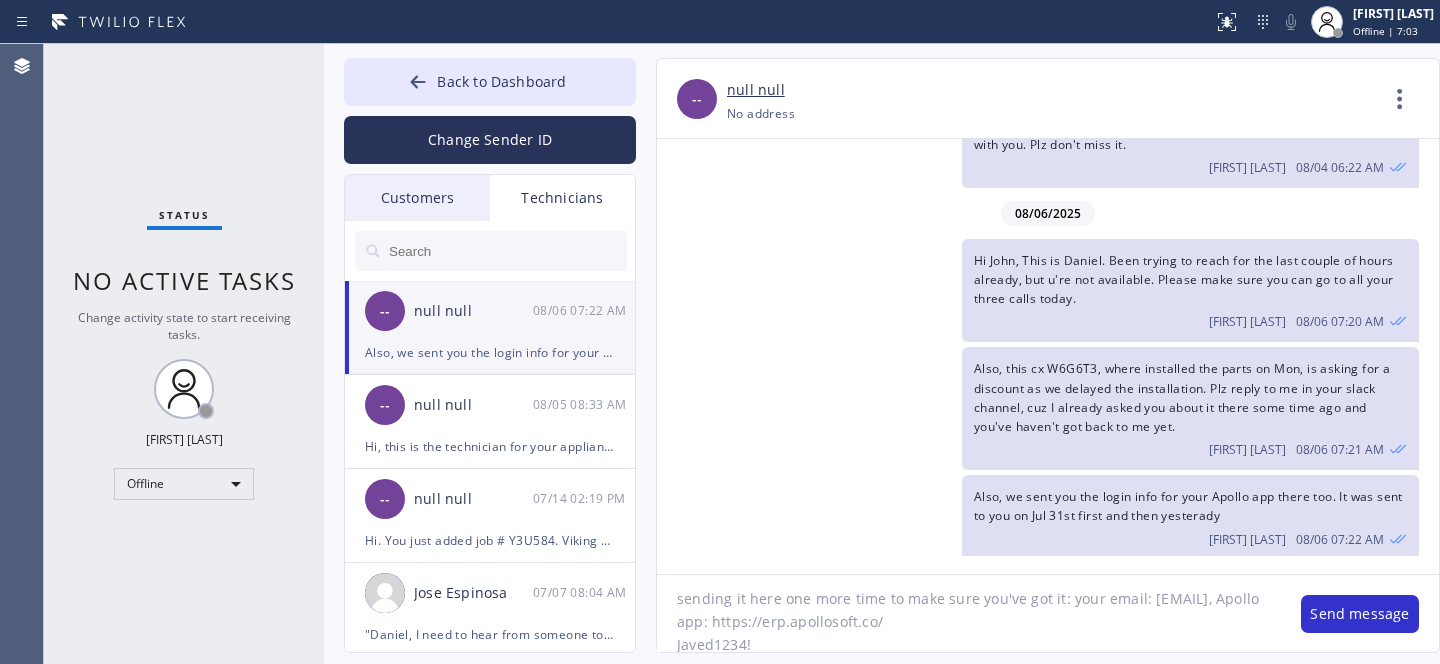 scroll, scrollTop: 19, scrollLeft: 0, axis: vertical 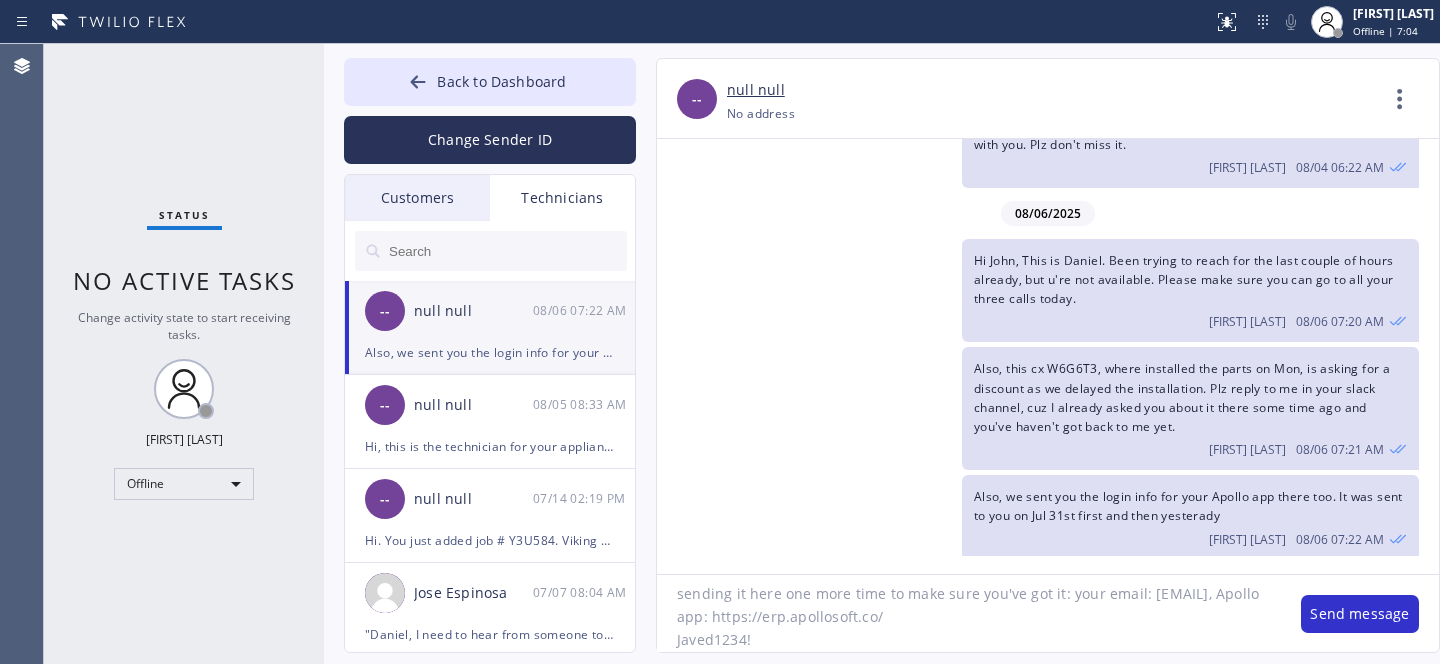 click on "sending it here one more time to make sure you've got it: your email: [EMAIL], Apollo app: https://erp.apollosoft.co/
Javed1234!" 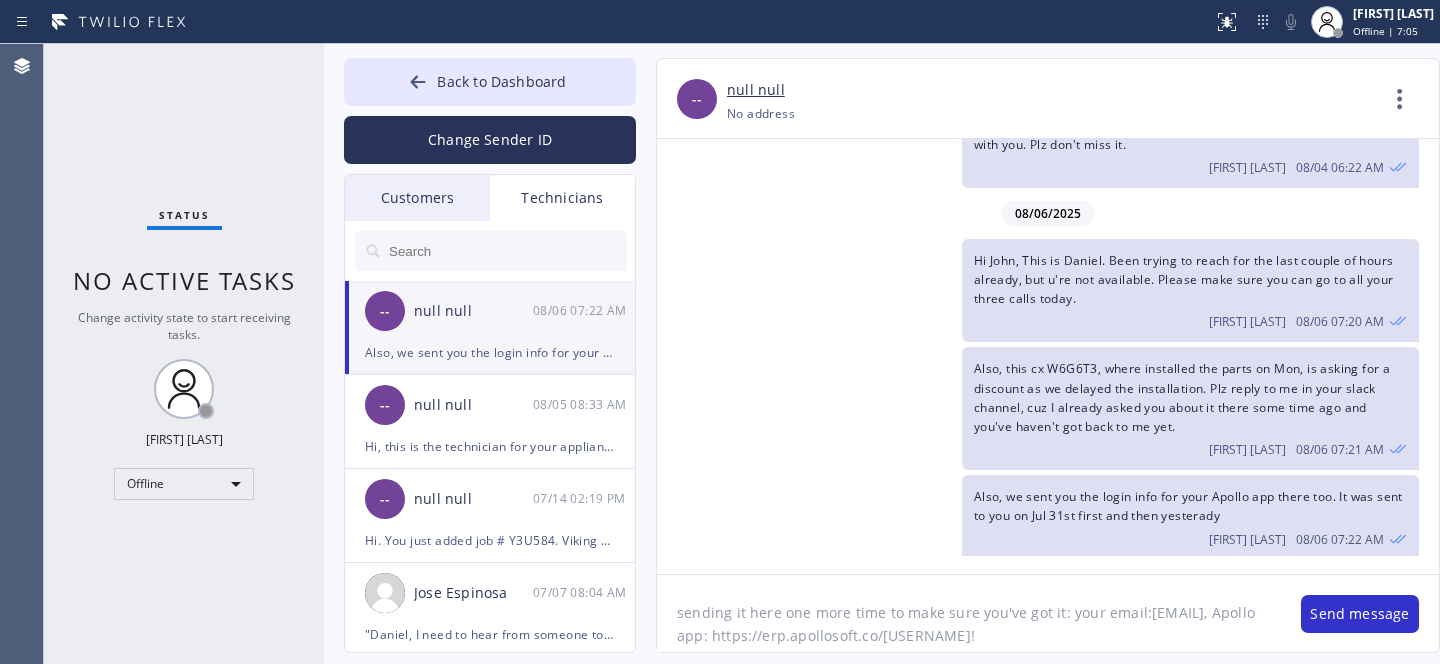 scroll, scrollTop: 0, scrollLeft: 0, axis: both 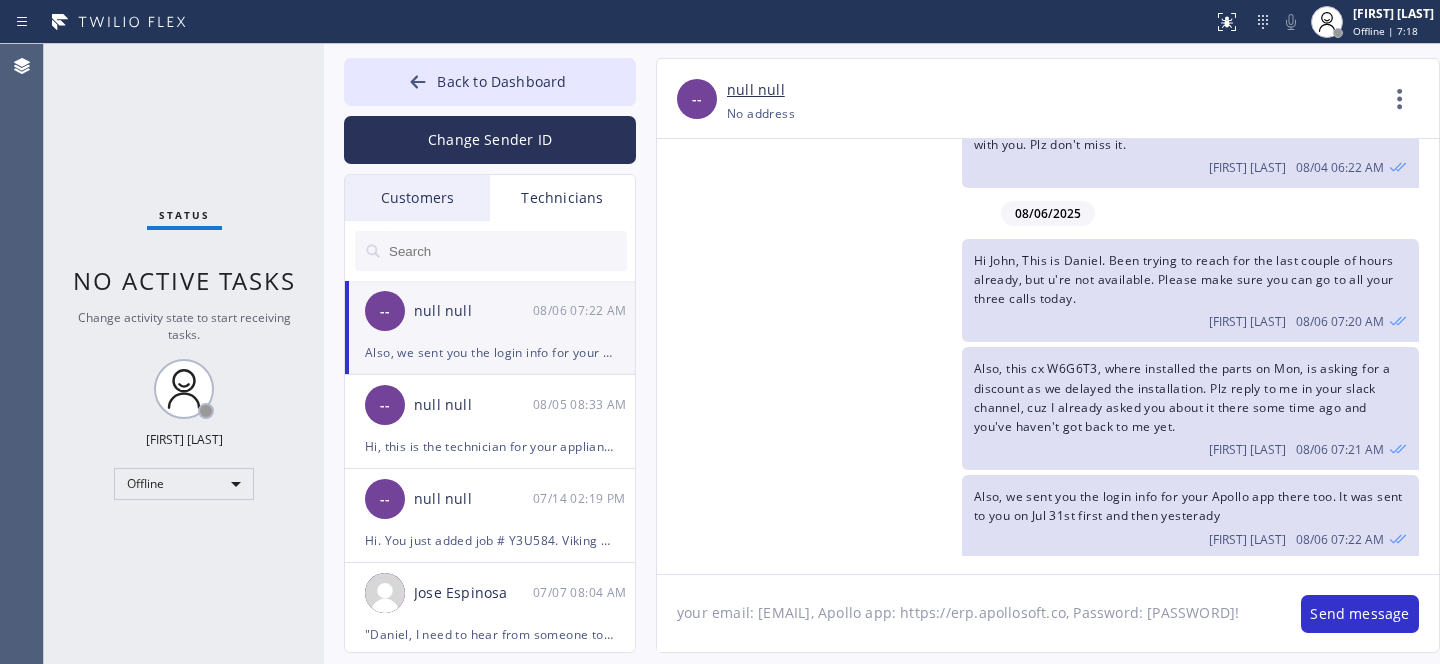 click on "your email: [EMAIL], Apollo app: https://erp.apollosoft.co, Password: [PASSWORD]!" 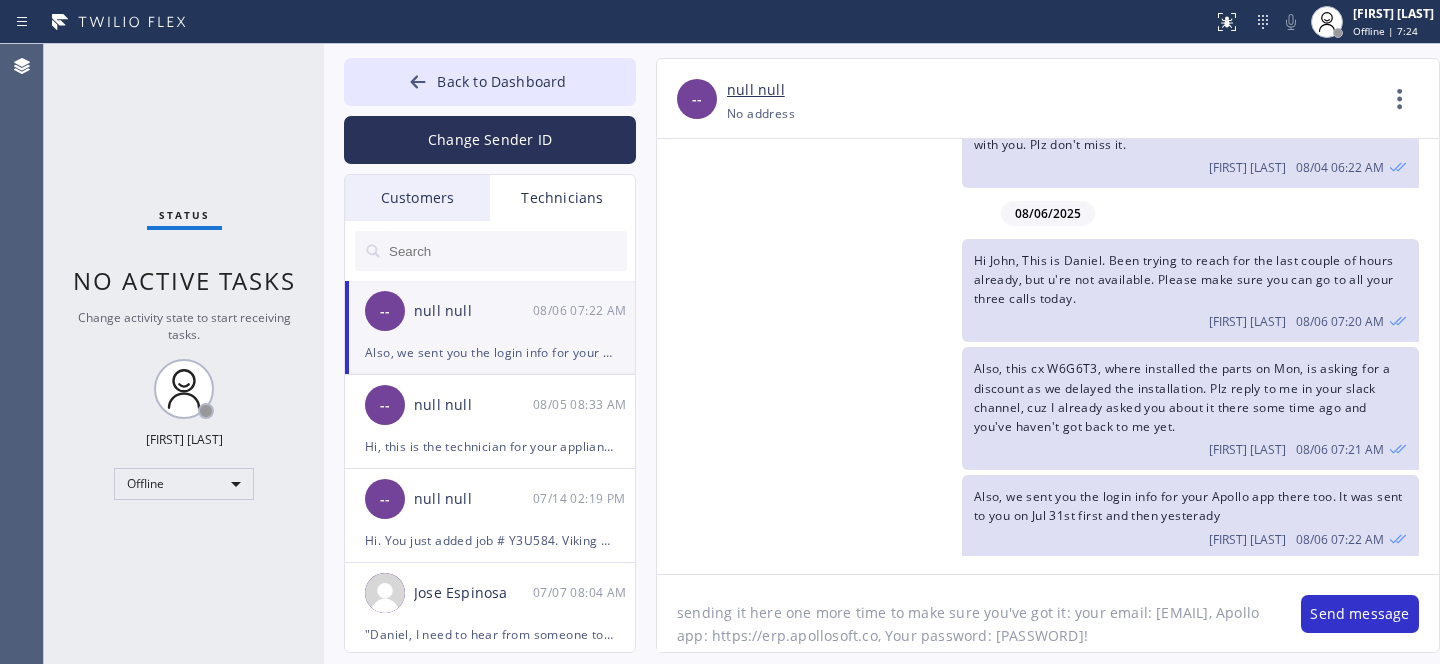 scroll, scrollTop: 19, scrollLeft: 0, axis: vertical 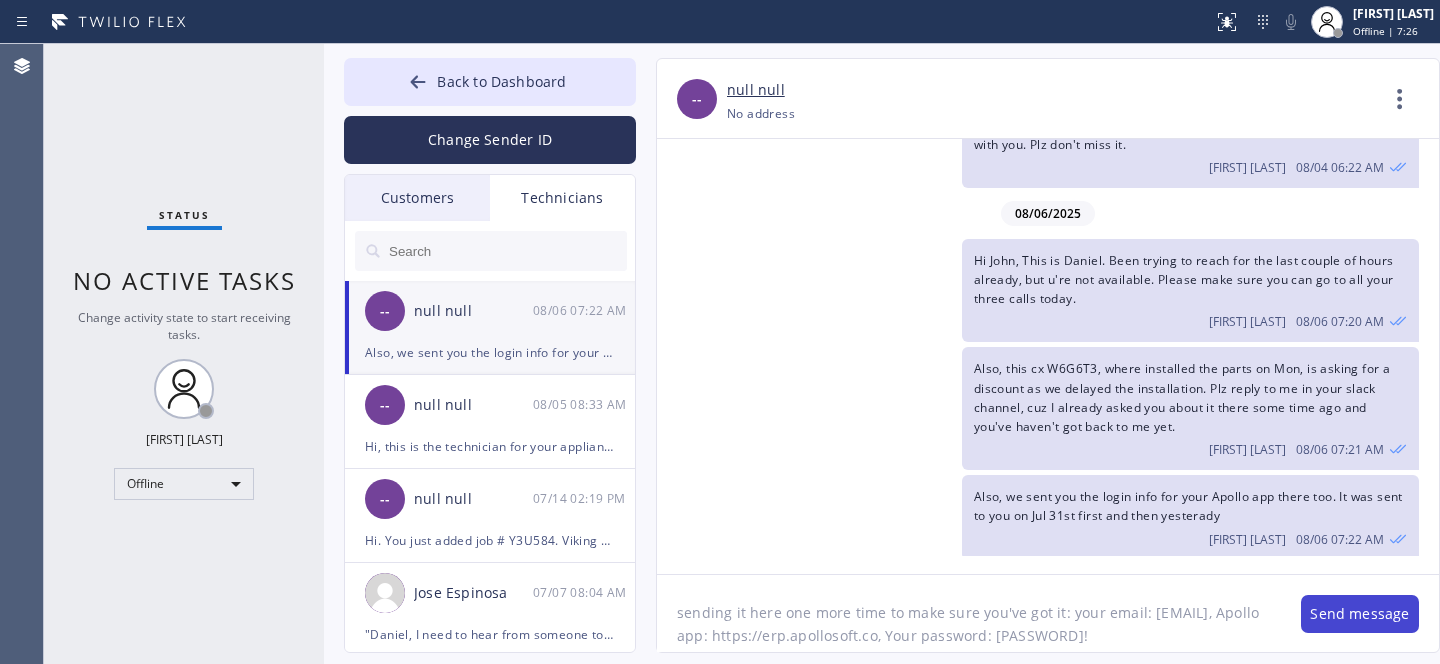 type on "sending it here one more time to make sure you've got it: your email: [EMAIL], Apollo app: https://erp.apollosoft.co, Your password: [PASSWORD]!" 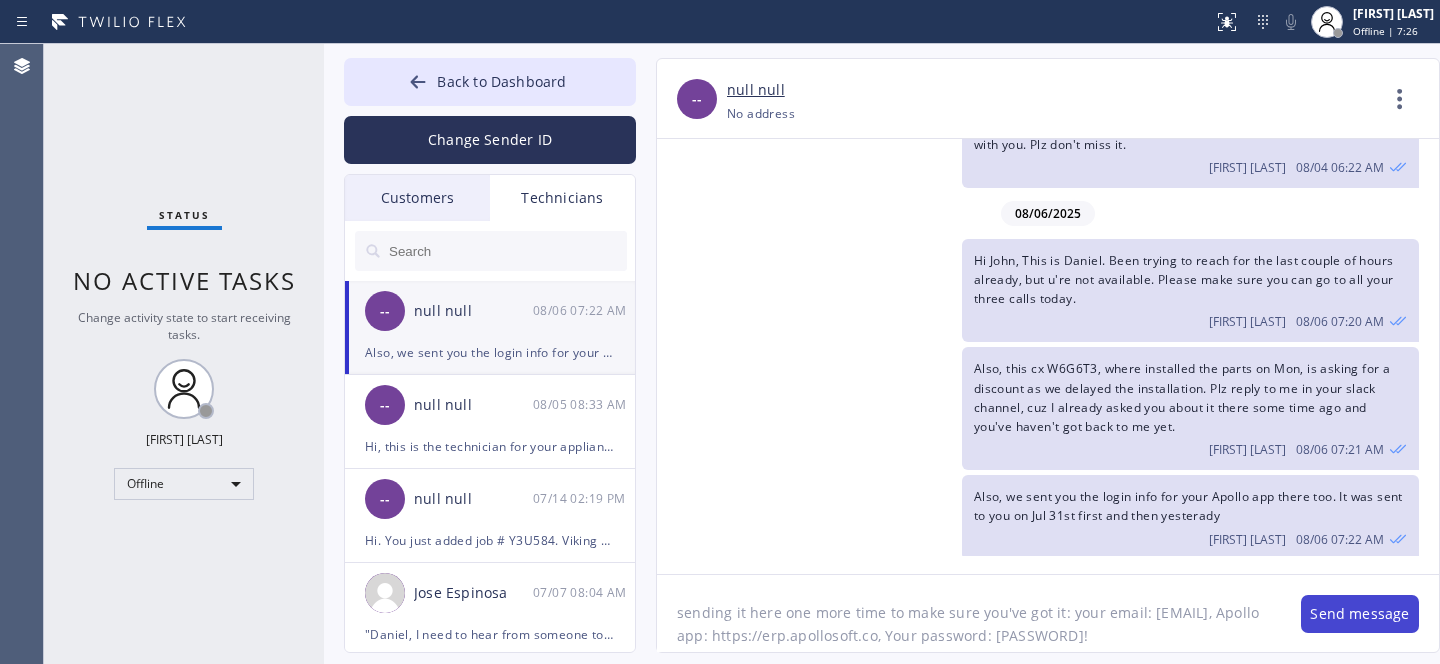 click on "Send message" at bounding box center [1360, 614] 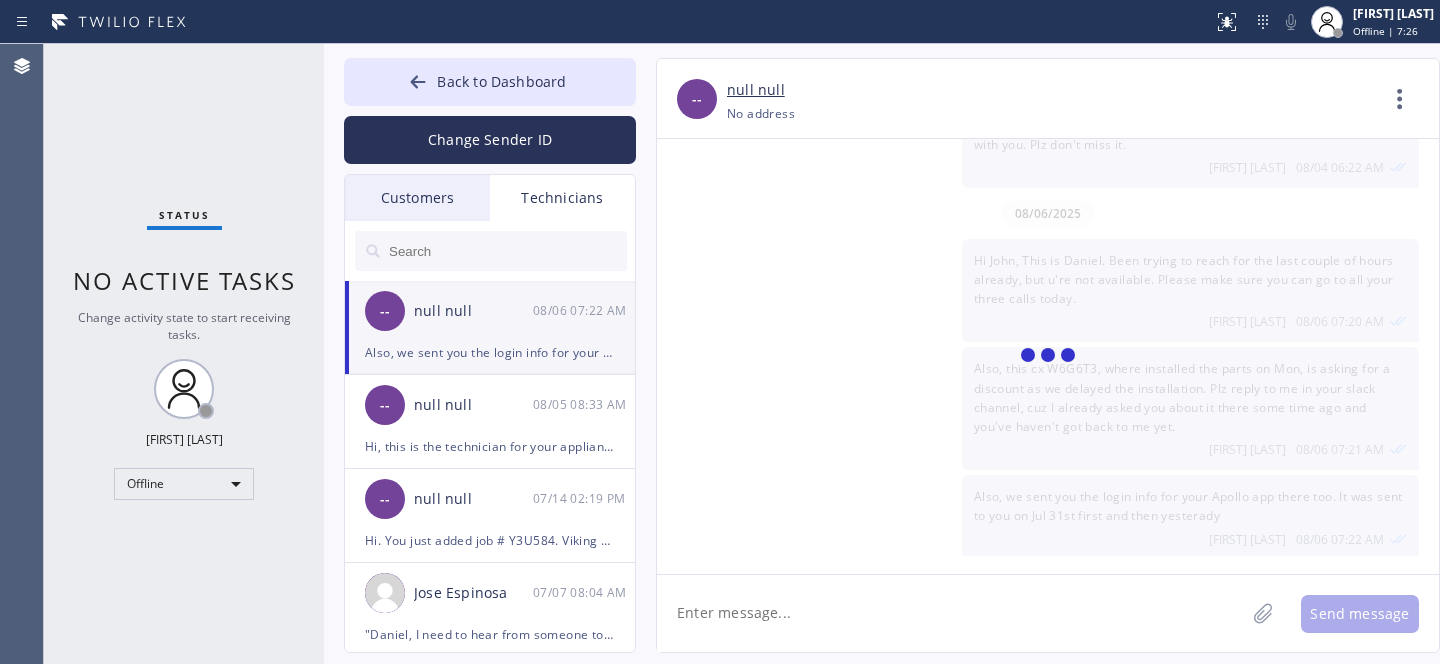 scroll, scrollTop: 0, scrollLeft: 0, axis: both 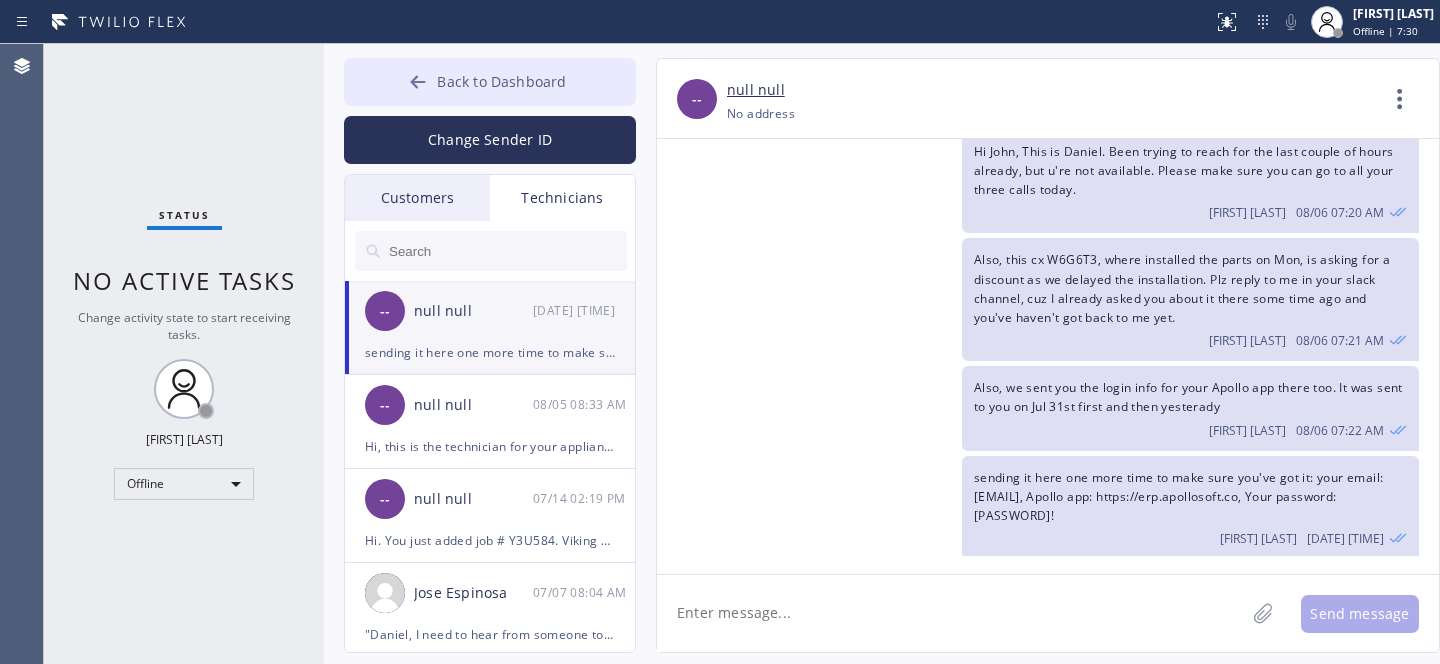 click on "Back to Dashboard" at bounding box center [490, 82] 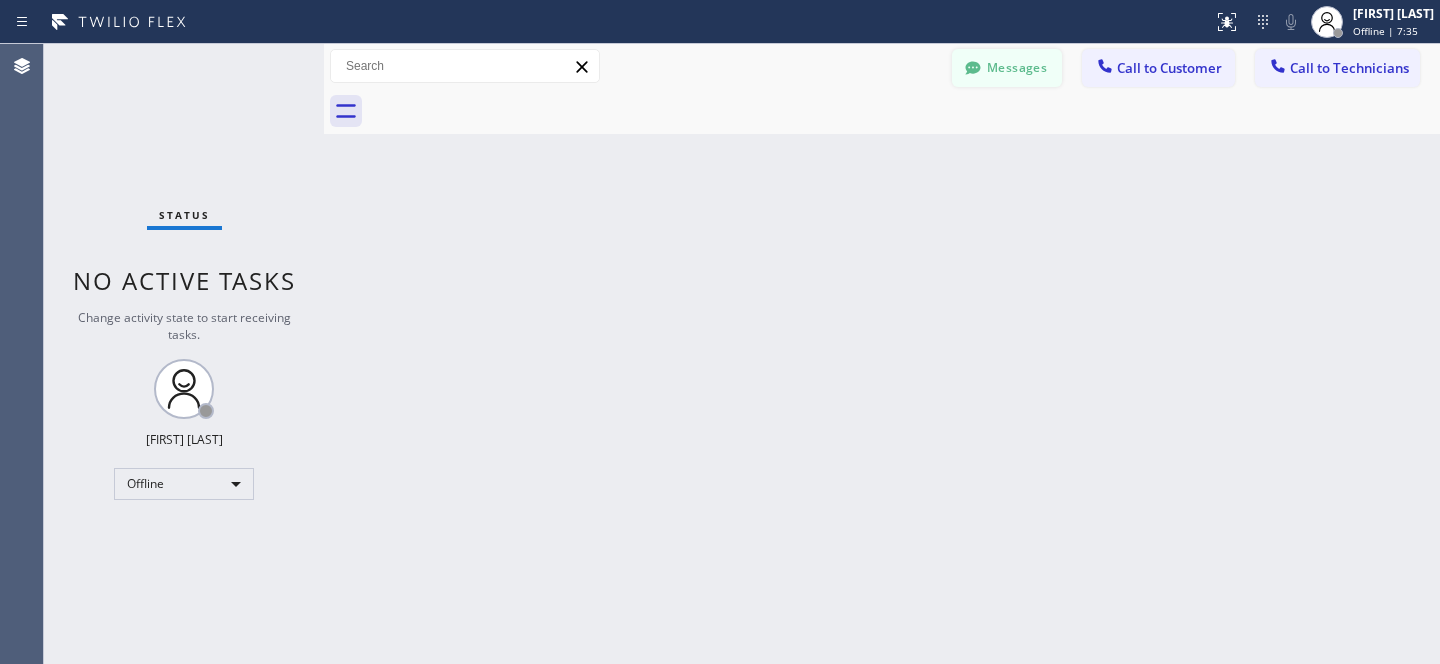 click on "Messages" at bounding box center [1007, 68] 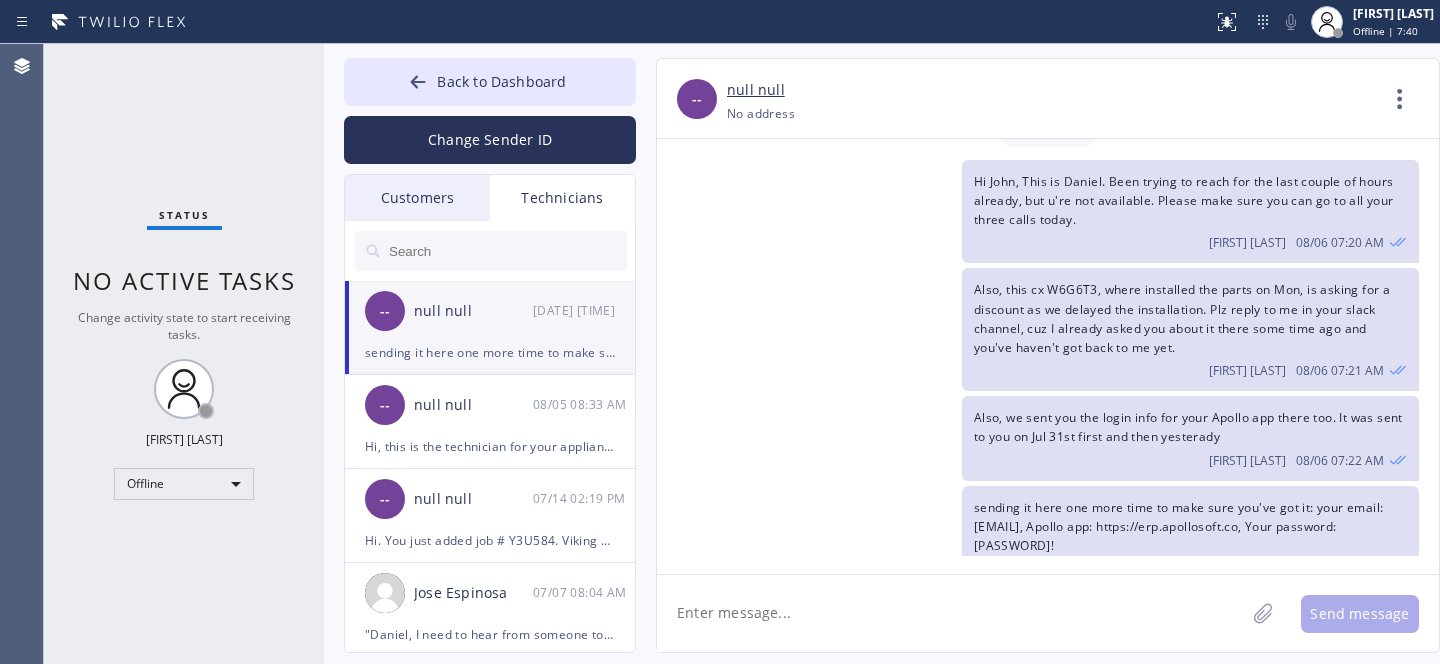 scroll, scrollTop: 1012, scrollLeft: 0, axis: vertical 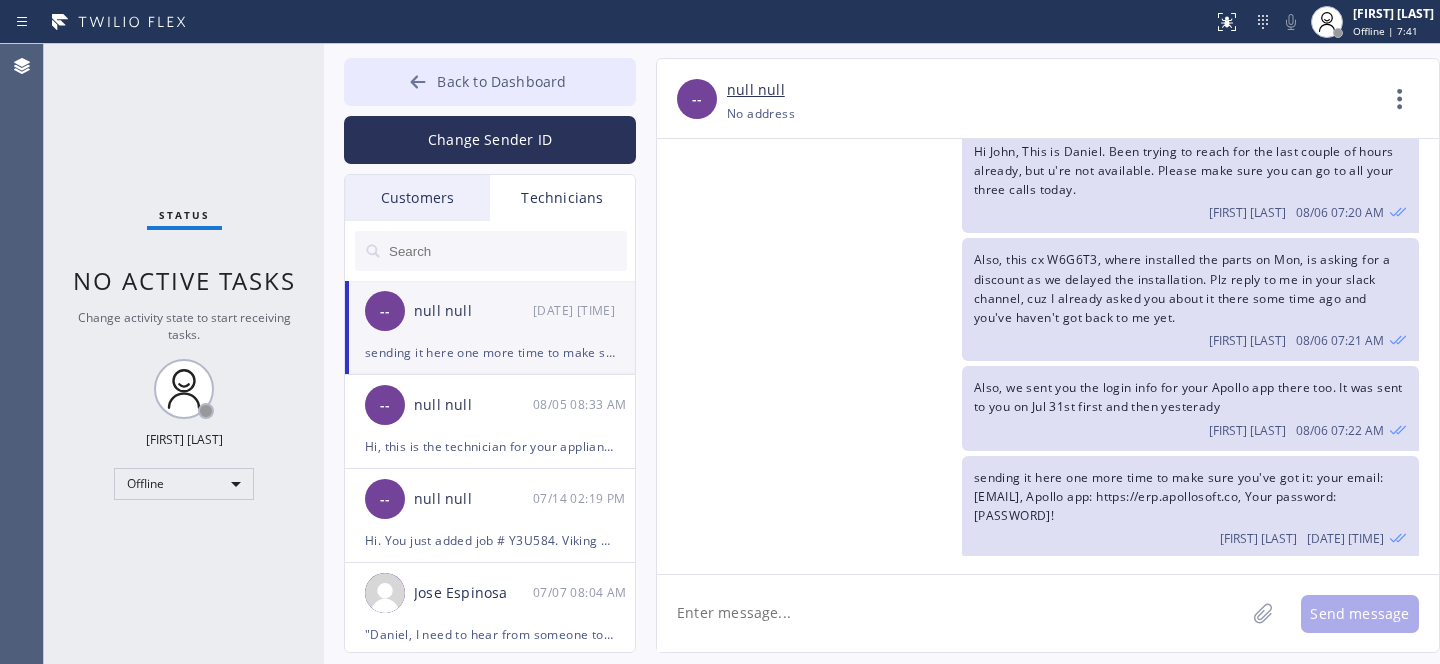 click on "Back to Dashboard" at bounding box center (501, 81) 